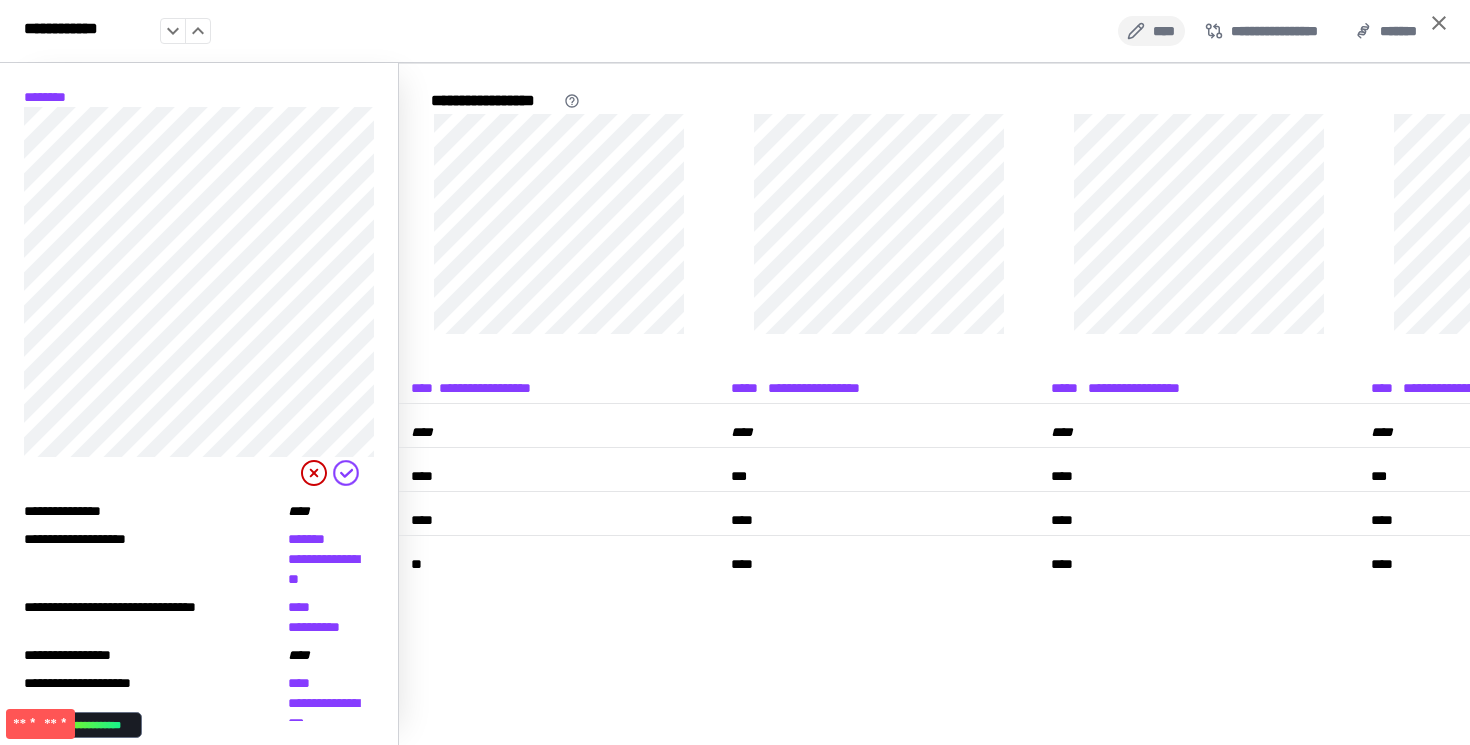 scroll, scrollTop: 0, scrollLeft: 0, axis: both 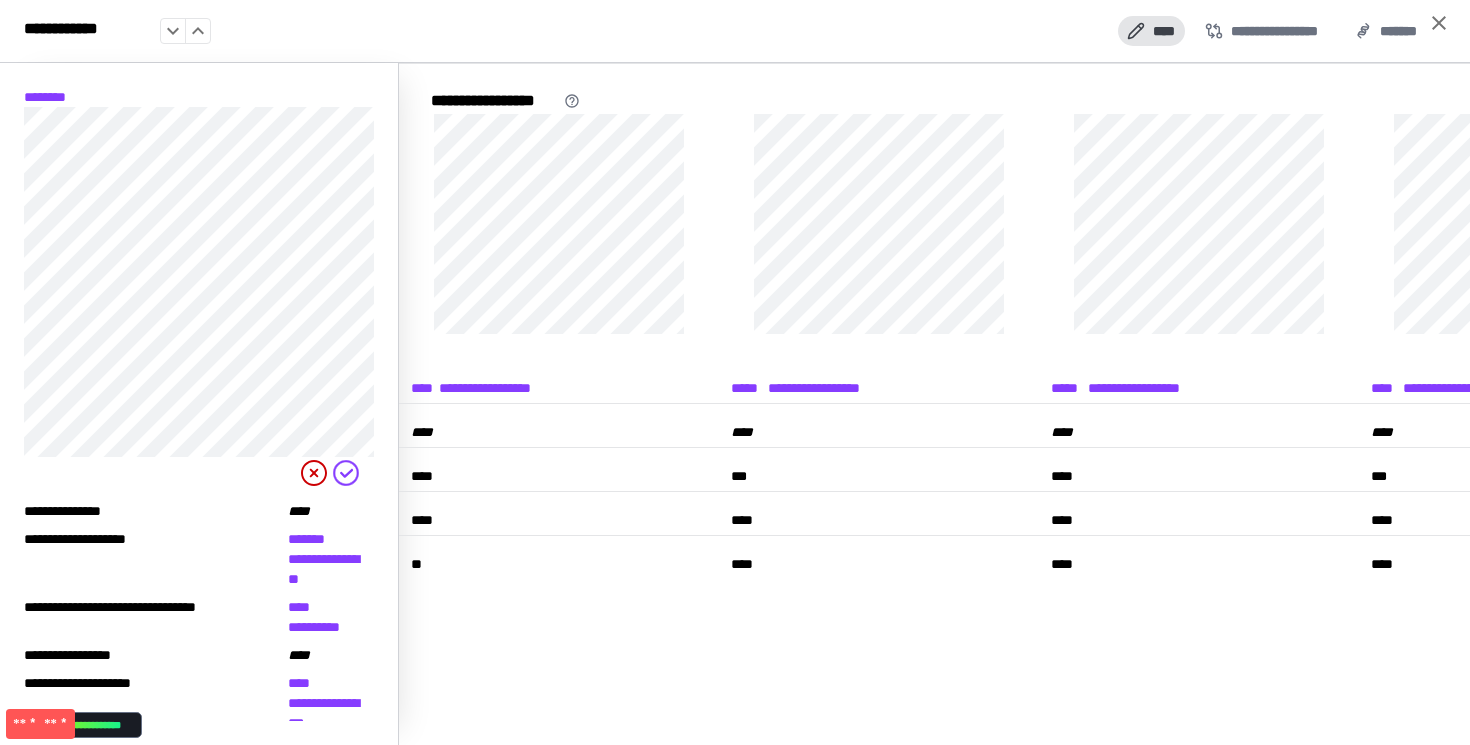 click on "****" at bounding box center (1151, 31) 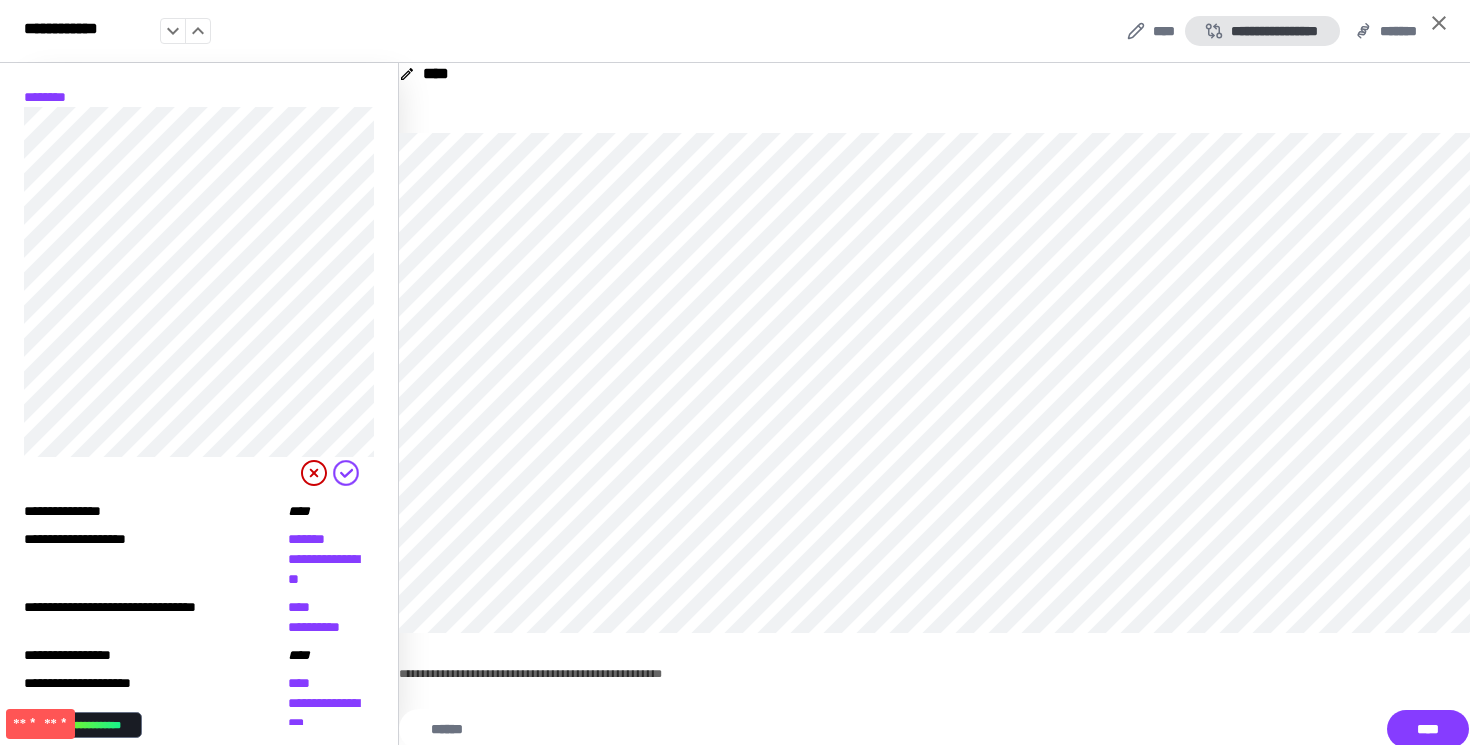 click on "**********" at bounding box center [1262, 31] 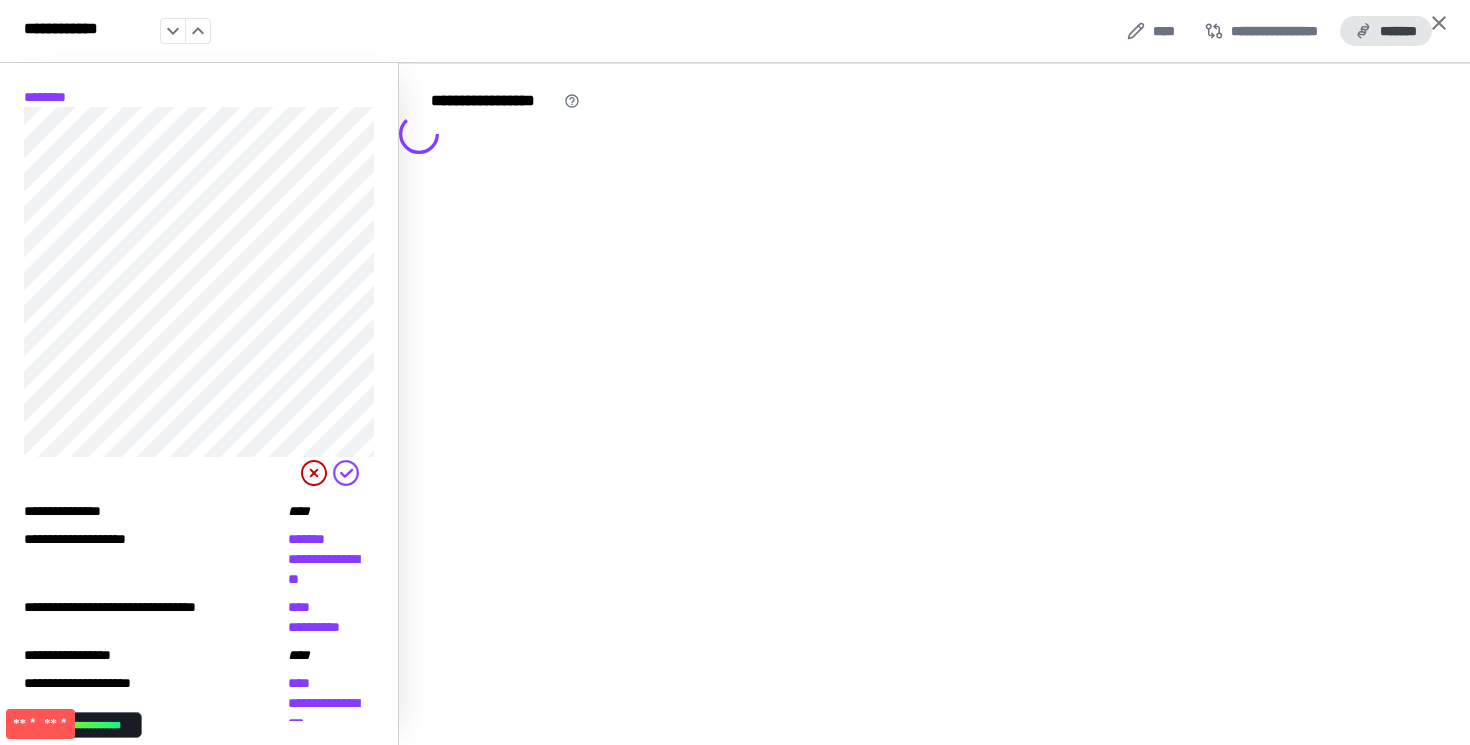 click on "*******" at bounding box center (1386, 31) 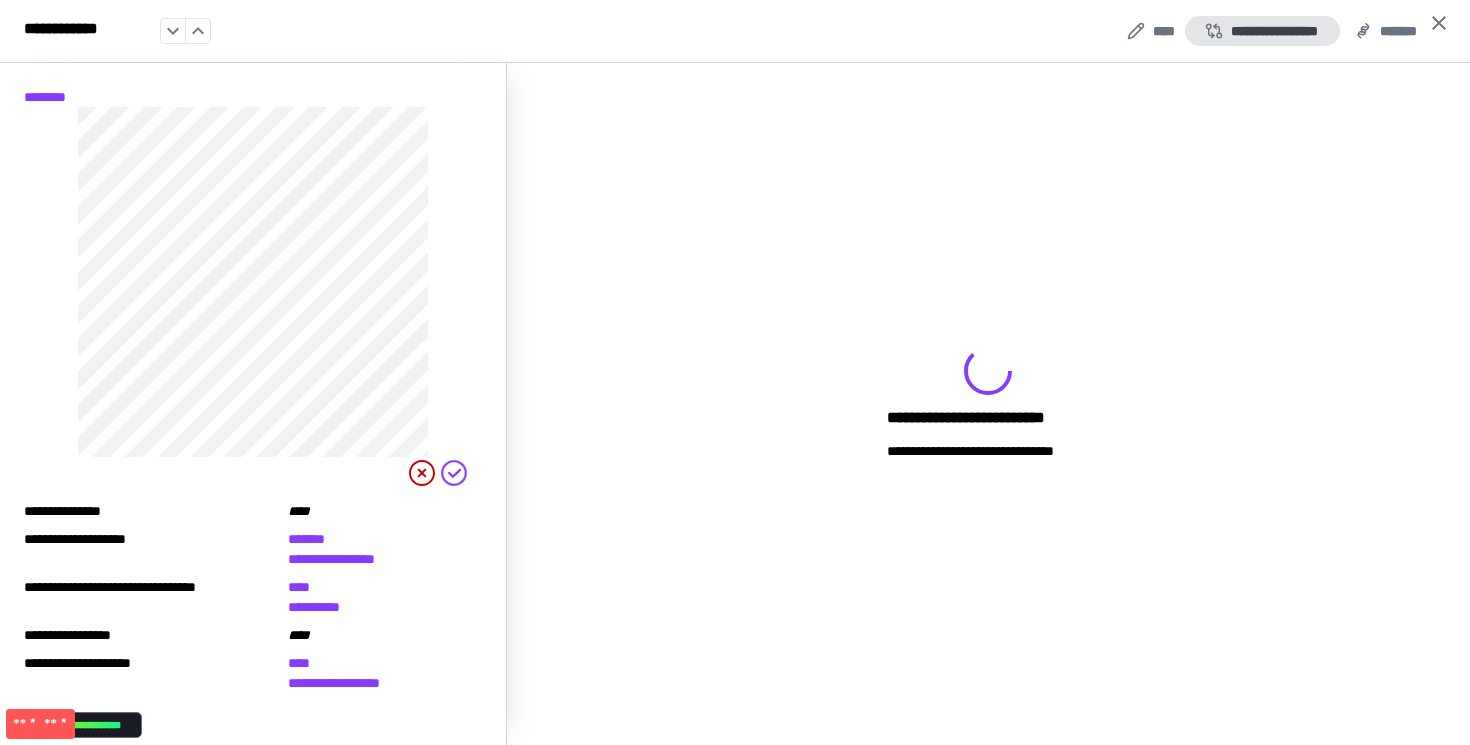 click on "**********" at bounding box center (1262, 31) 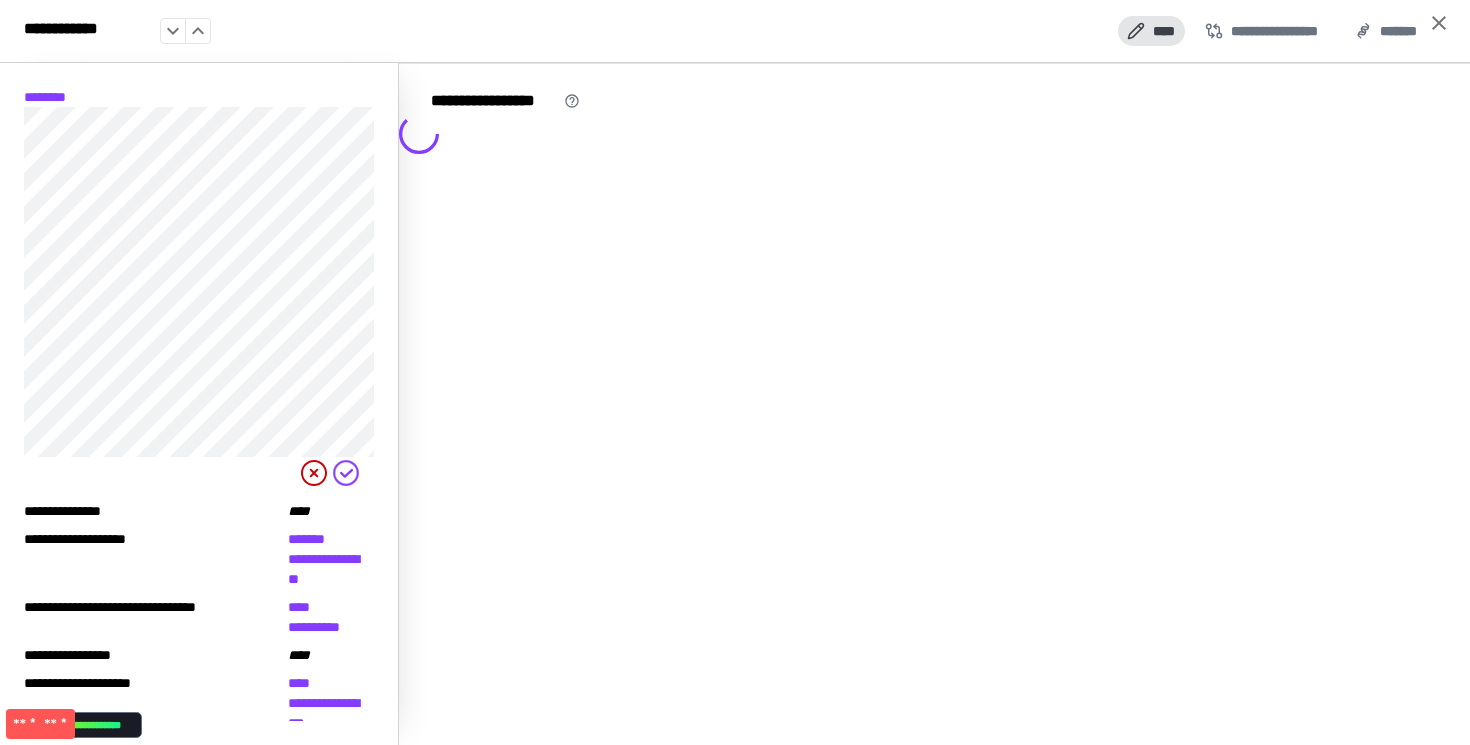 click on "****" at bounding box center [1151, 31] 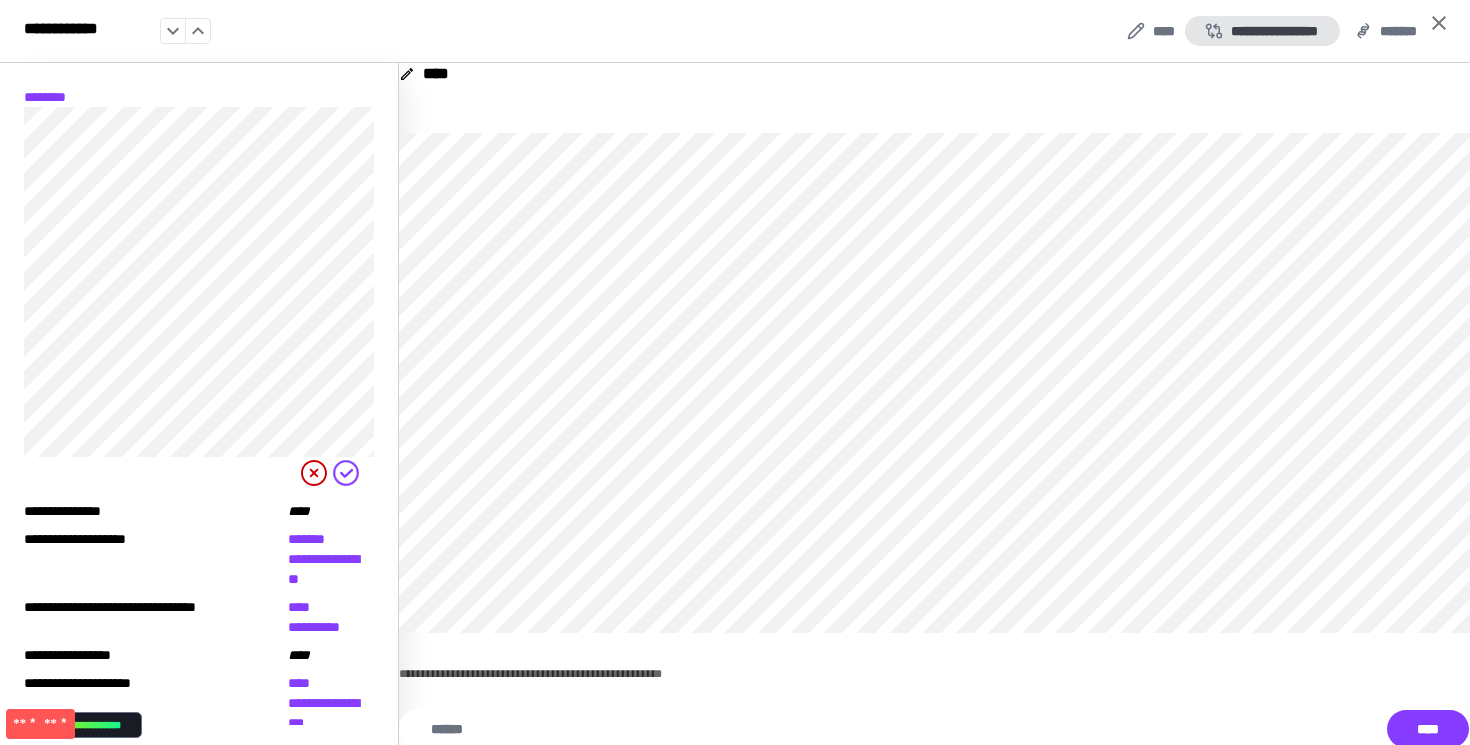 click on "**********" at bounding box center (1262, 31) 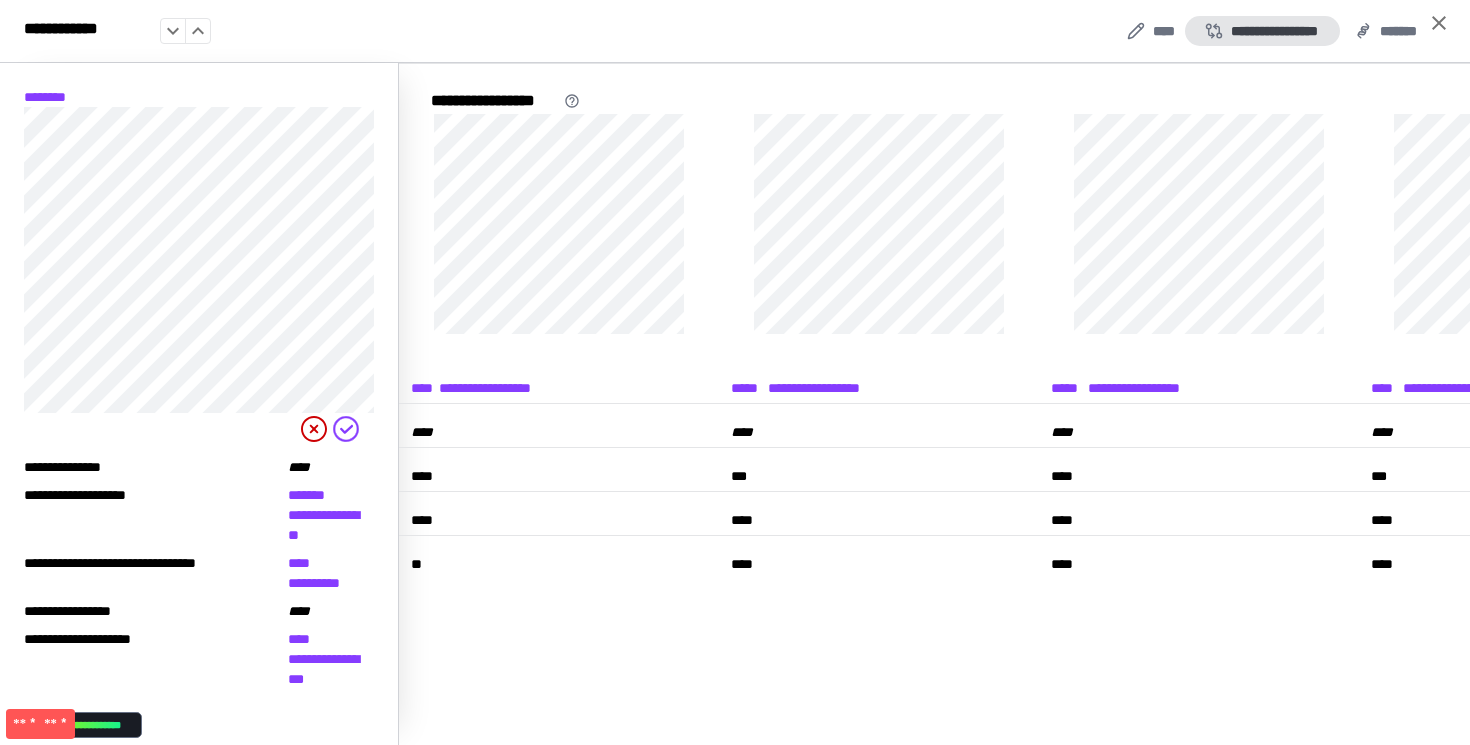 scroll, scrollTop: 0, scrollLeft: 0, axis: both 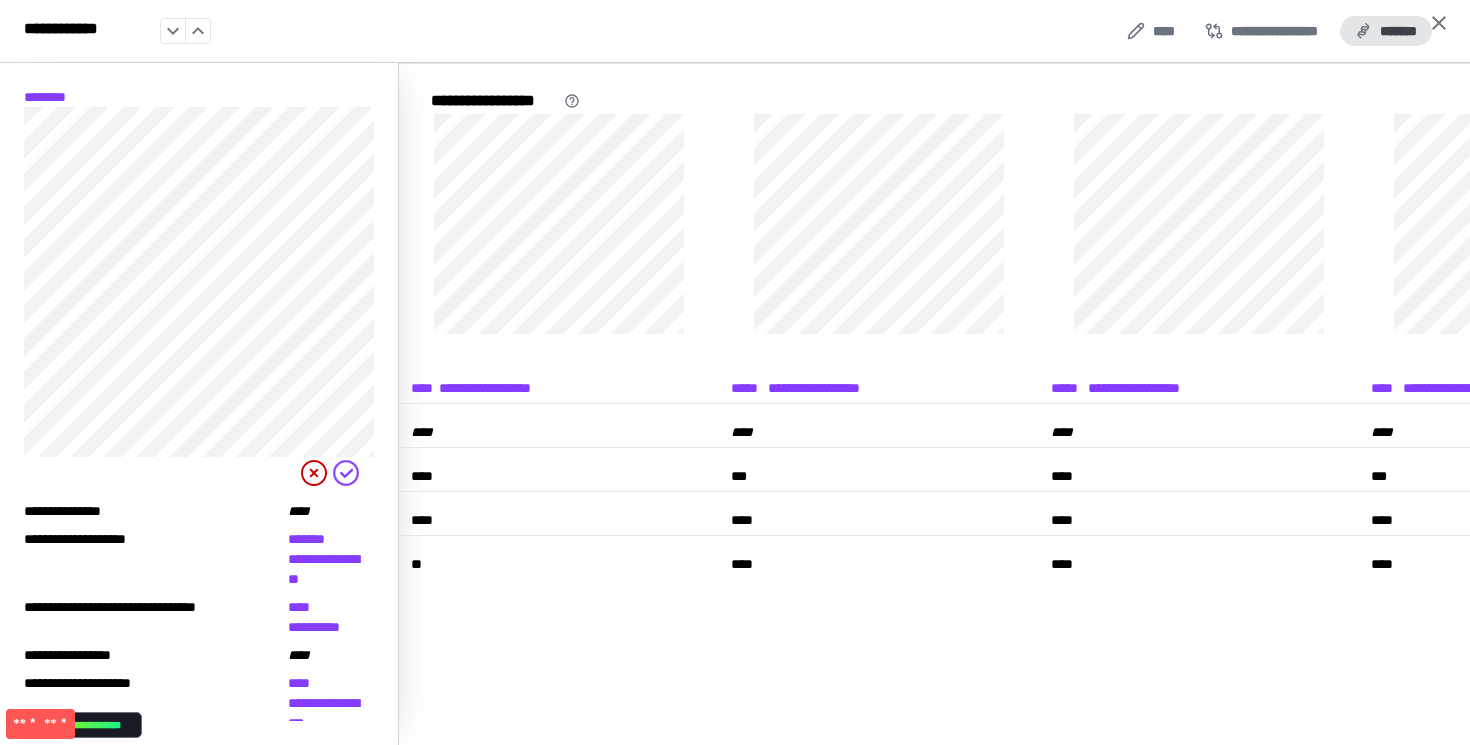 click on "*******" at bounding box center [1386, 31] 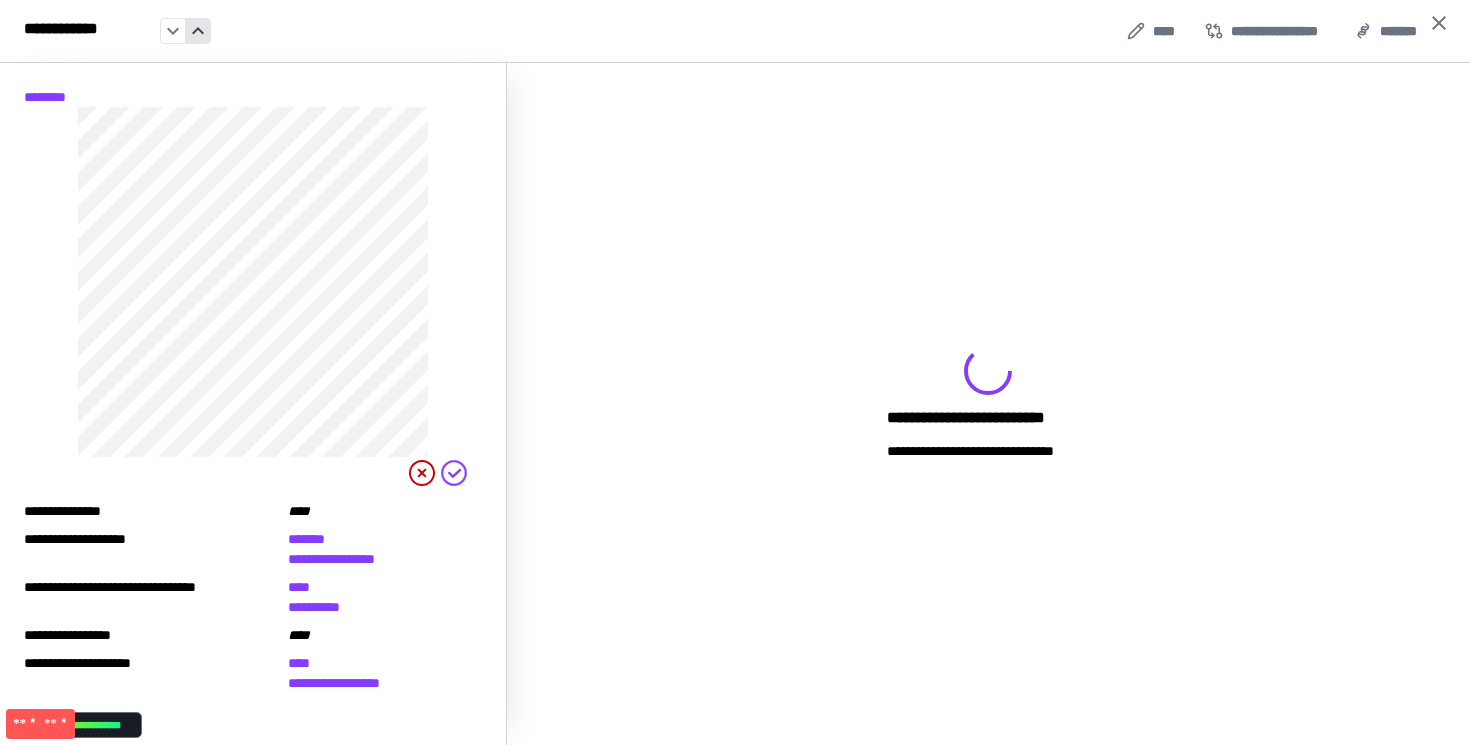click 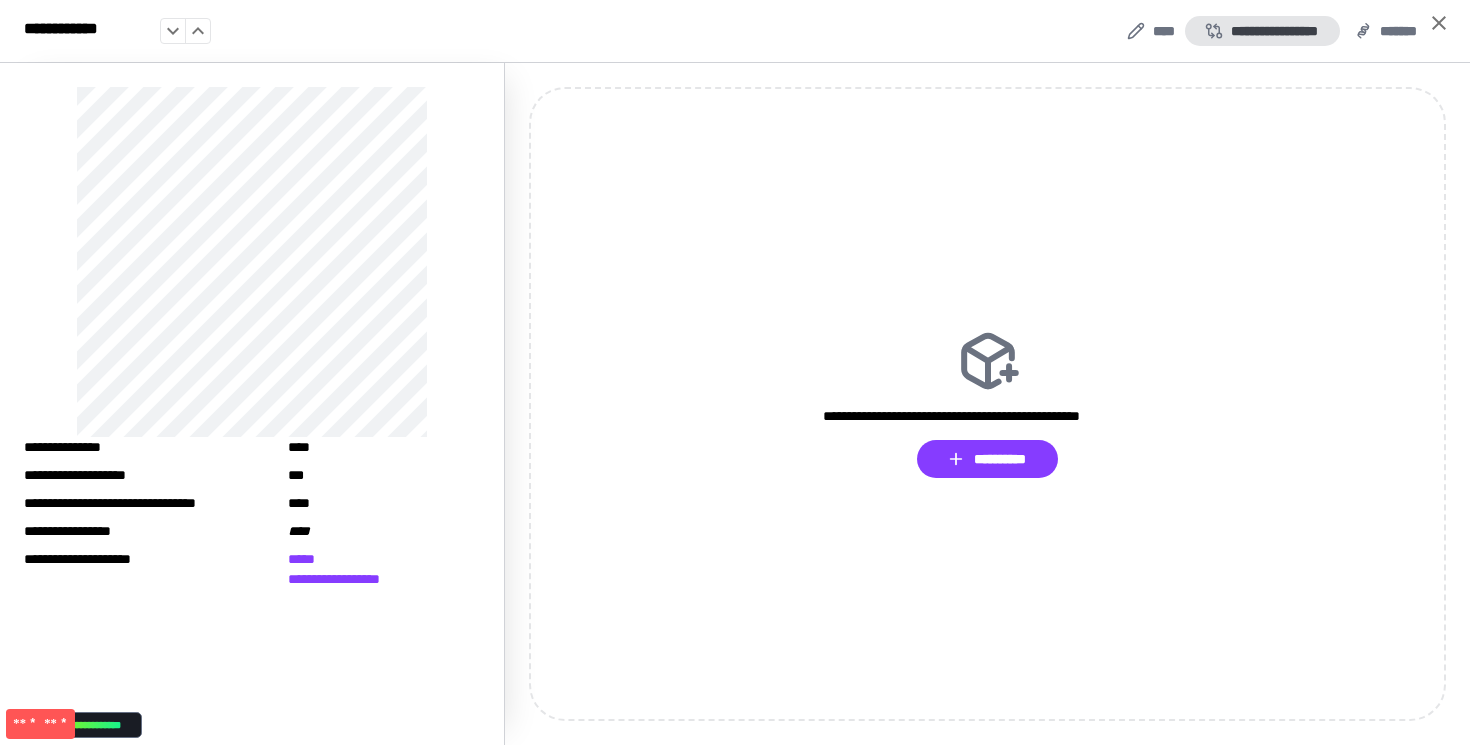 click on "**********" at bounding box center [1262, 31] 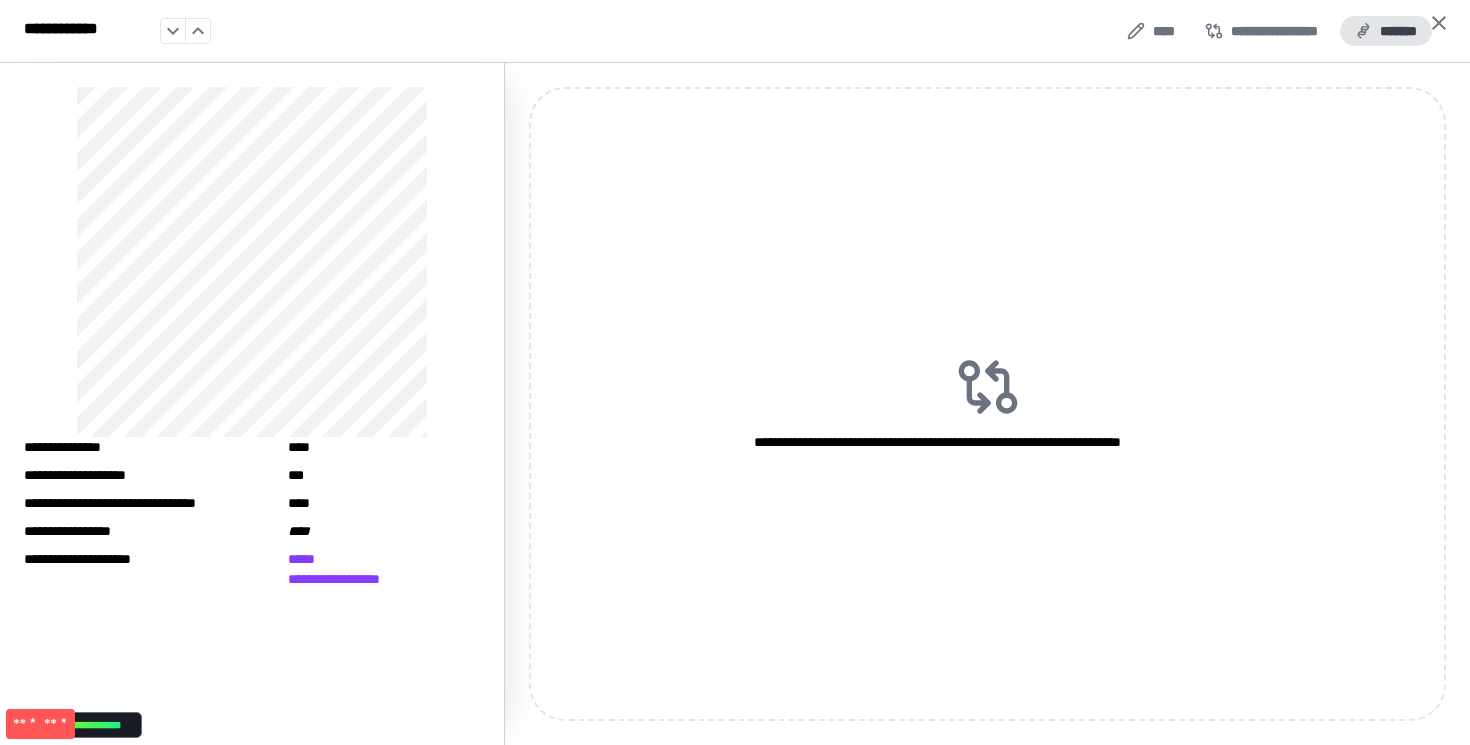 click on "*******" at bounding box center (1386, 31) 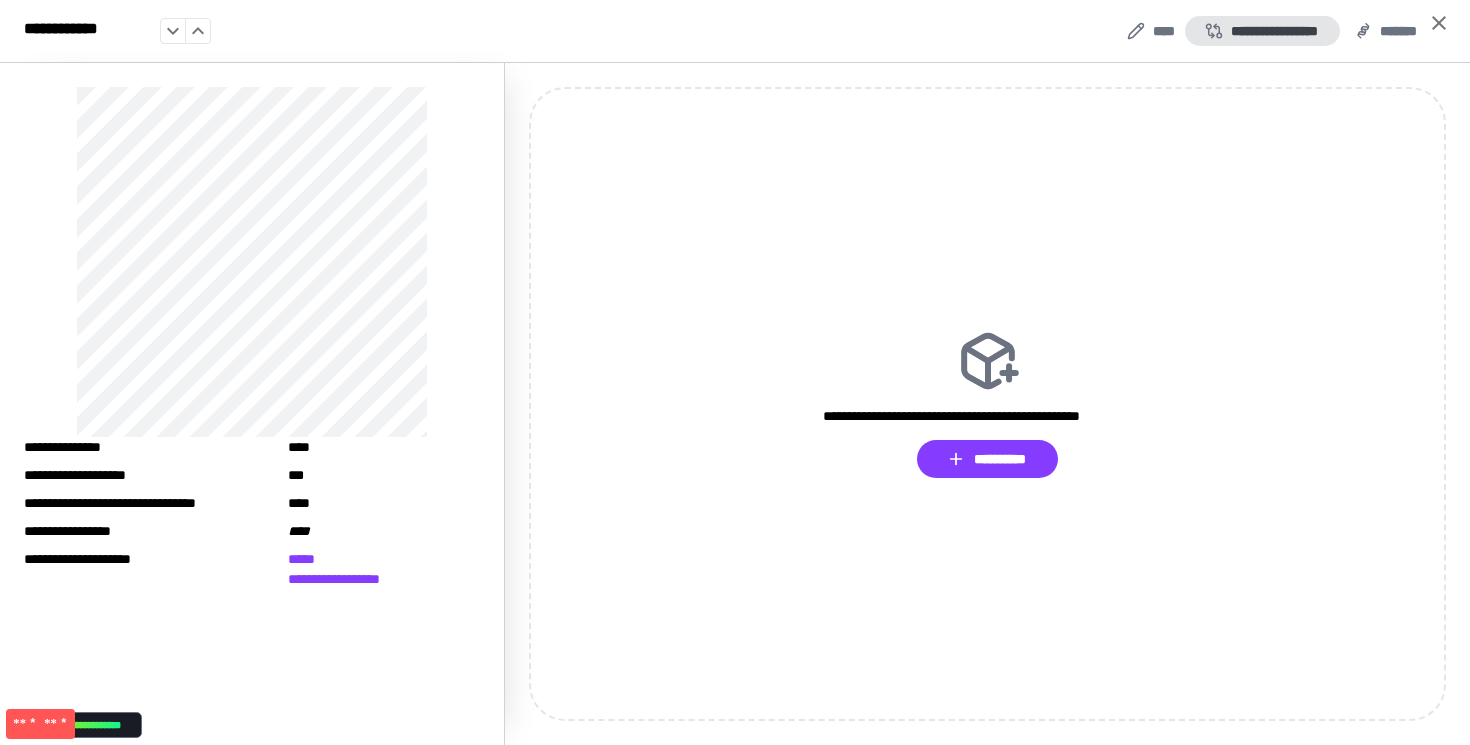 click on "**********" at bounding box center [1262, 31] 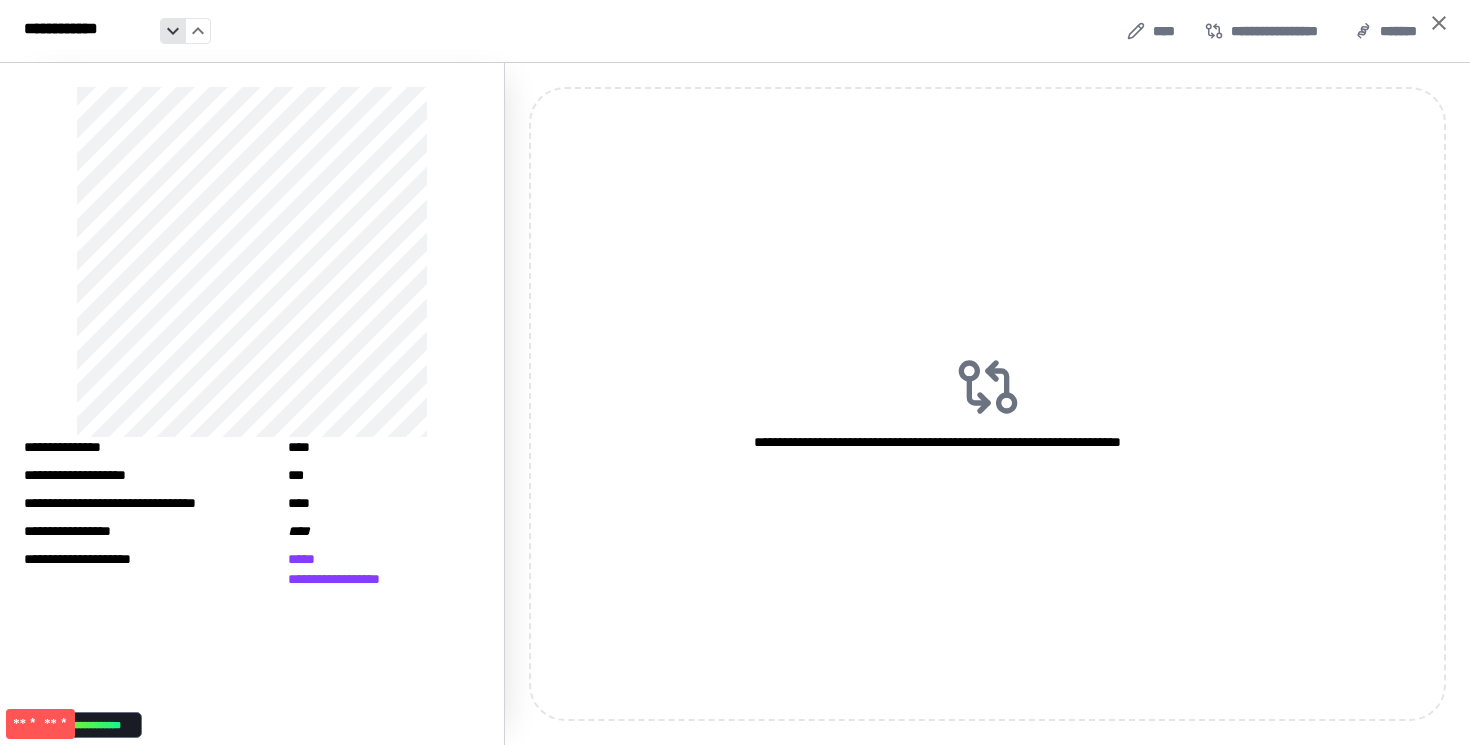 click 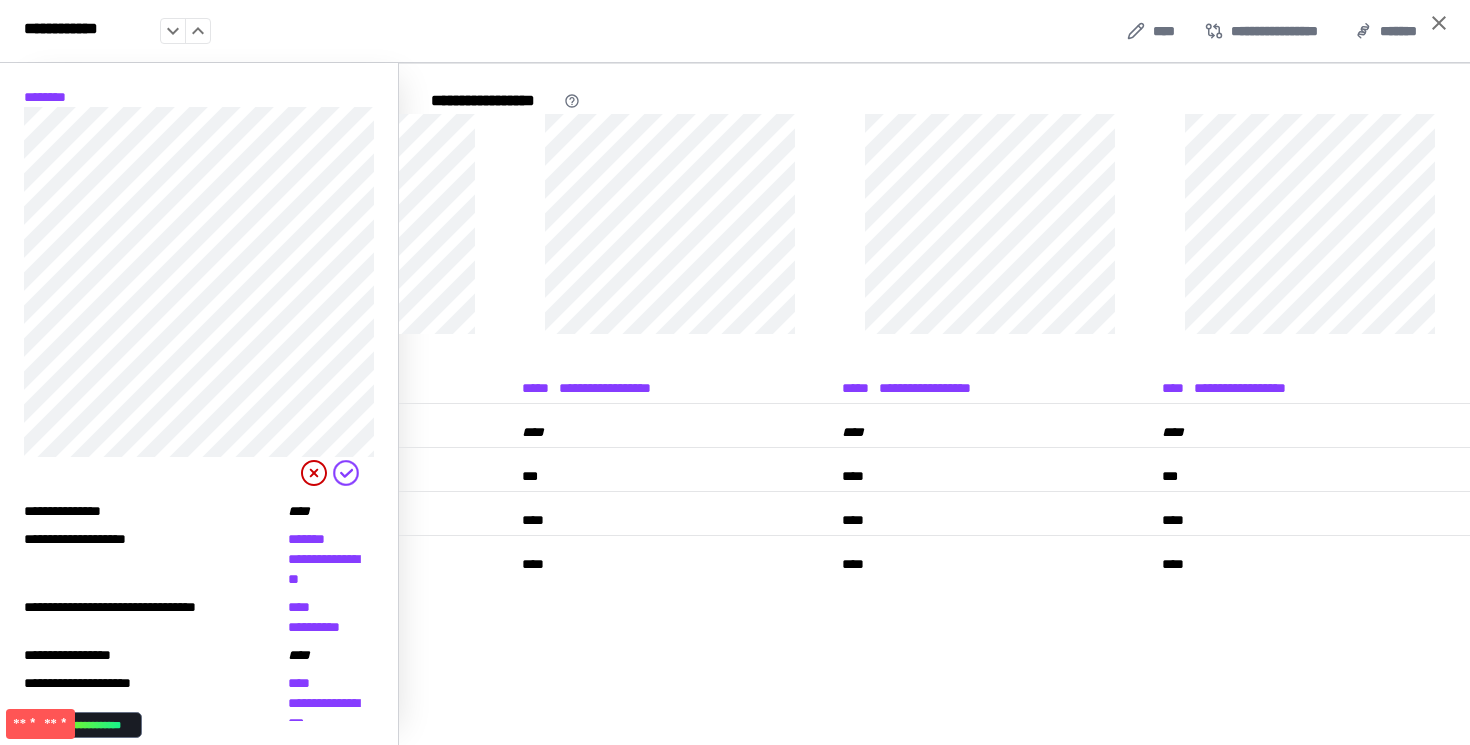 scroll, scrollTop: 0, scrollLeft: 0, axis: both 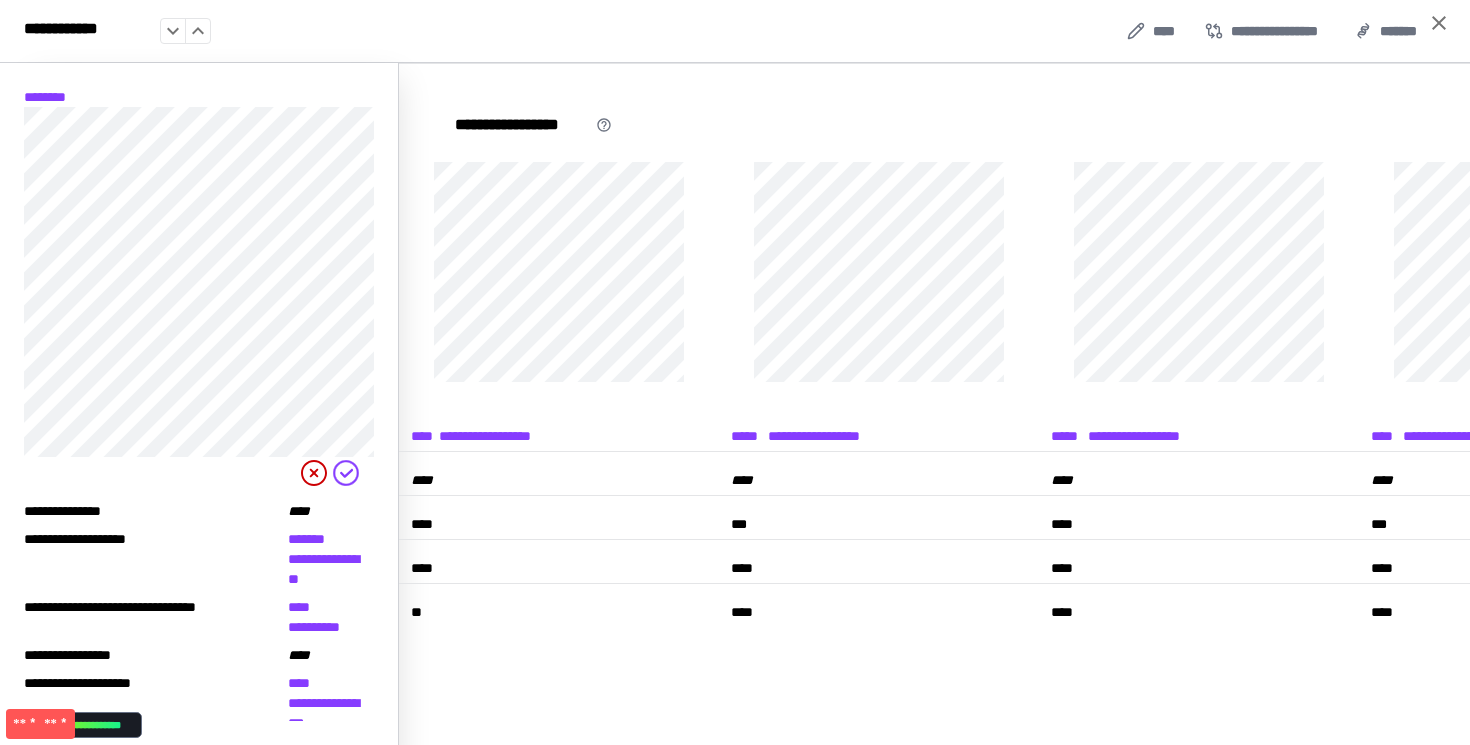 click 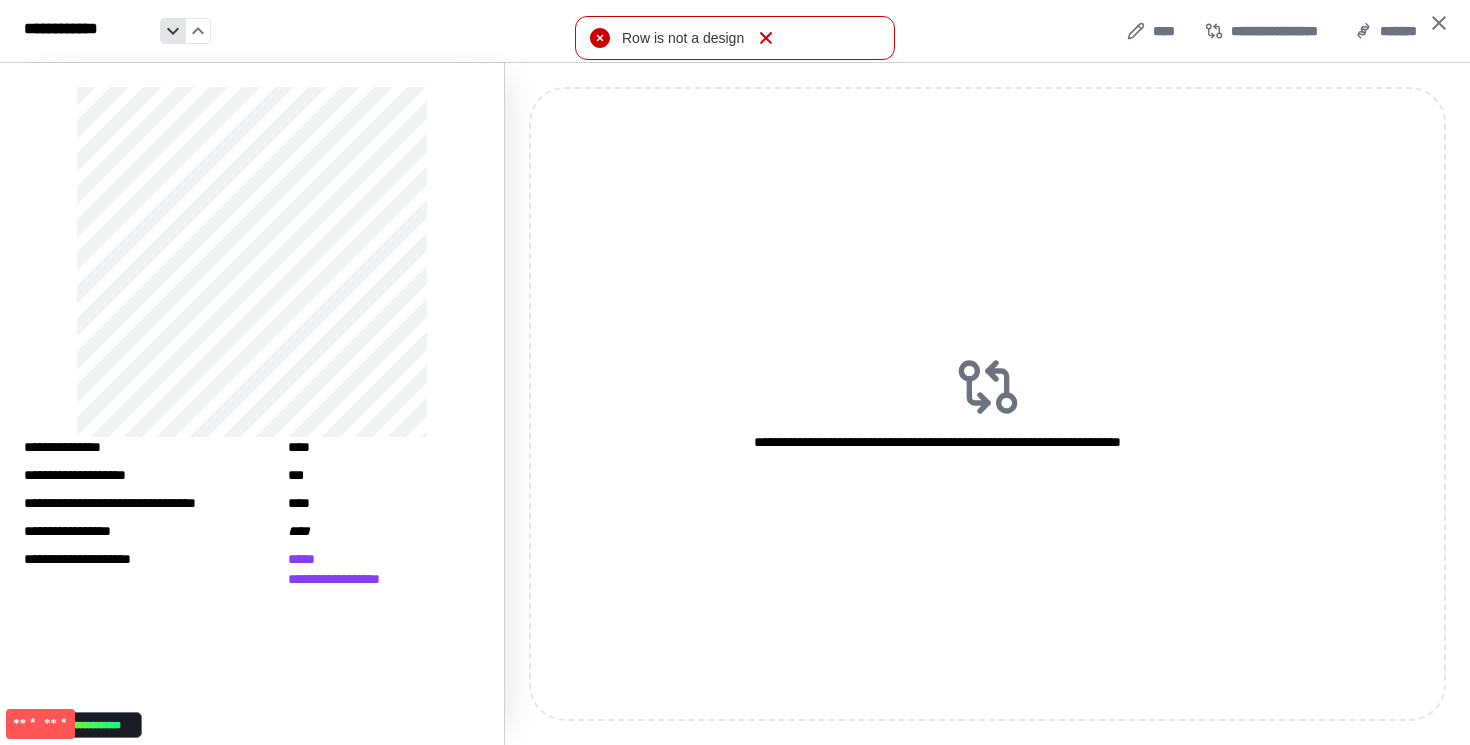 click 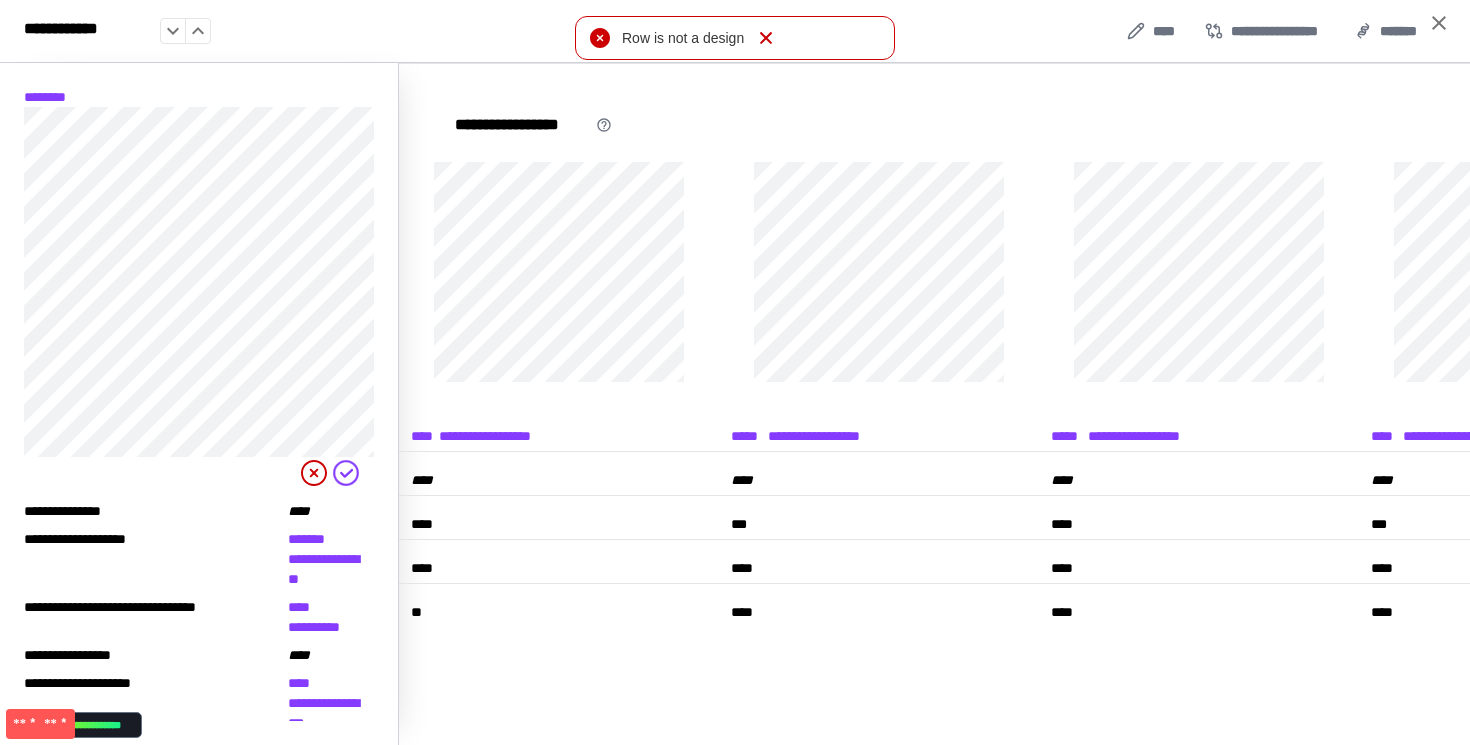 click 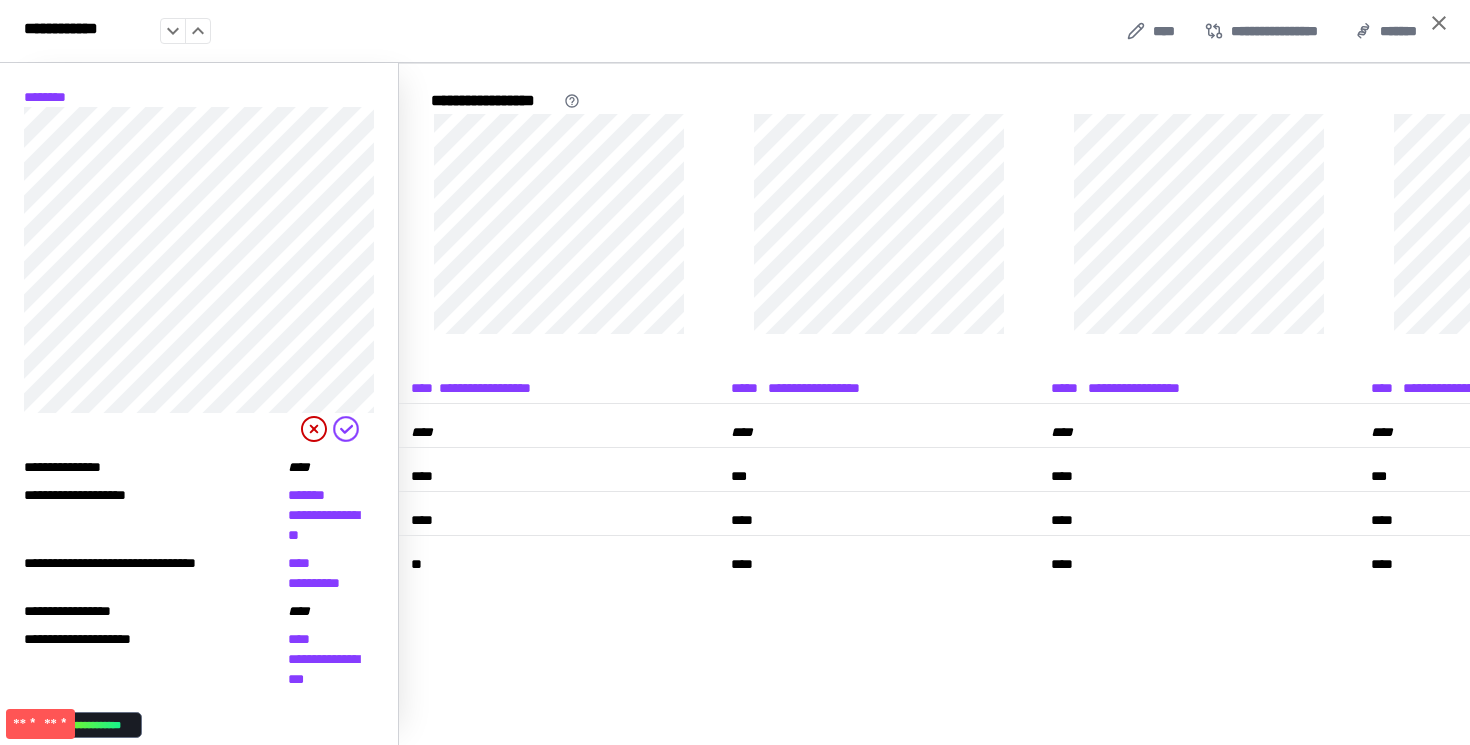 scroll, scrollTop: 0, scrollLeft: 0, axis: both 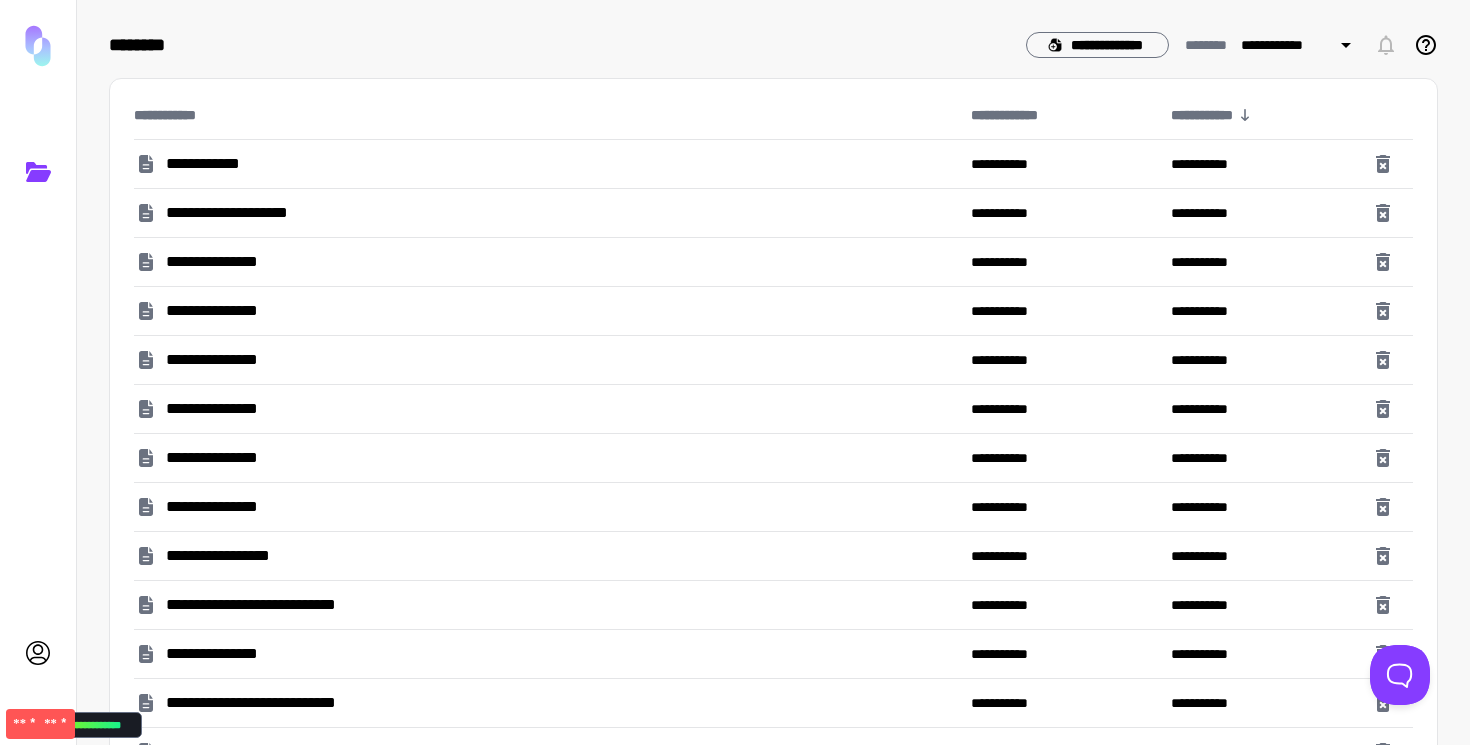 click on "**********" at bounding box center (265, 605) 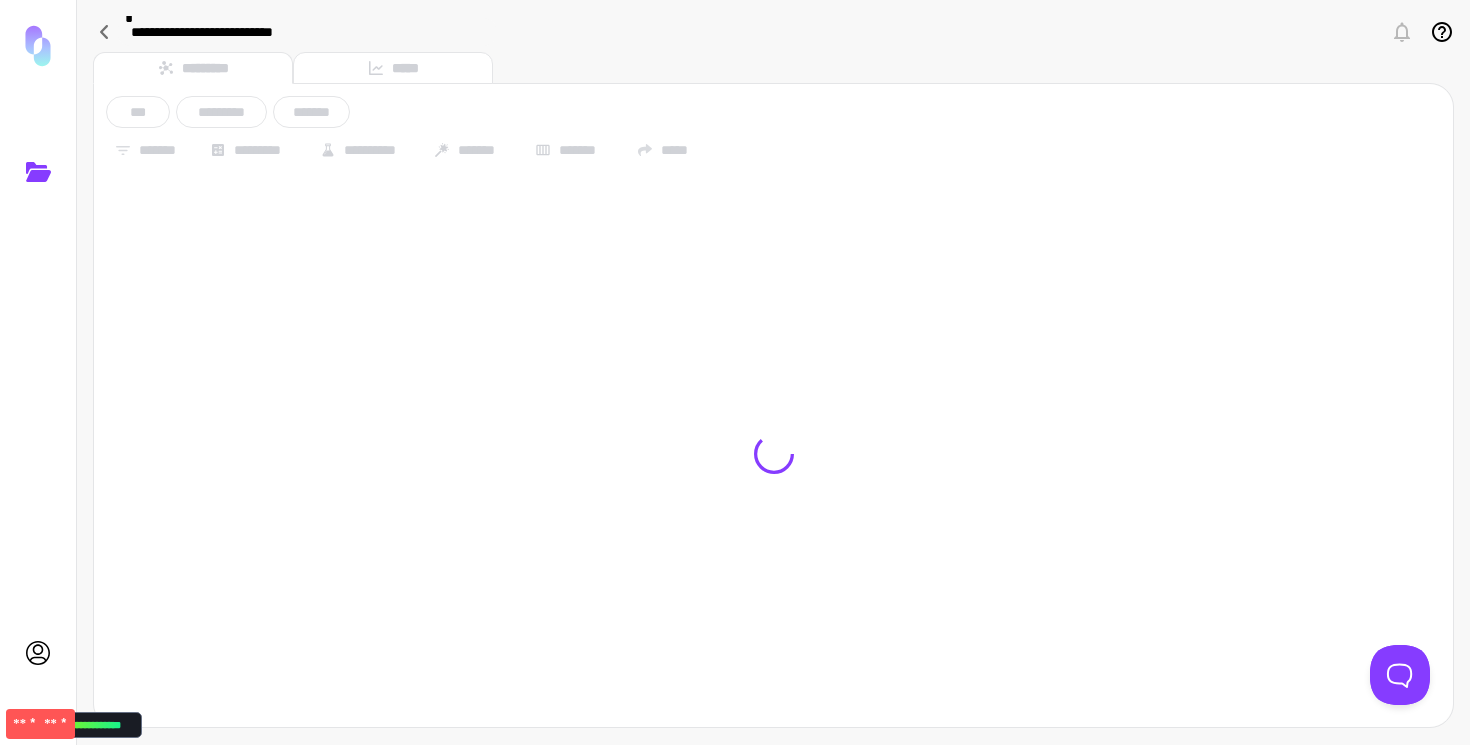 click on "*** ********* *******" at bounding box center [228, 112] 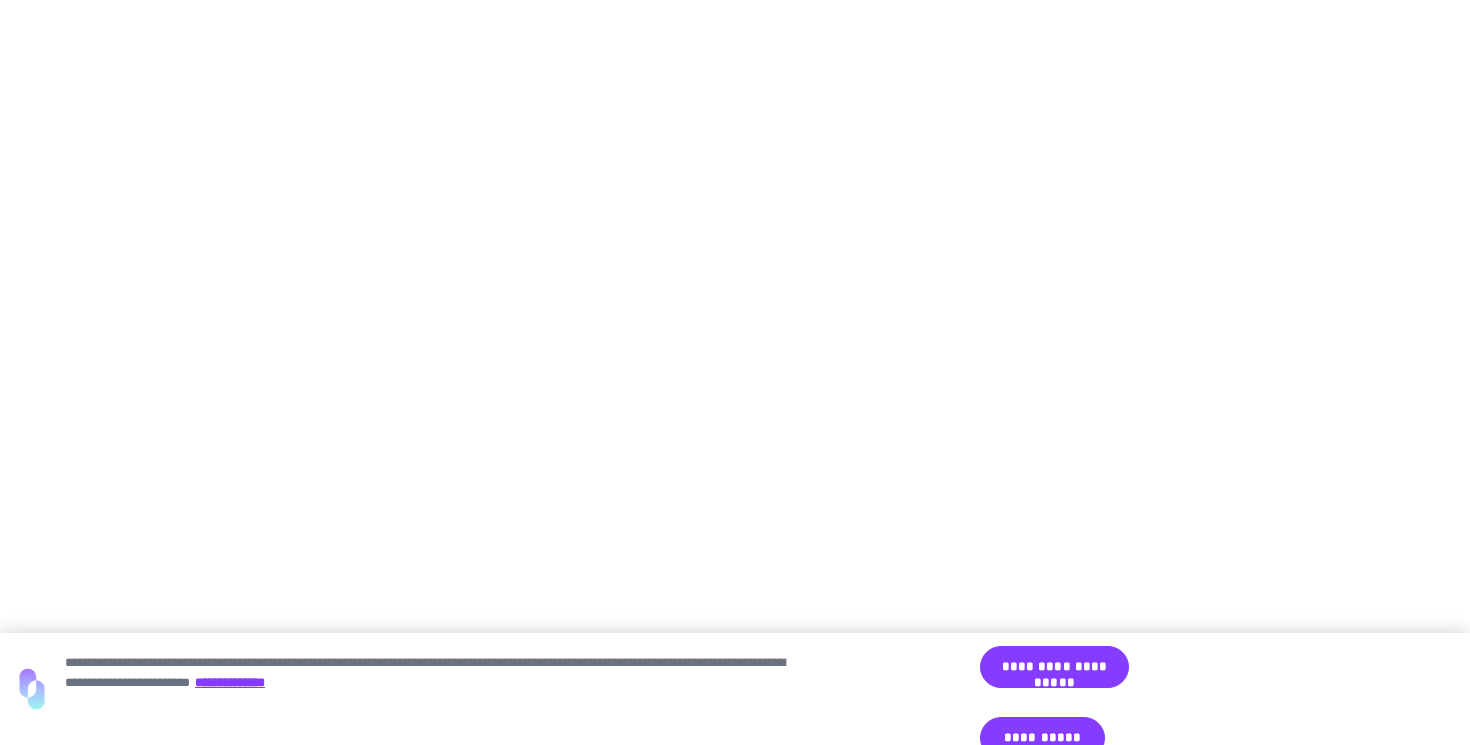 scroll, scrollTop: 0, scrollLeft: 0, axis: both 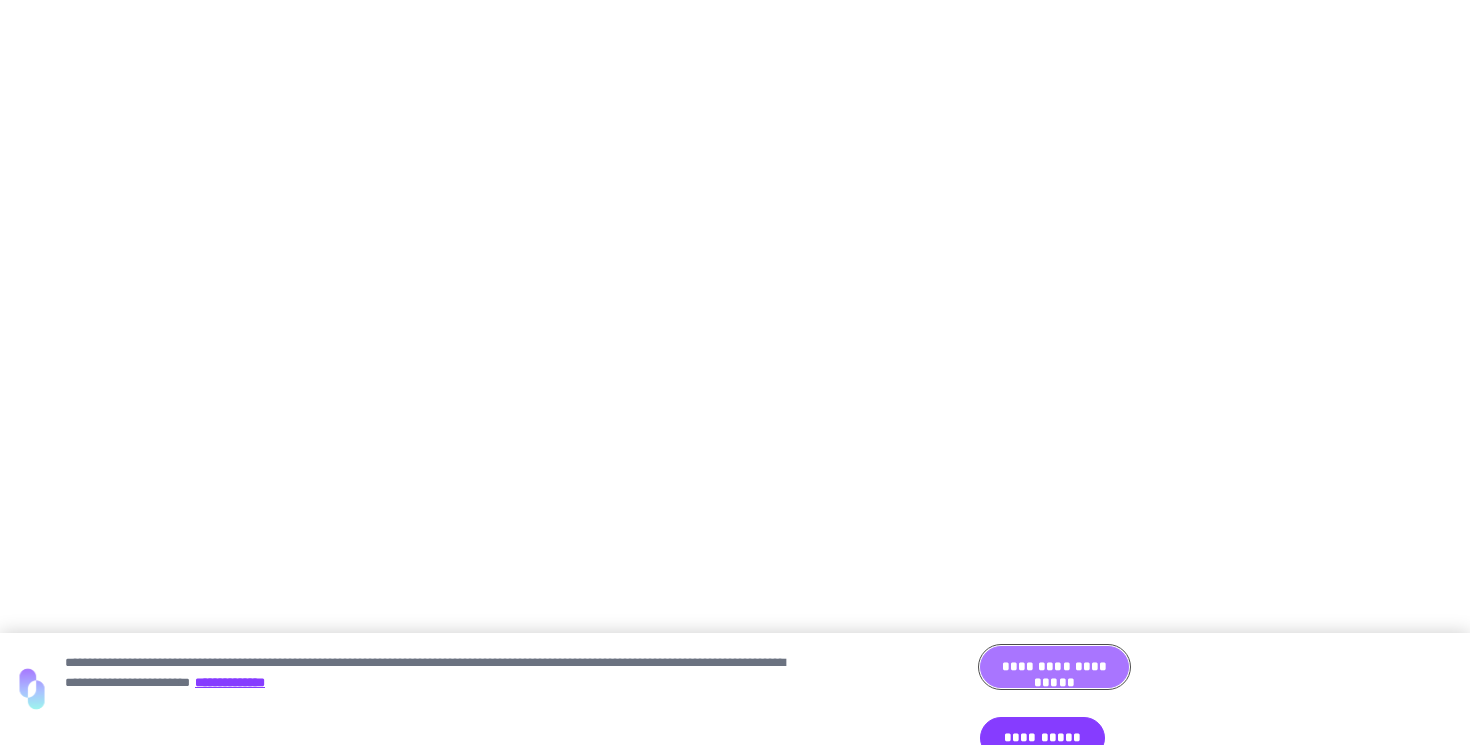 click on "**********" at bounding box center [1054, 667] 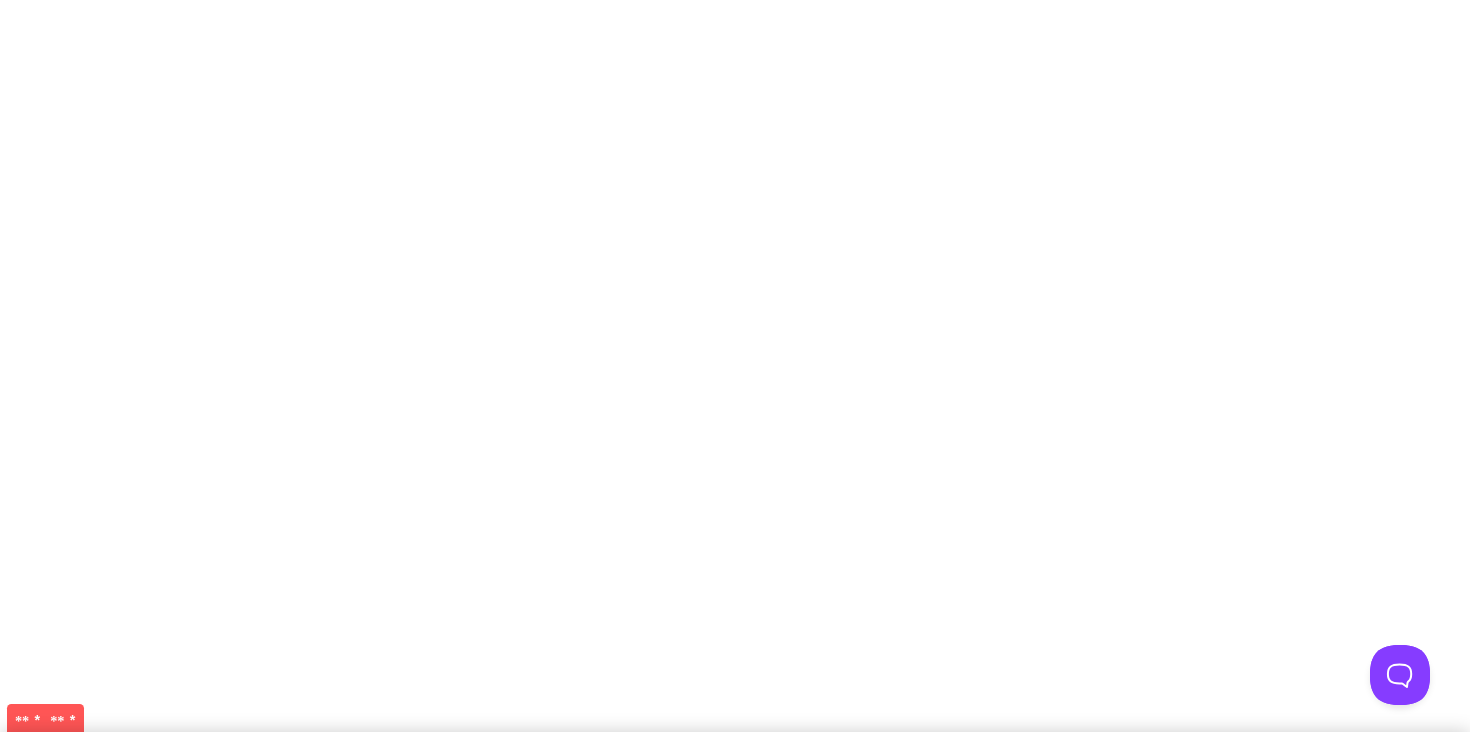 scroll, scrollTop: 0, scrollLeft: 0, axis: both 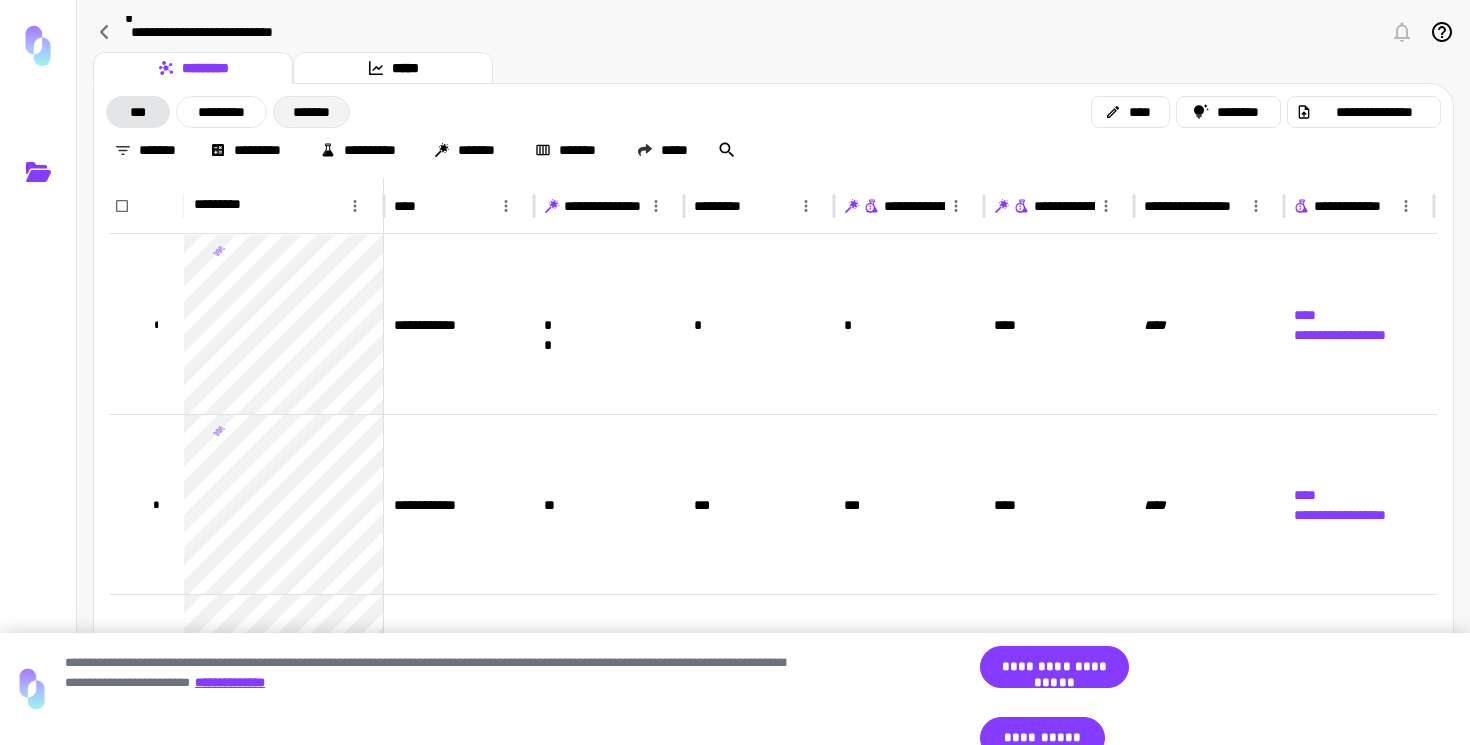 click on "*******" at bounding box center [311, 112] 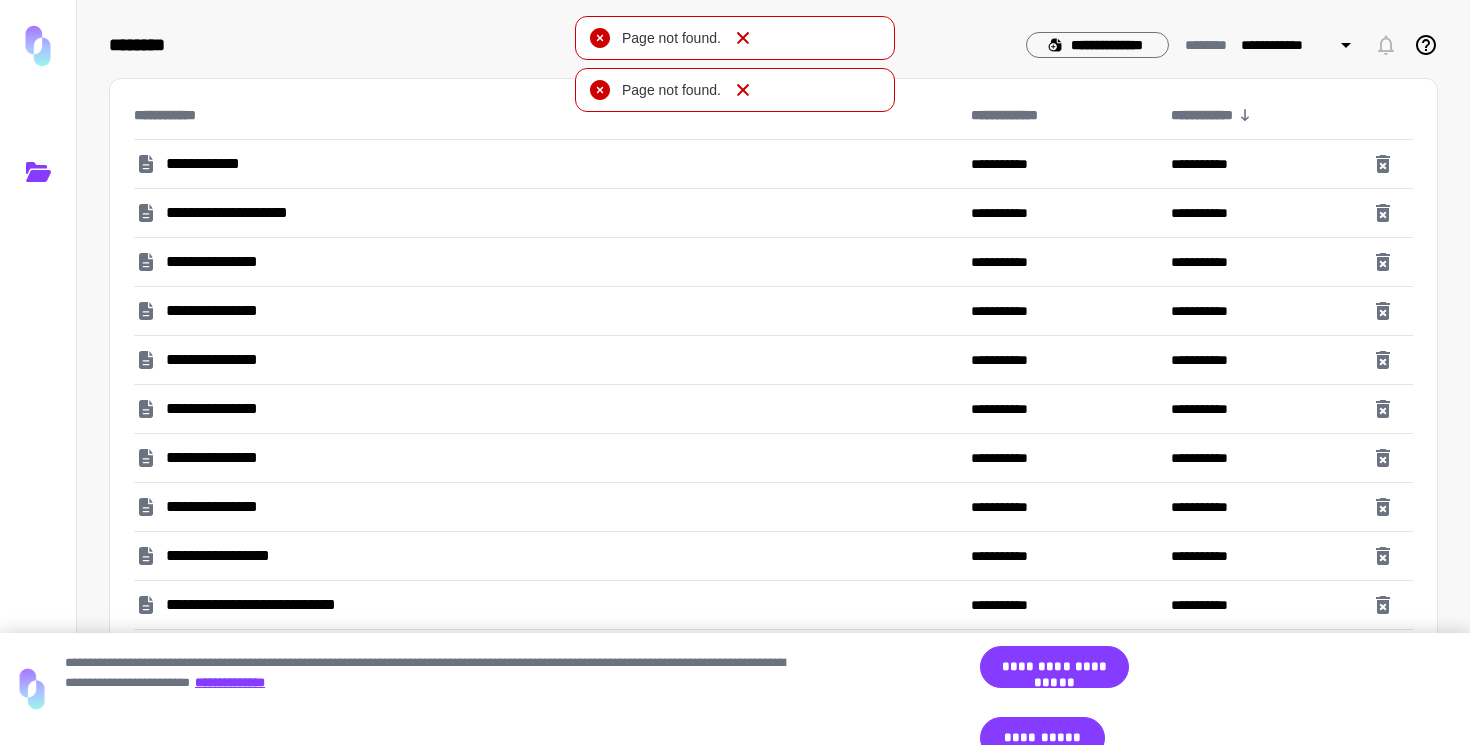 click on "**********" at bounding box center [265, 605] 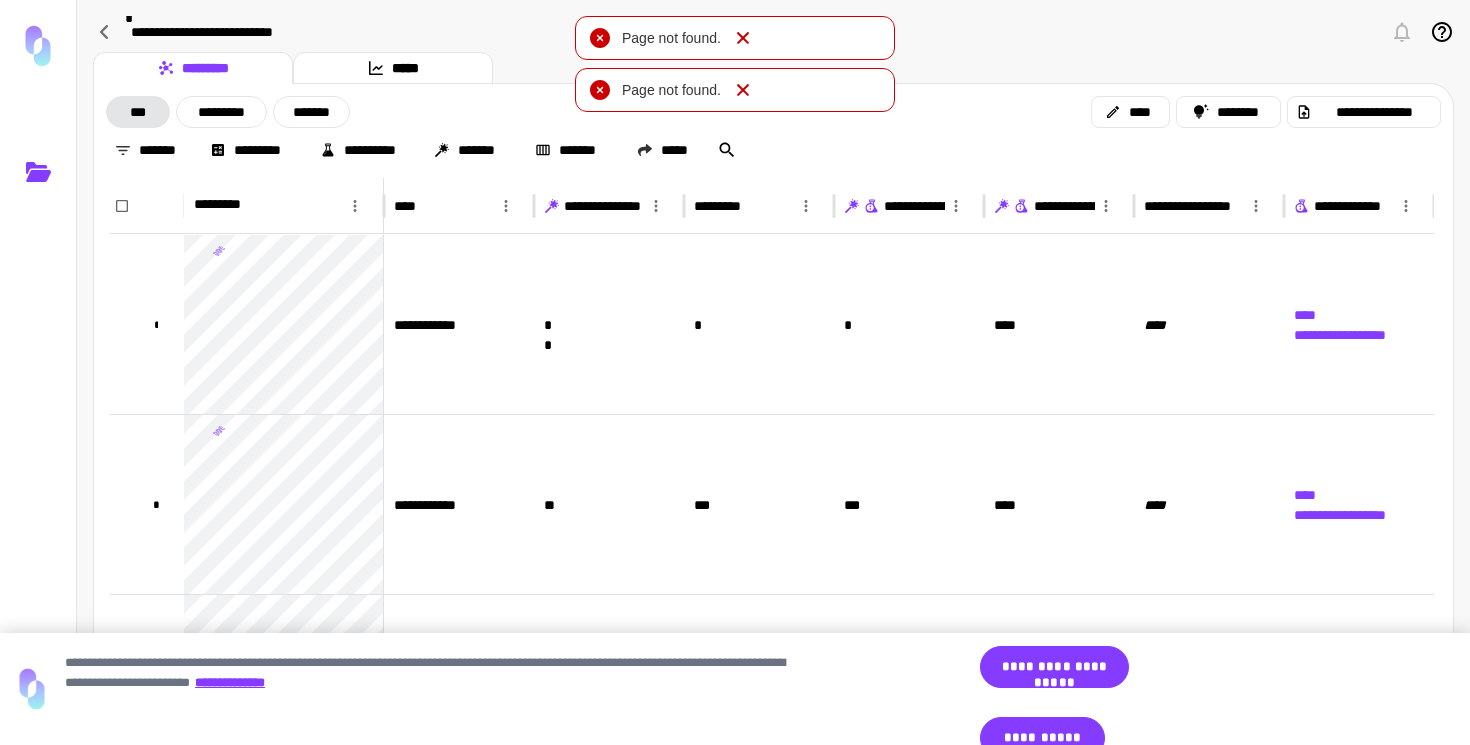 click 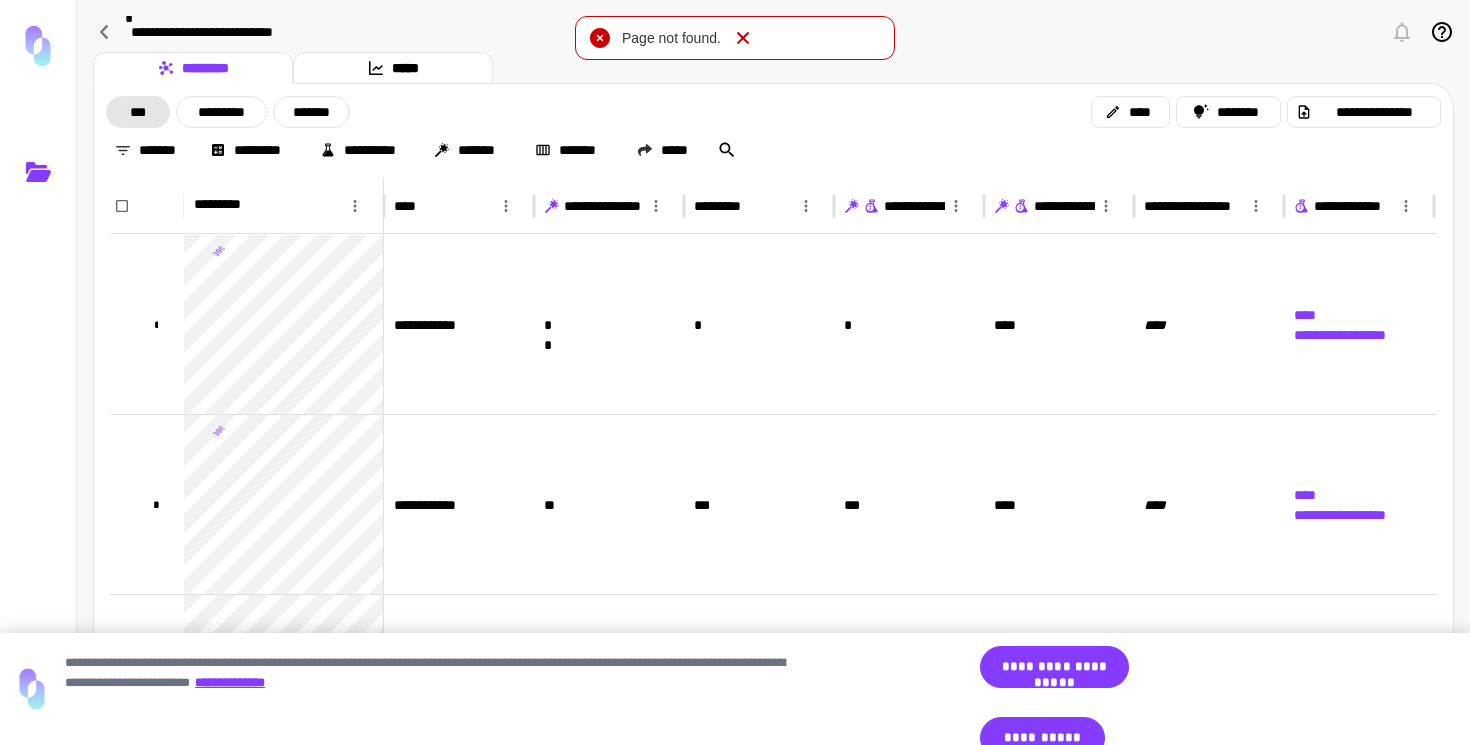 click on "Page not found." at bounding box center [735, 38] 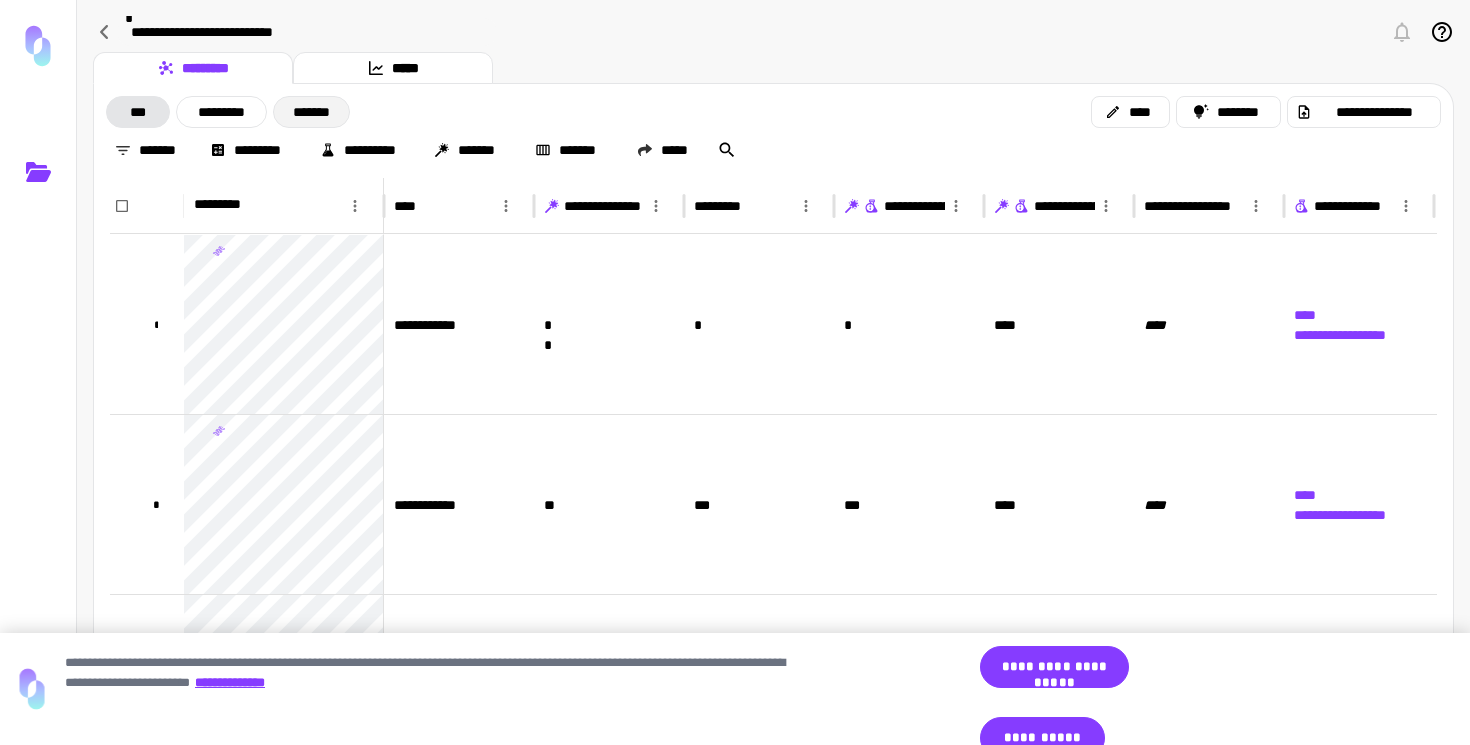 click on "*******" at bounding box center (311, 112) 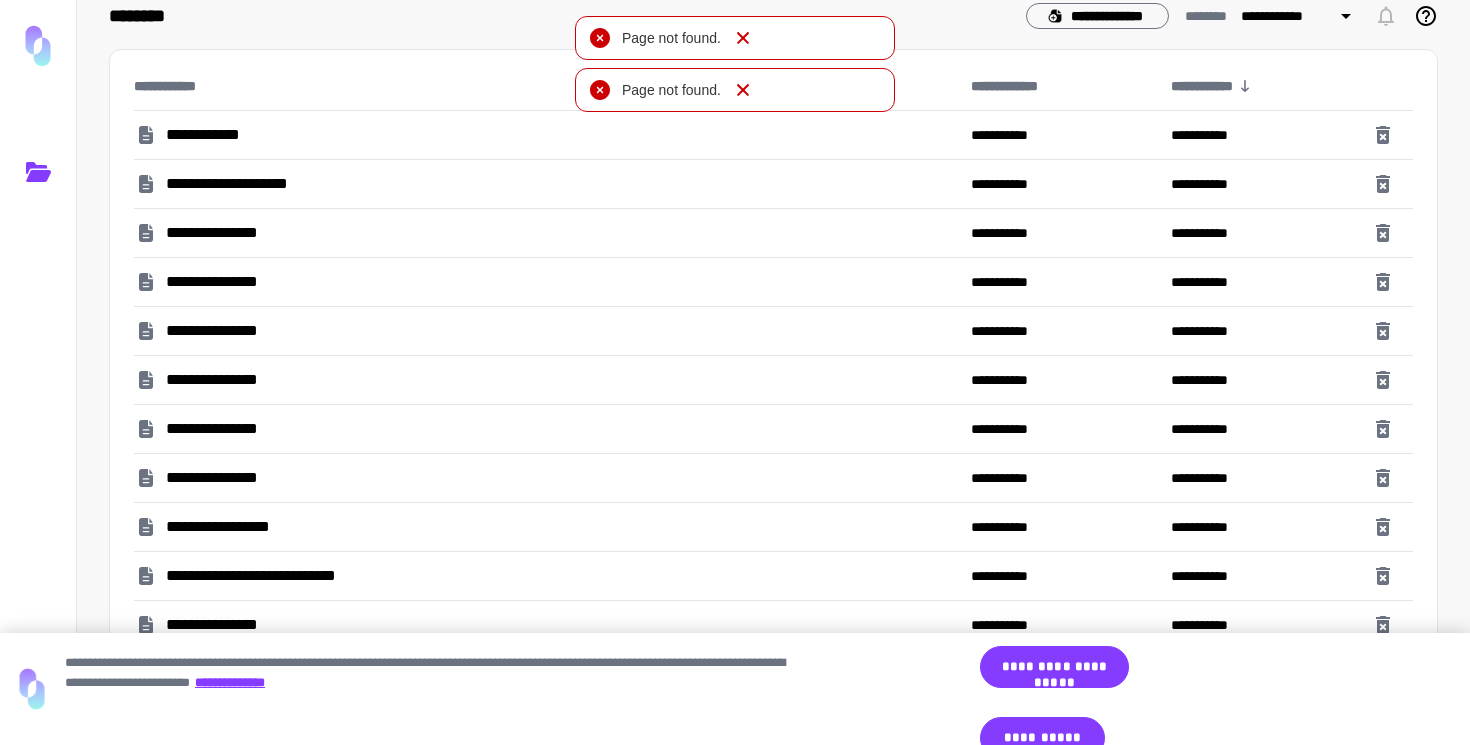scroll, scrollTop: 30, scrollLeft: 0, axis: vertical 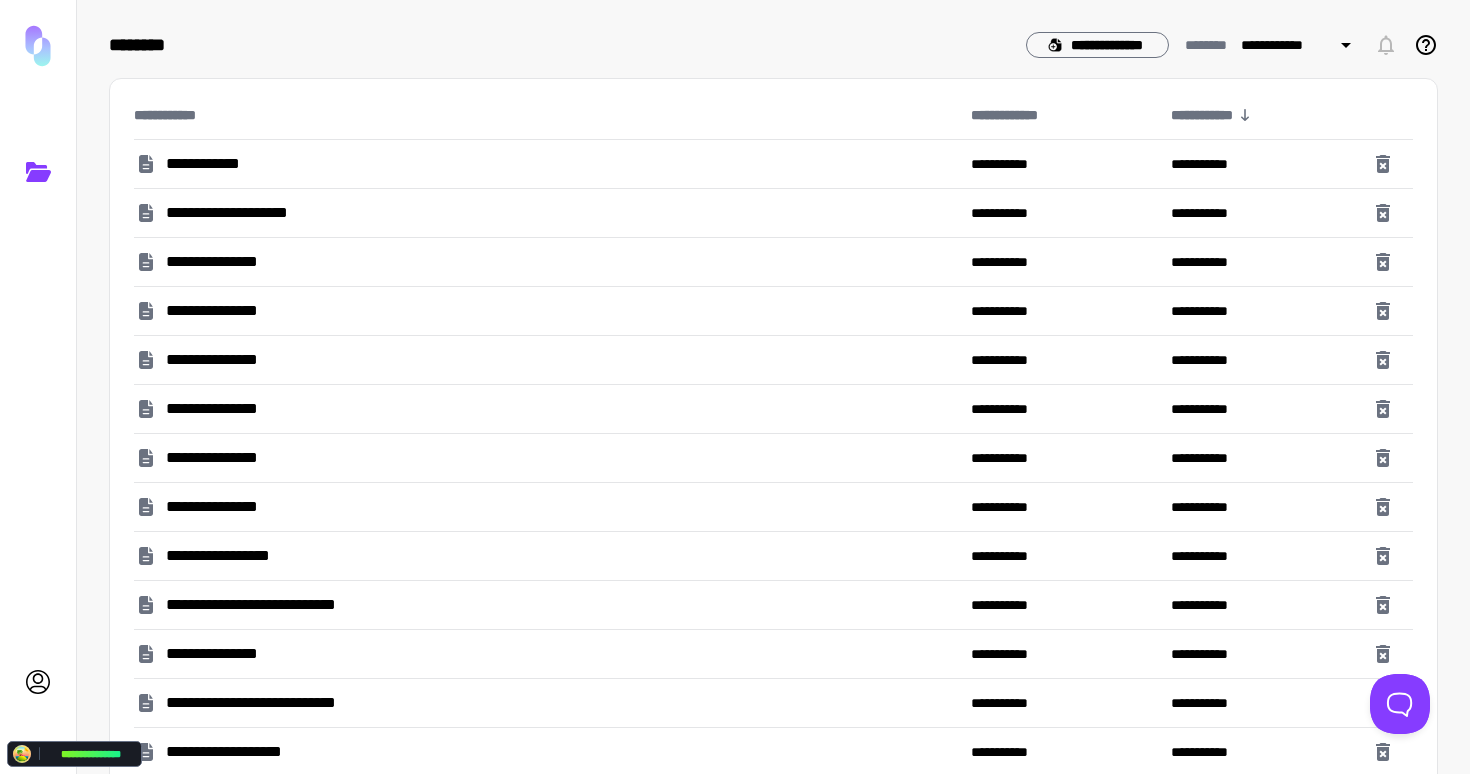 click on "**********" at bounding box center (265, 605) 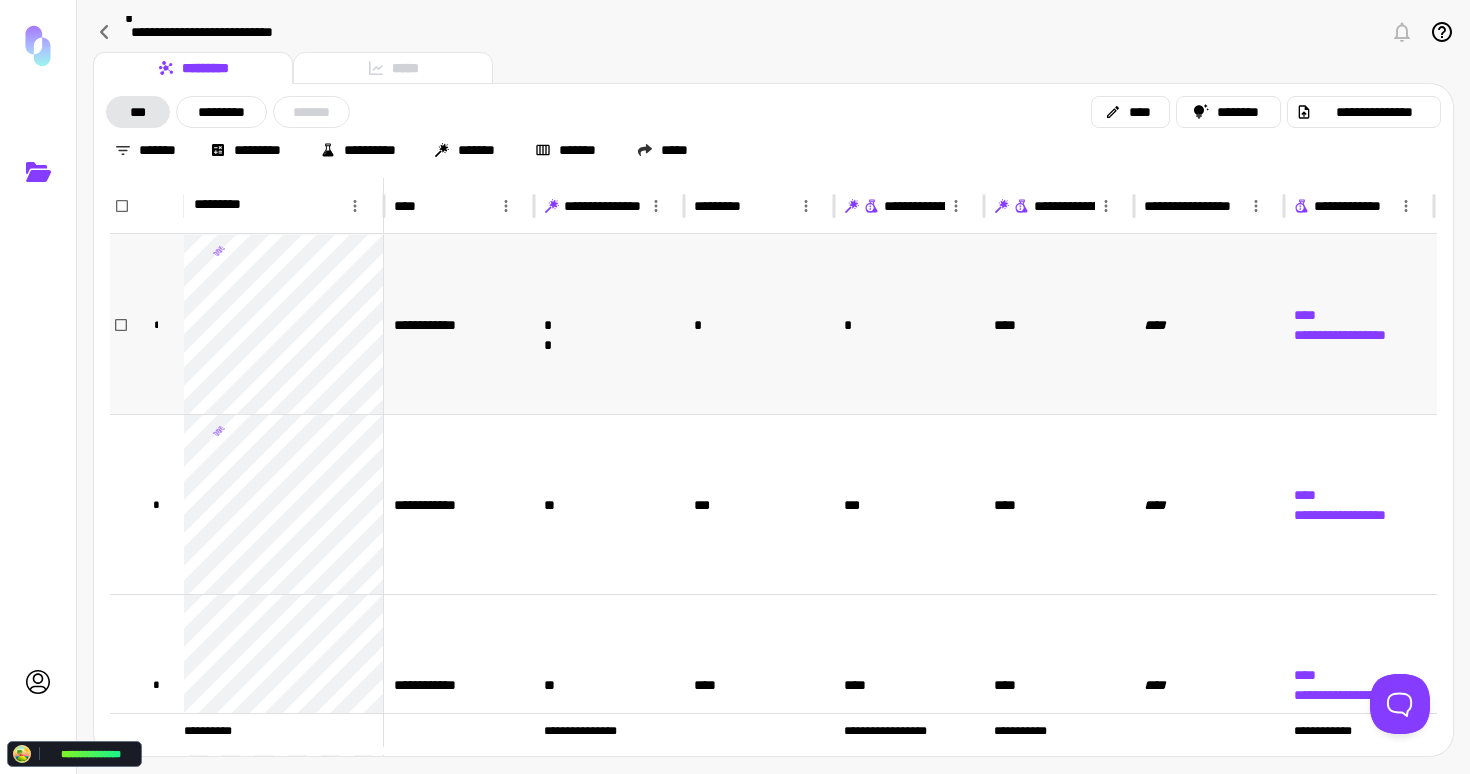 click on "**********" at bounding box center [459, 324] 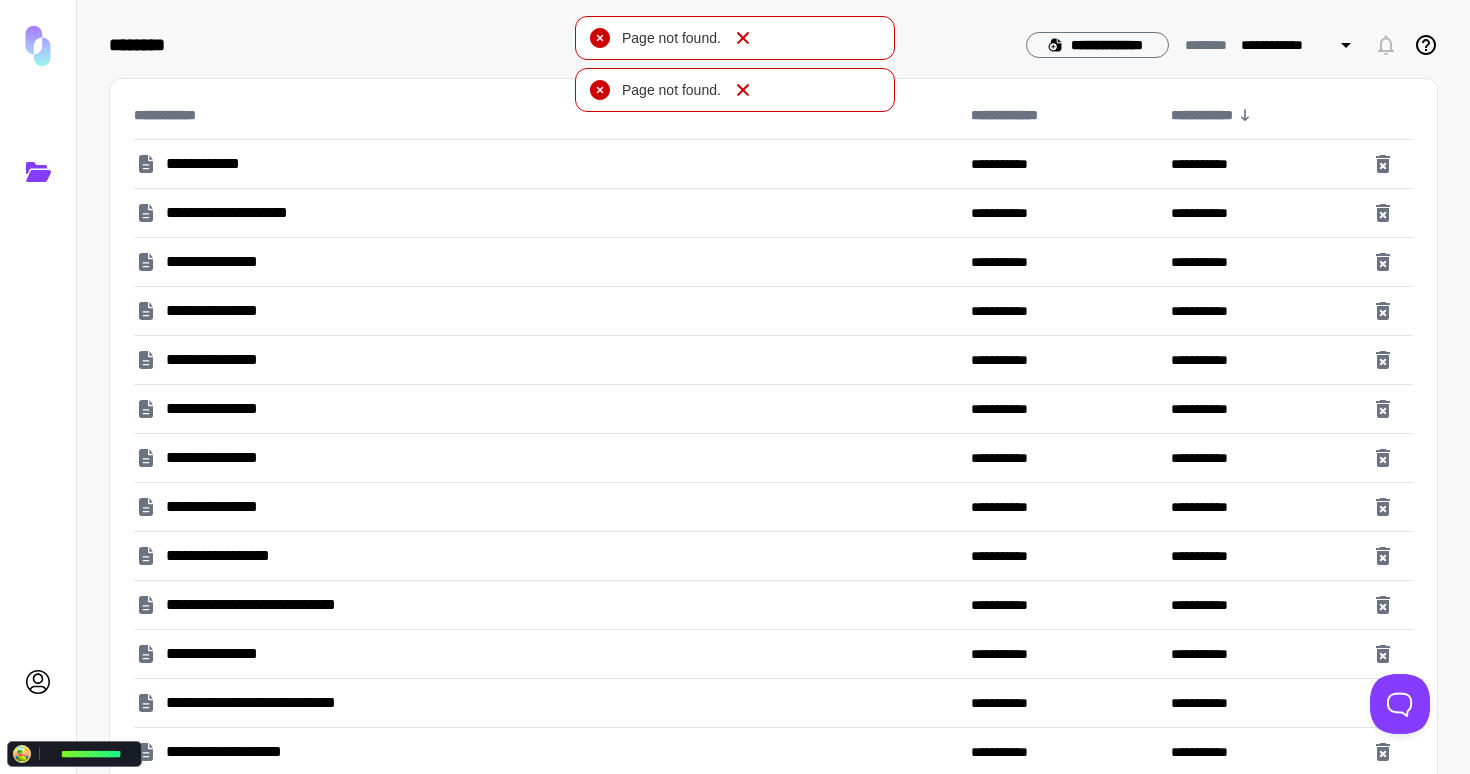 click 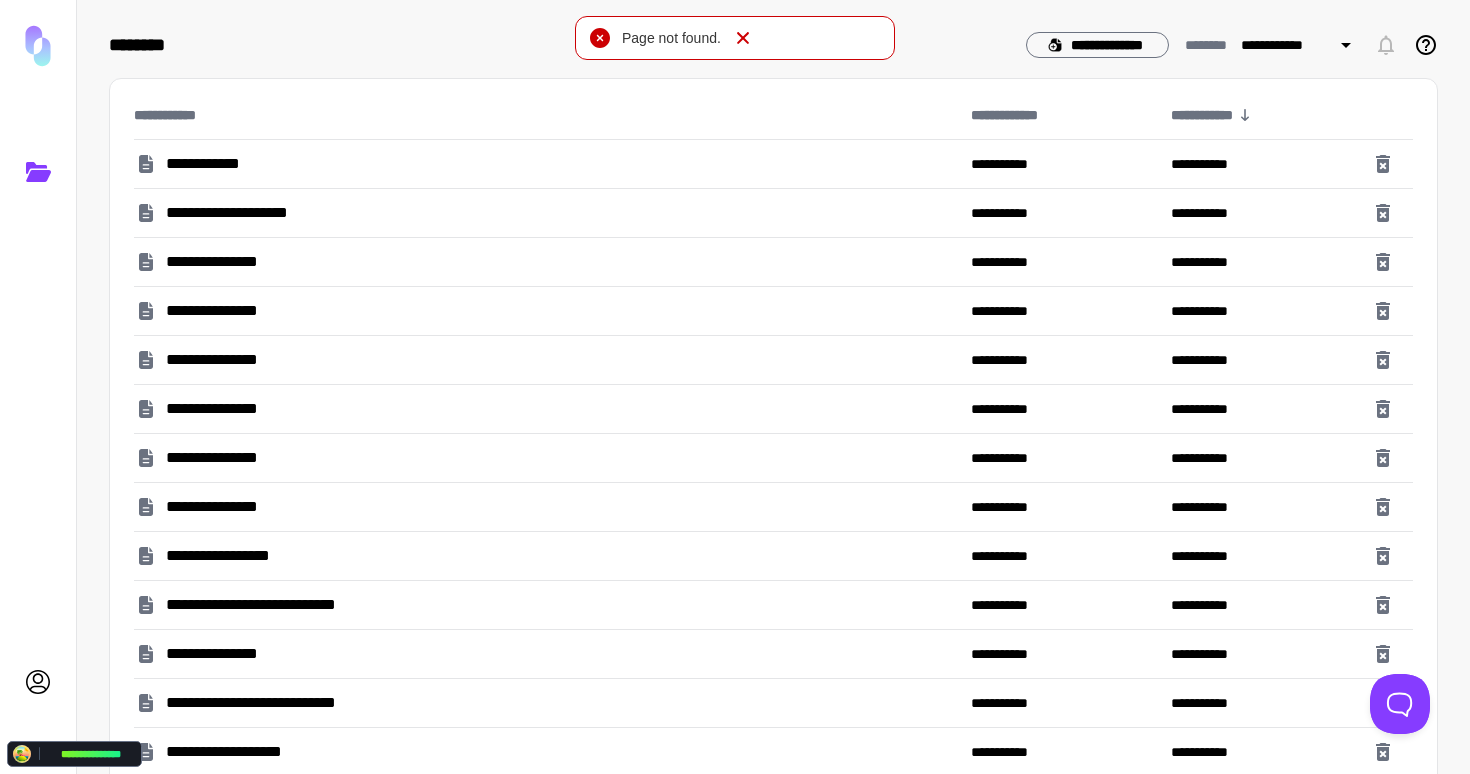 click 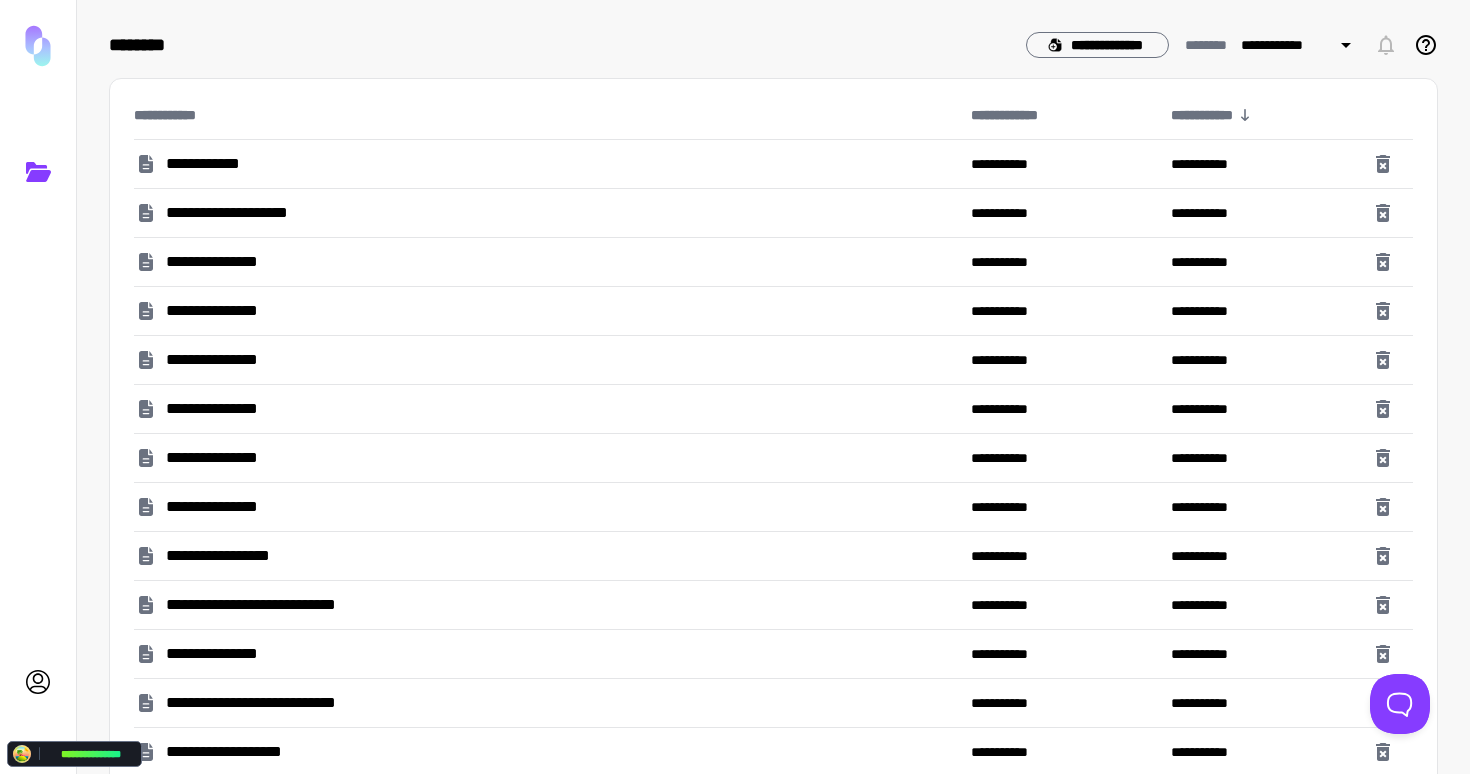 click on "**********" at bounding box center (265, 703) 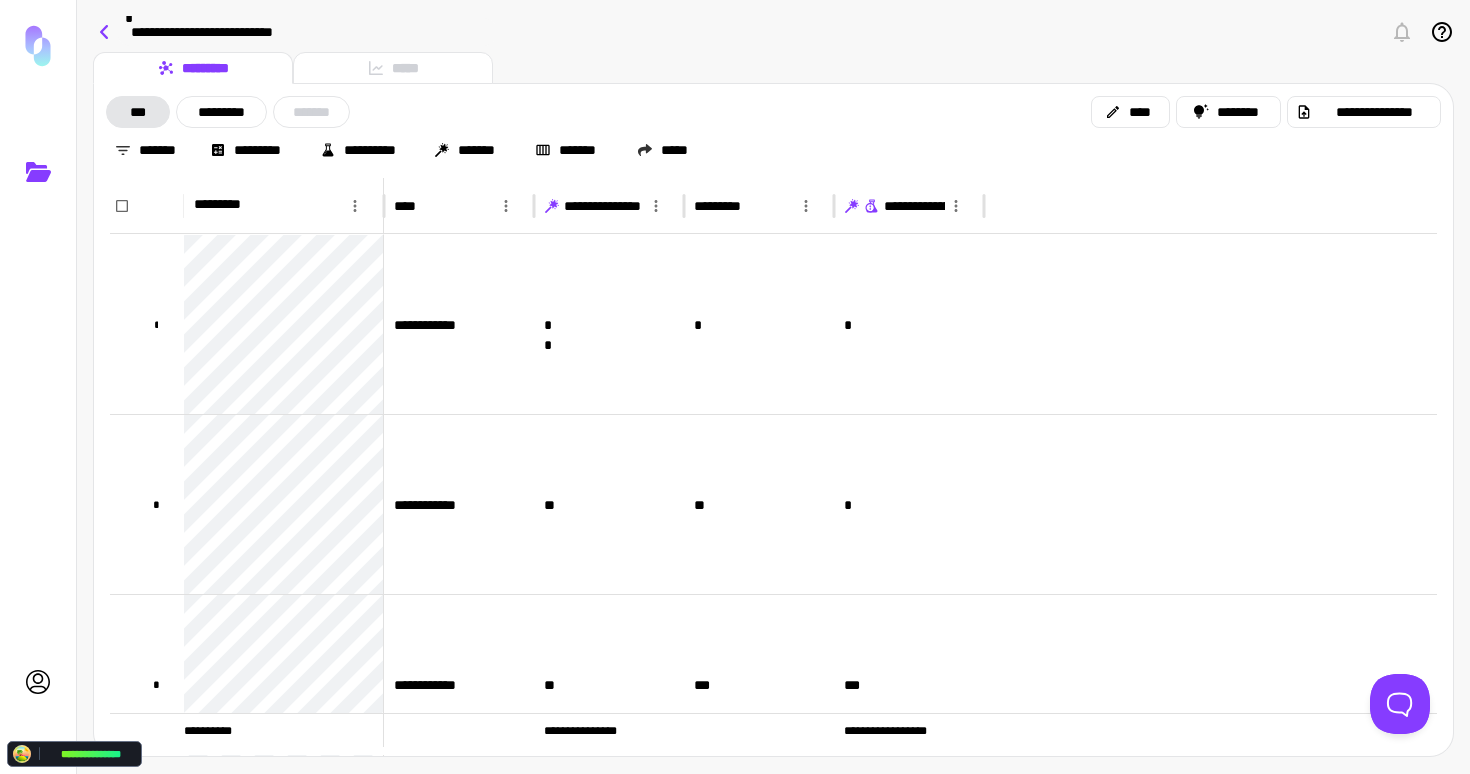 click 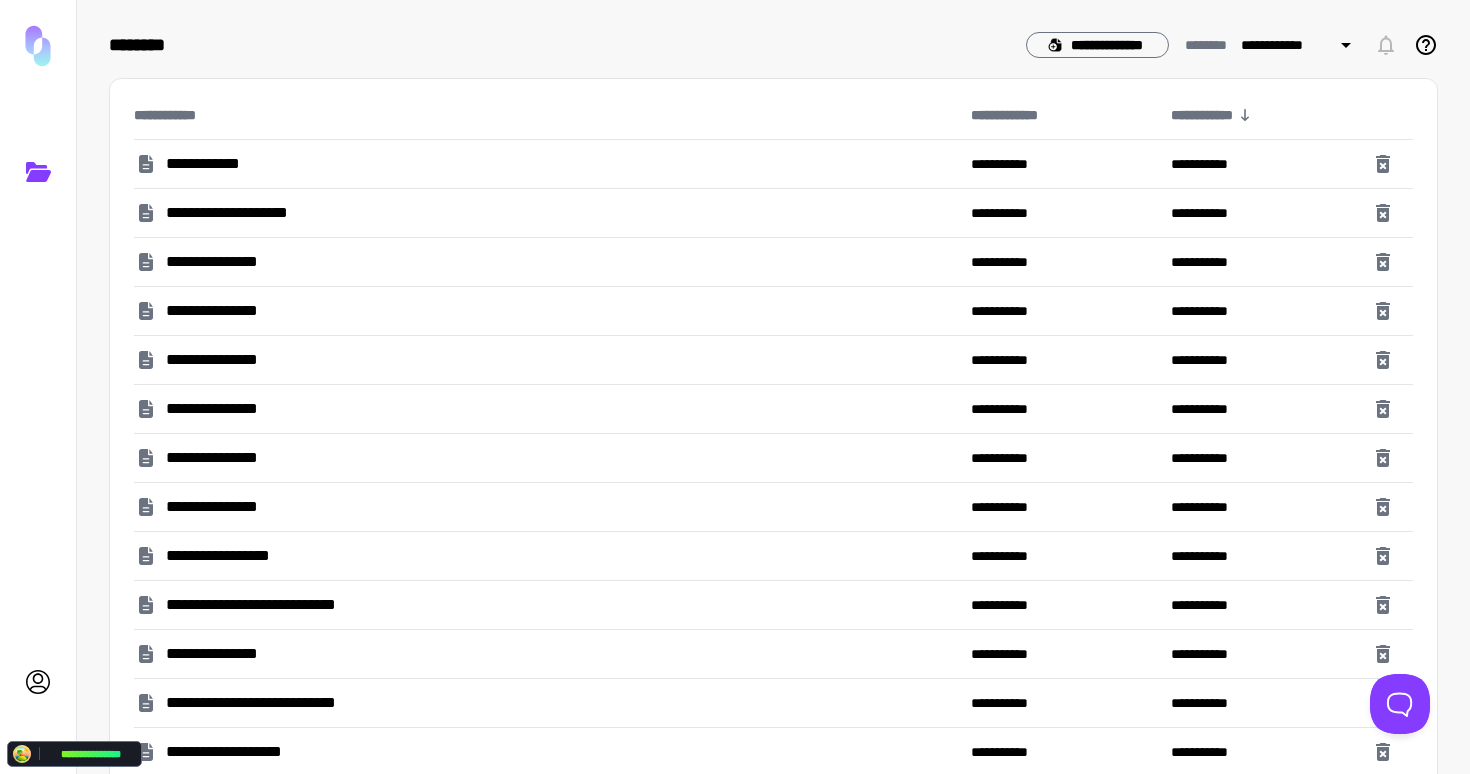 click on "**********" at bounding box center [265, 605] 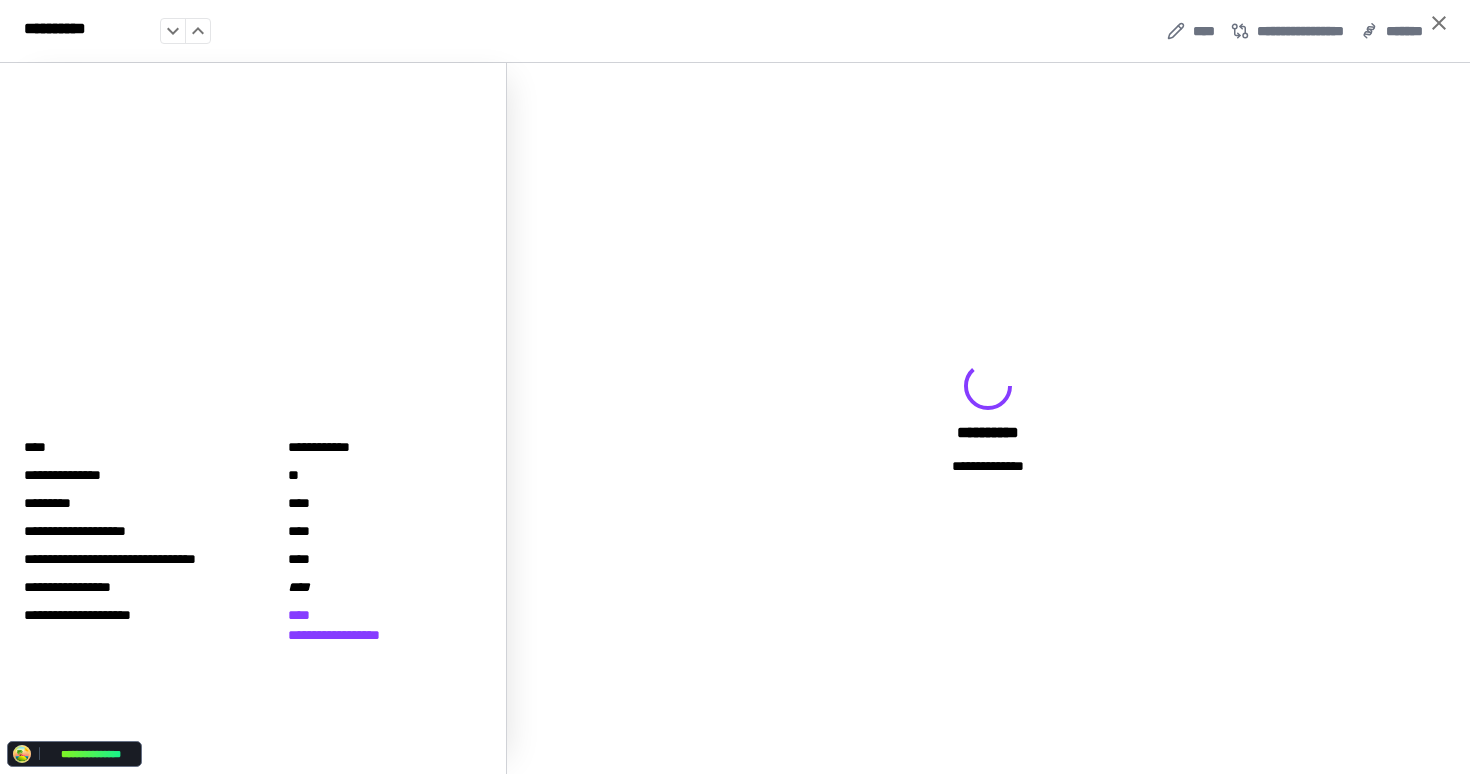 scroll, scrollTop: 0, scrollLeft: 0, axis: both 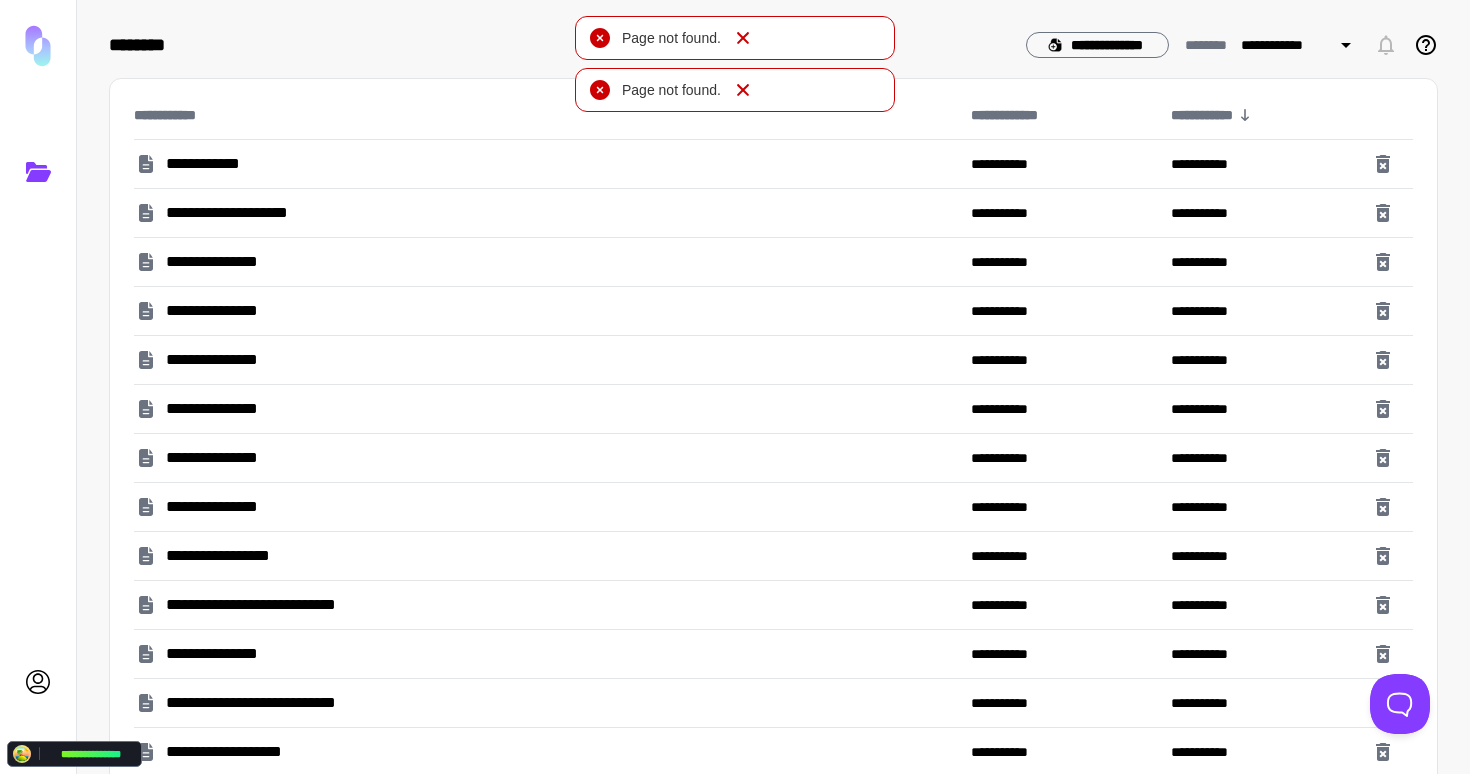 click 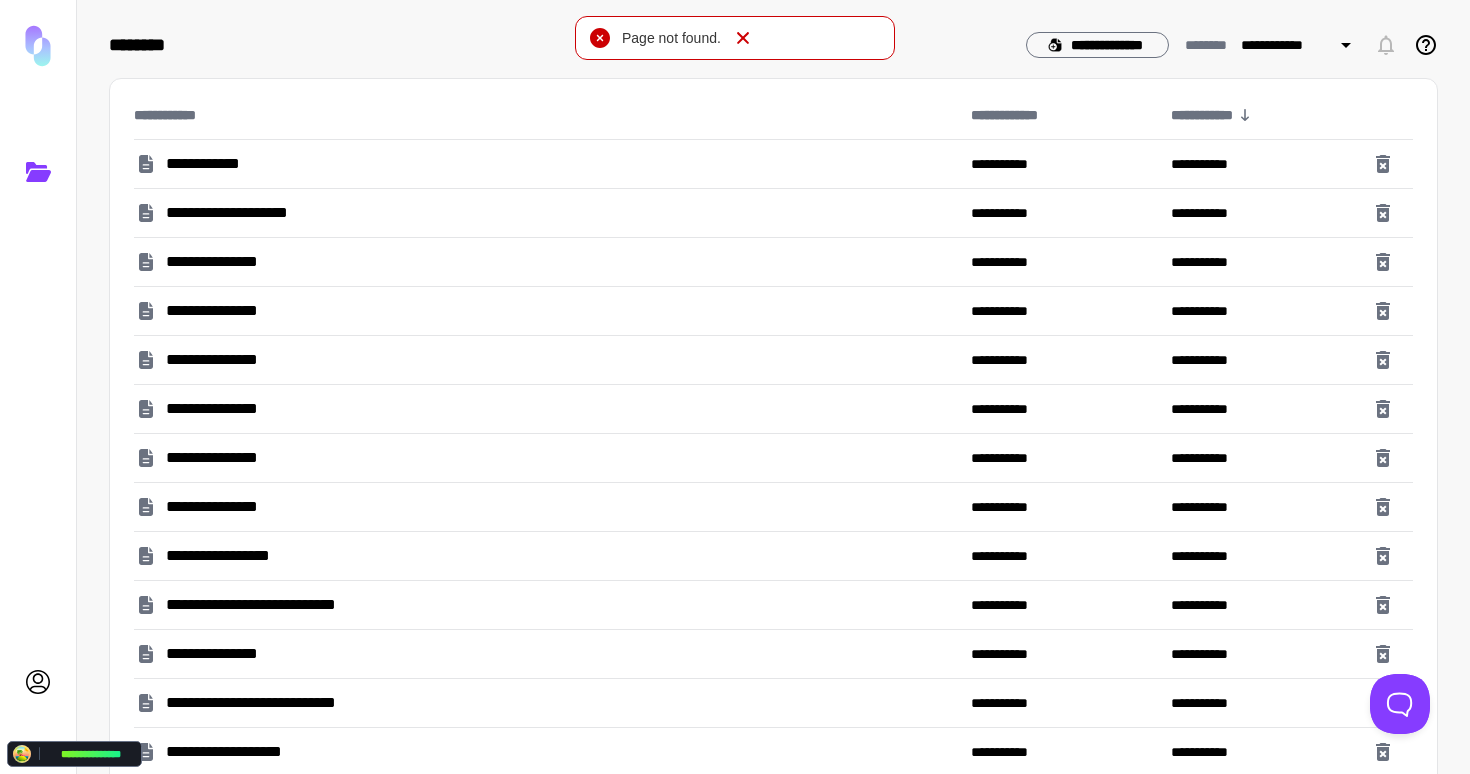 click 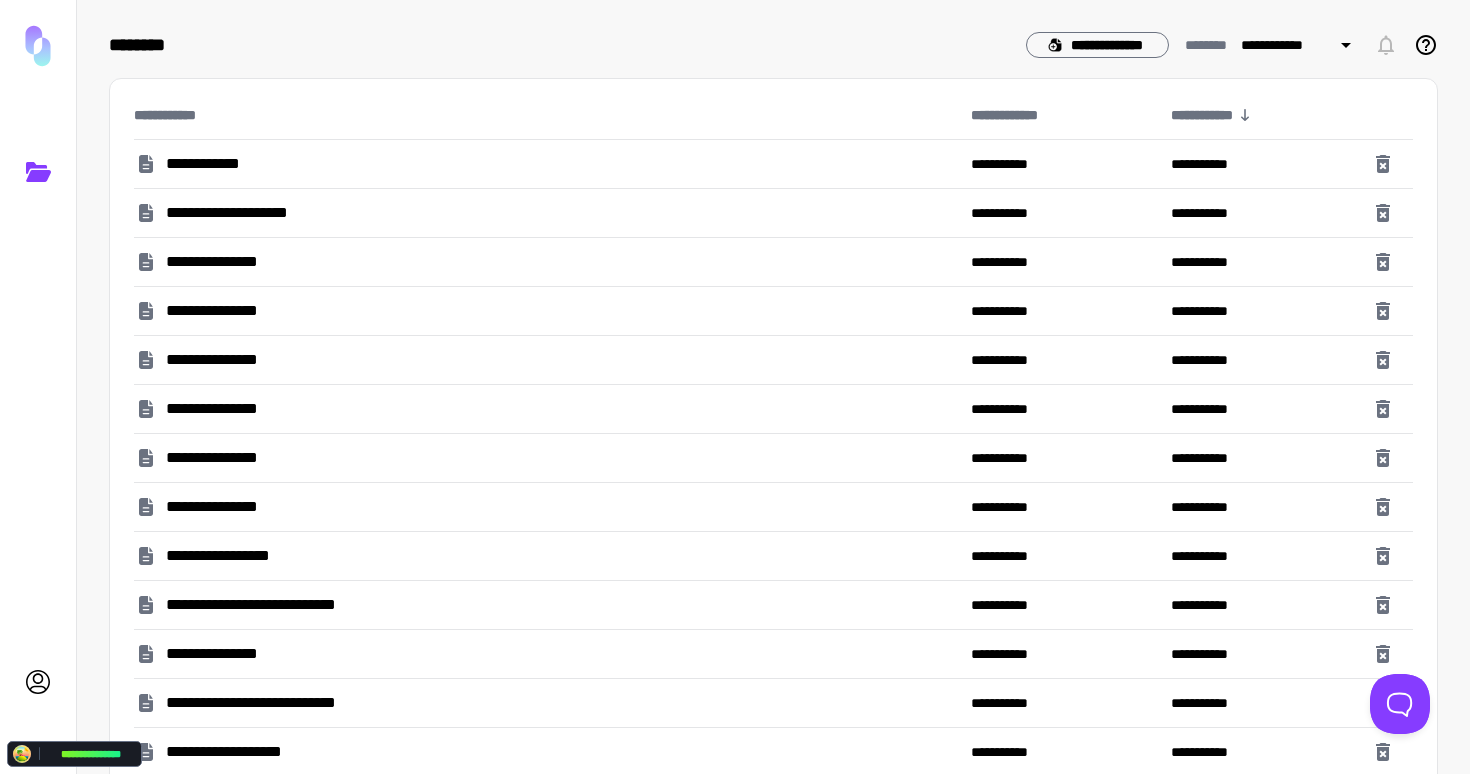 click on "**********" at bounding box center [265, 605] 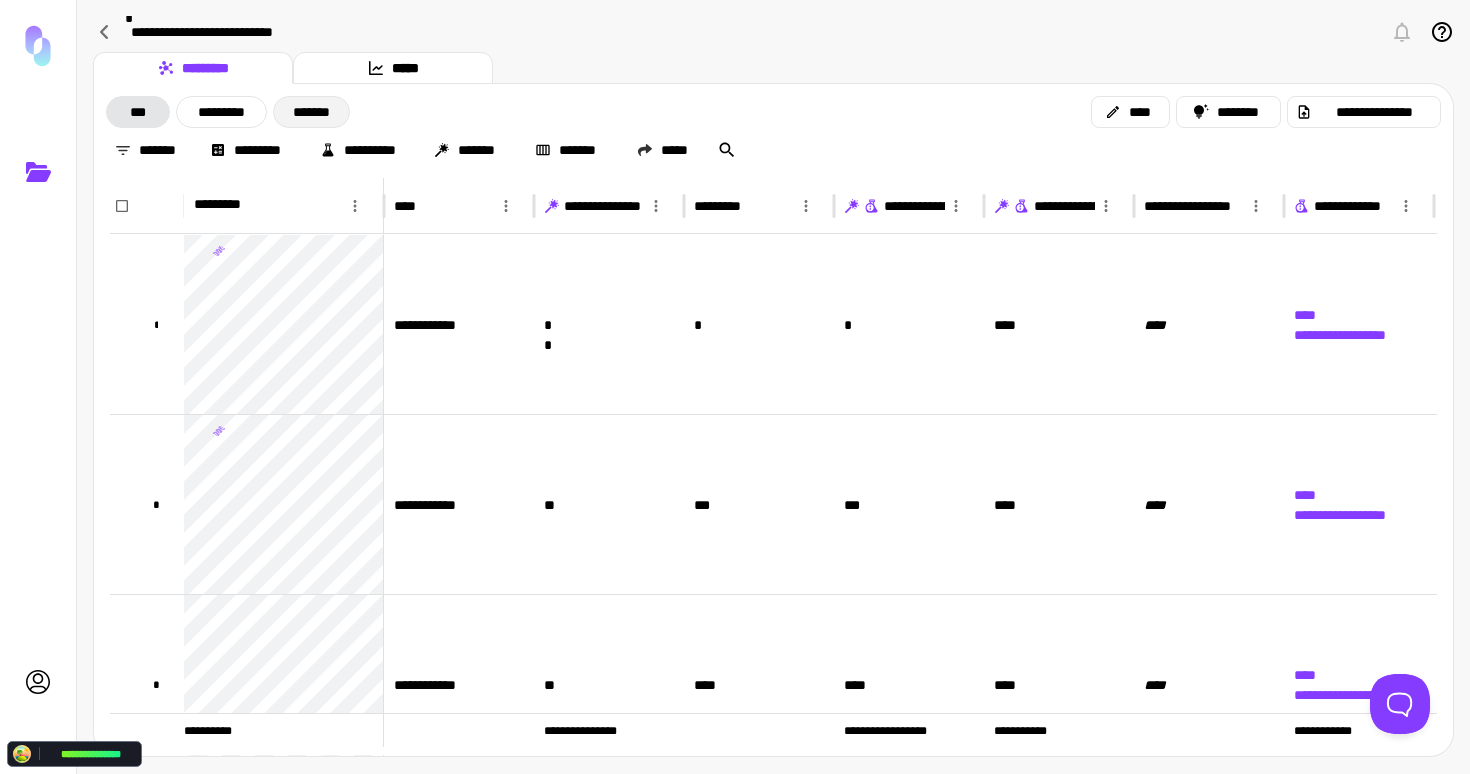 click on "*******" at bounding box center [311, 112] 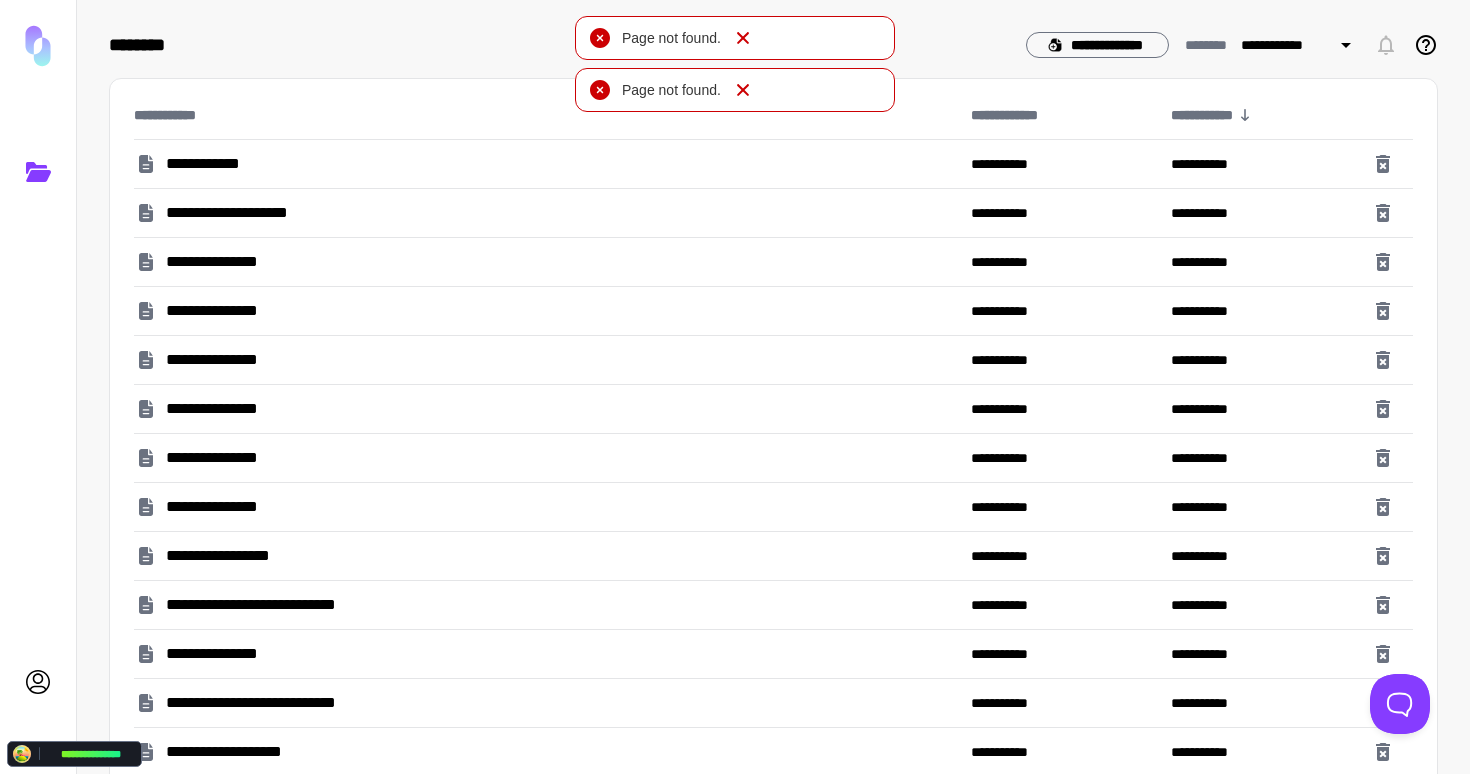 drag, startPoint x: 742, startPoint y: 89, endPoint x: 740, endPoint y: 53, distance: 36.05551 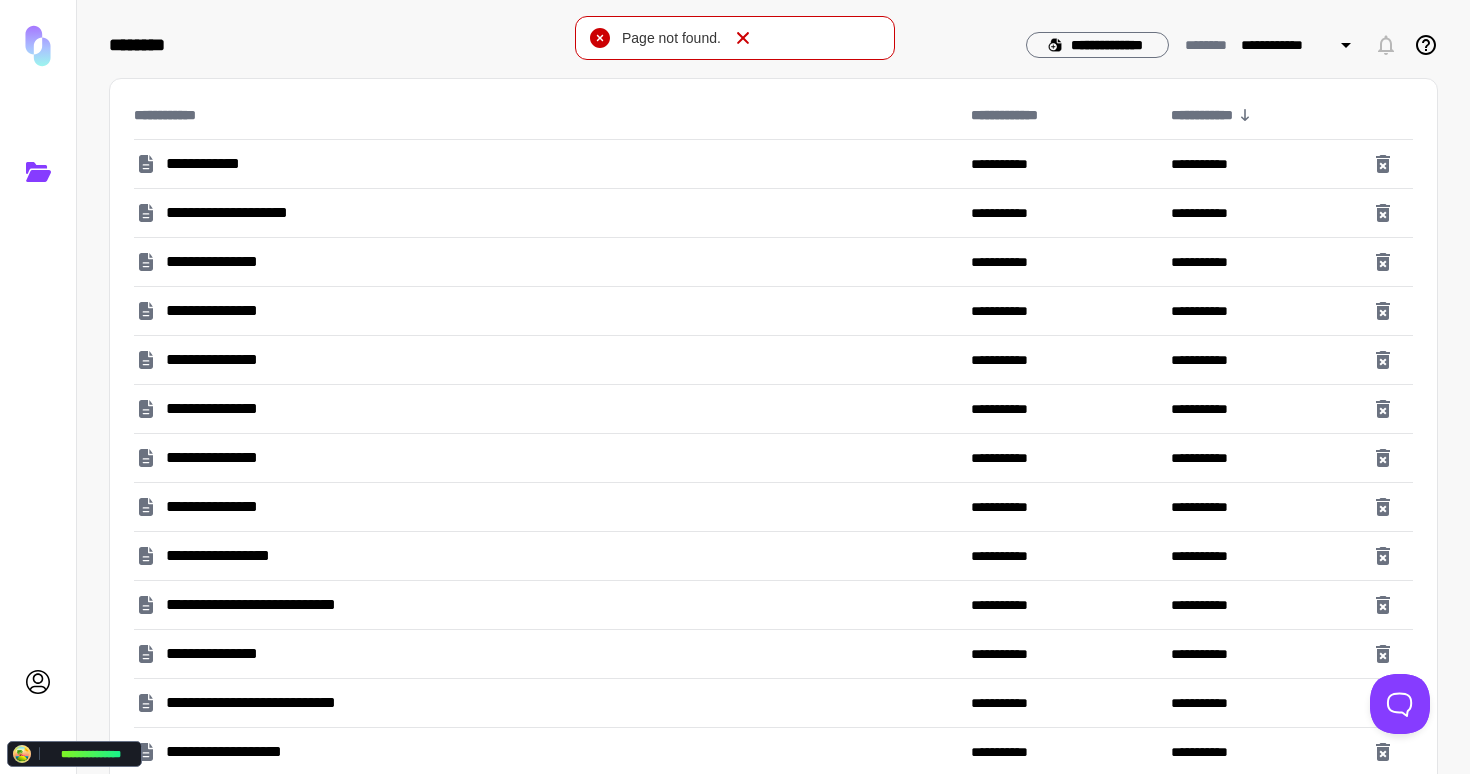 drag, startPoint x: 741, startPoint y: 45, endPoint x: 743, endPoint y: 21, distance: 24.083189 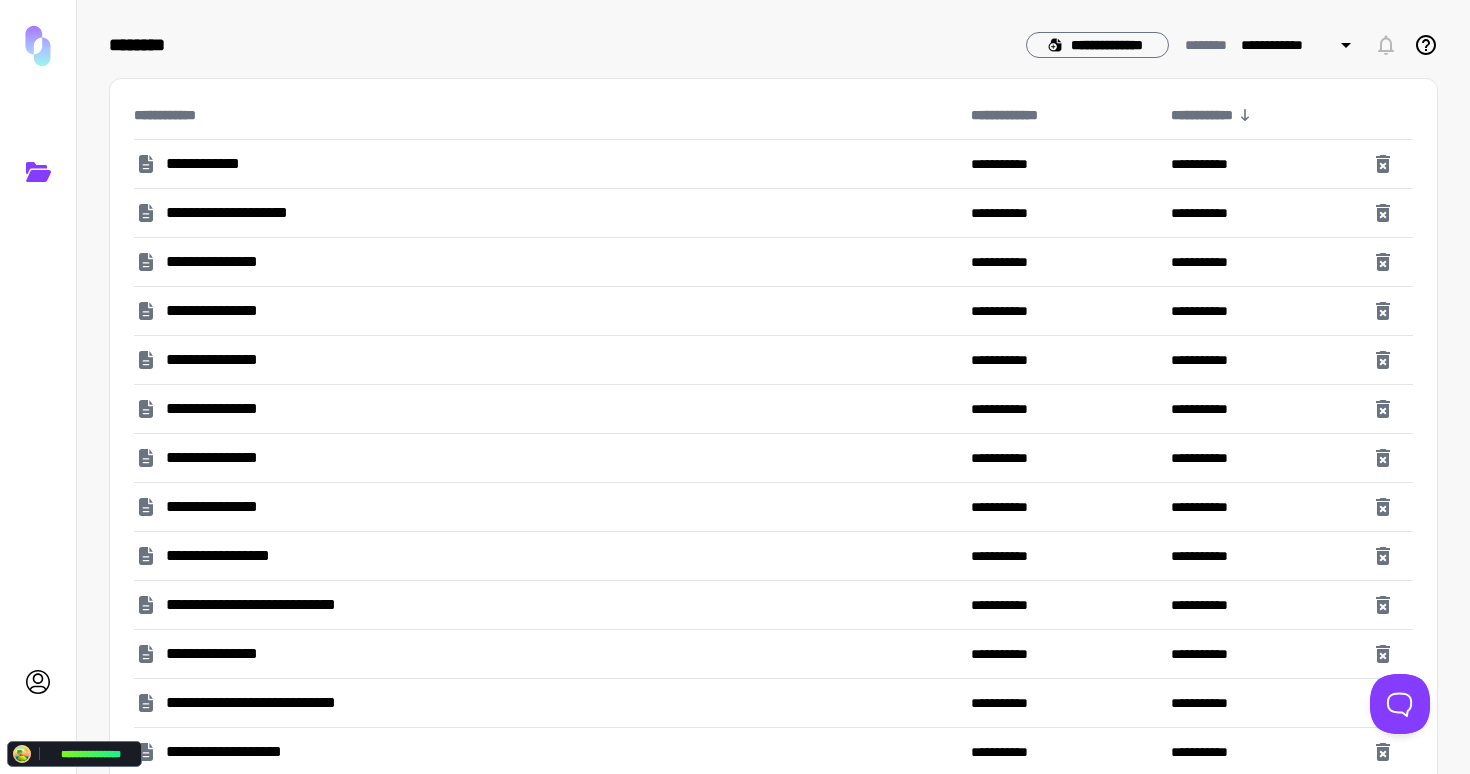 click on "**********" at bounding box center (548, 605) 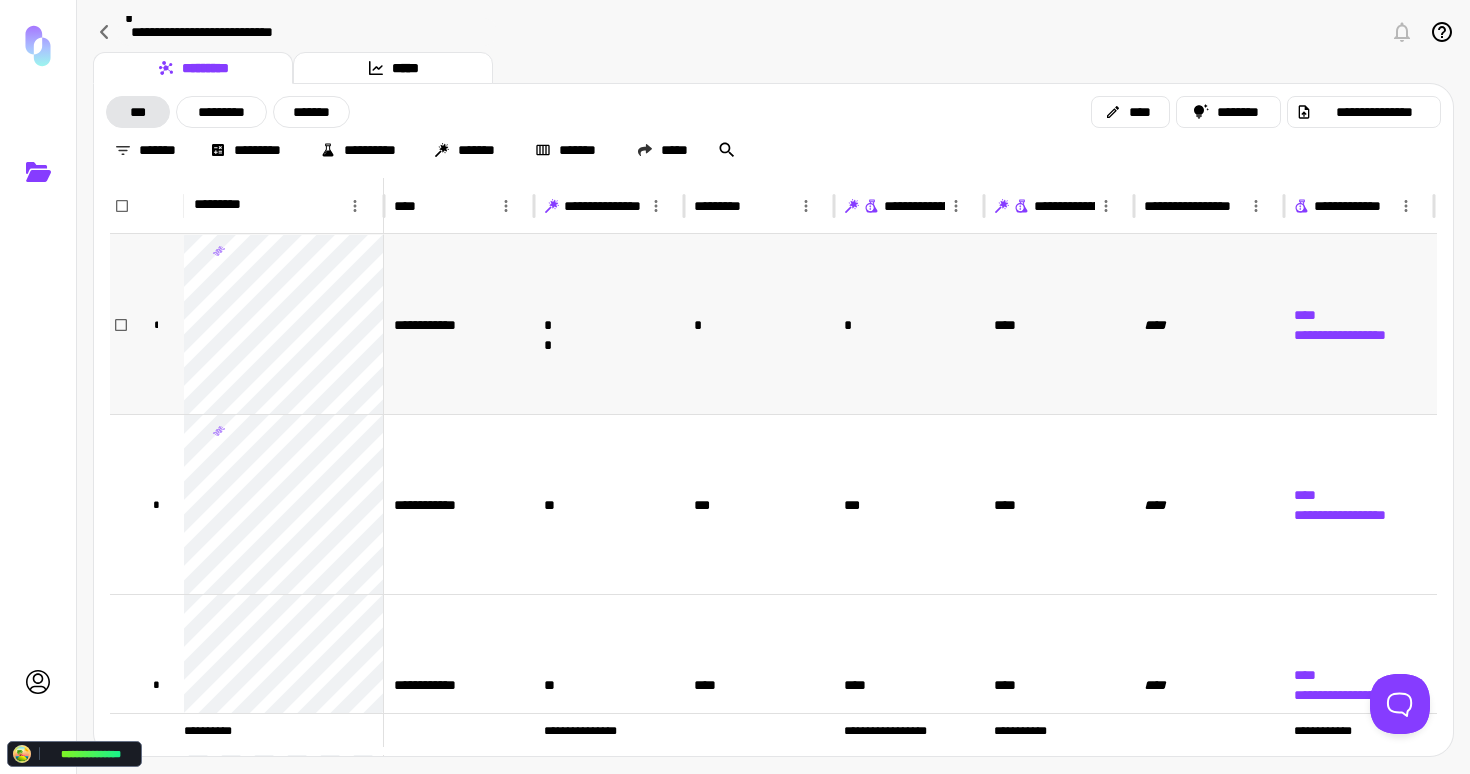 click on "**********" at bounding box center [459, 324] 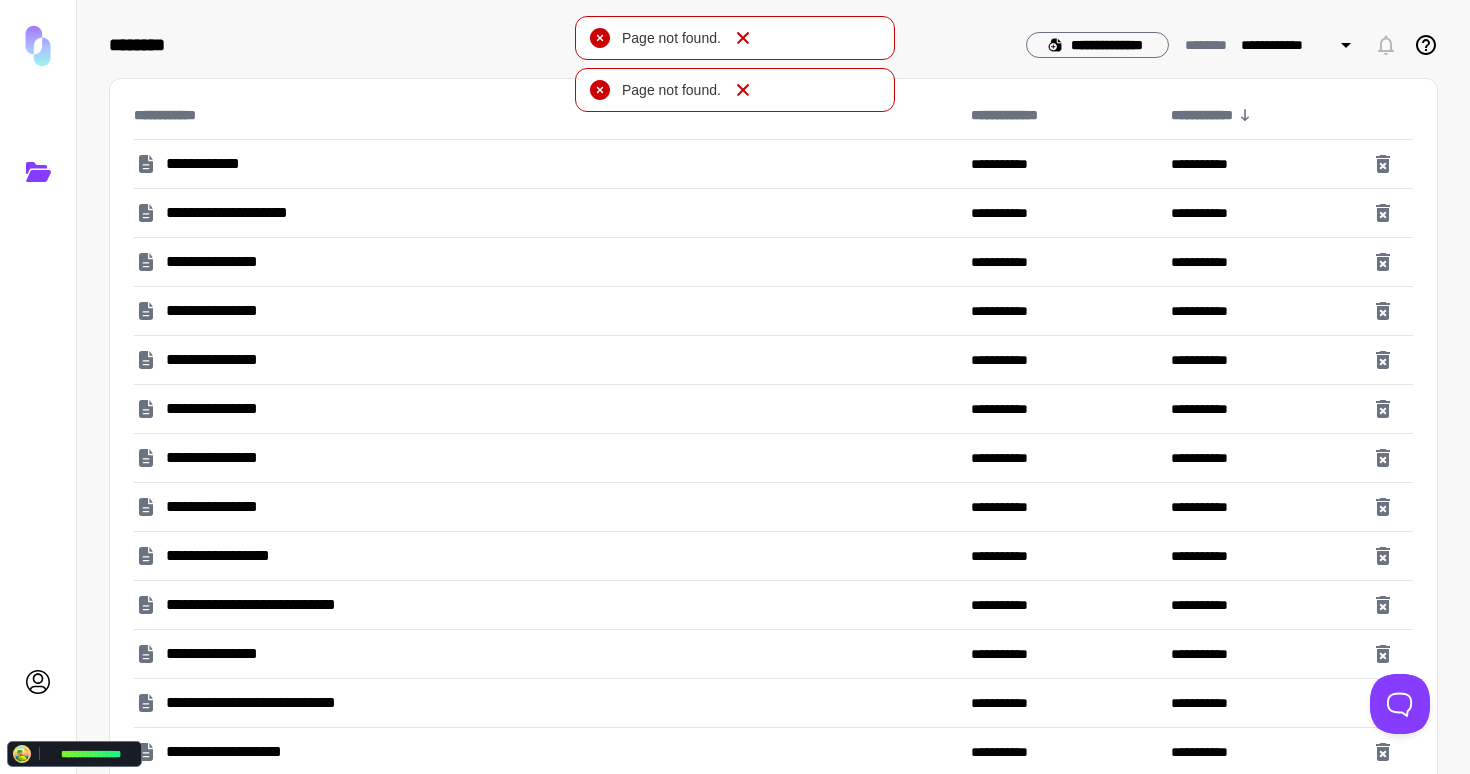 drag, startPoint x: 744, startPoint y: 82, endPoint x: 744, endPoint y: 43, distance: 39 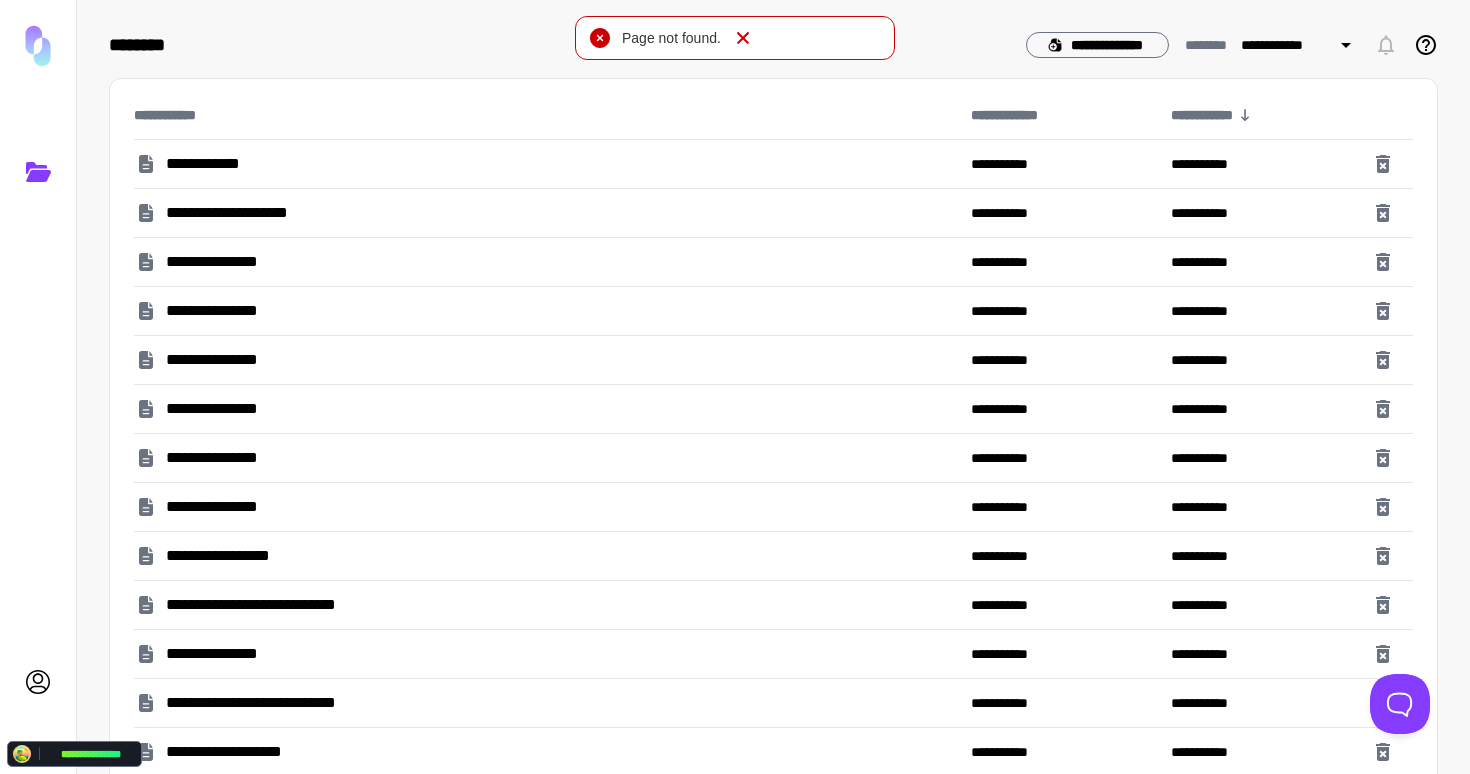 click 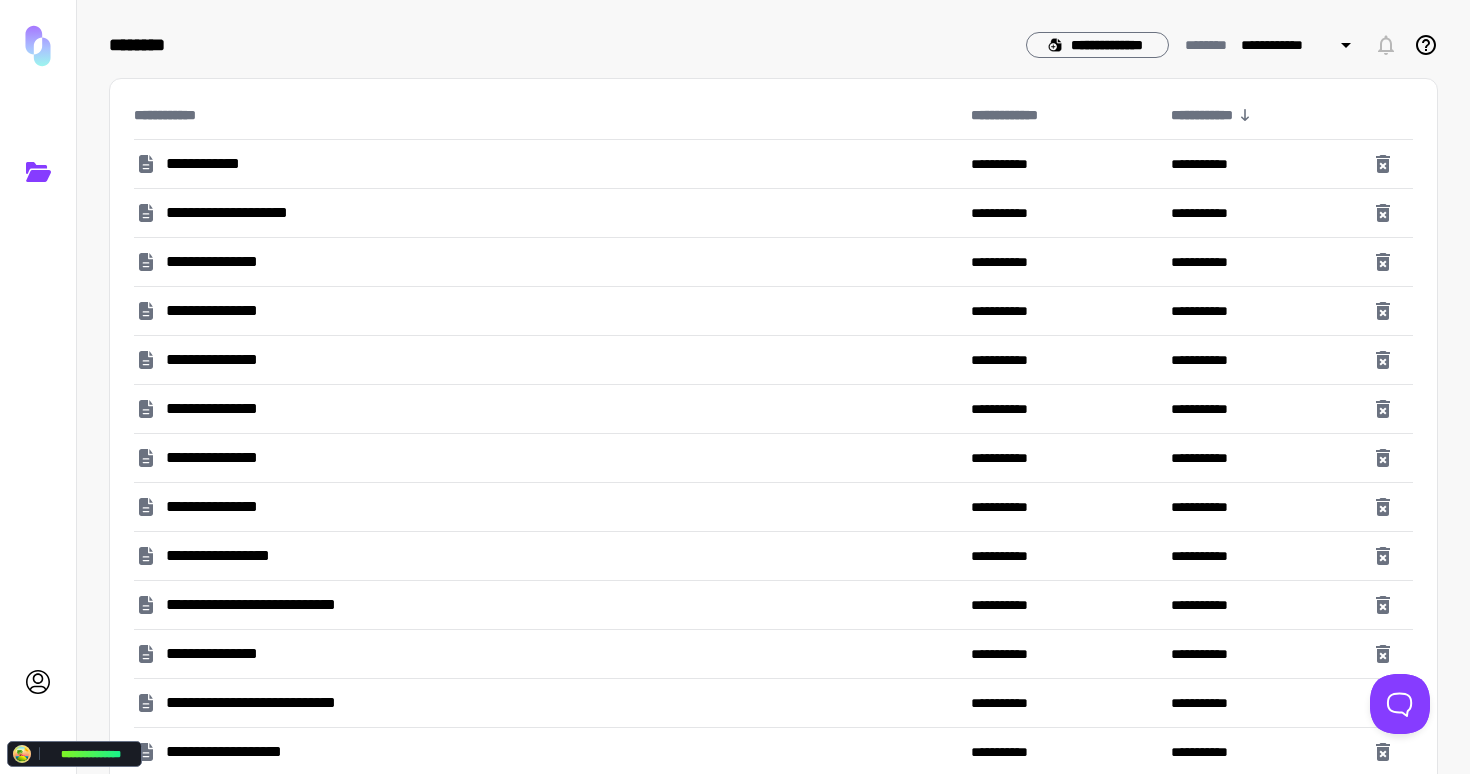 click on "**********" at bounding box center [265, 605] 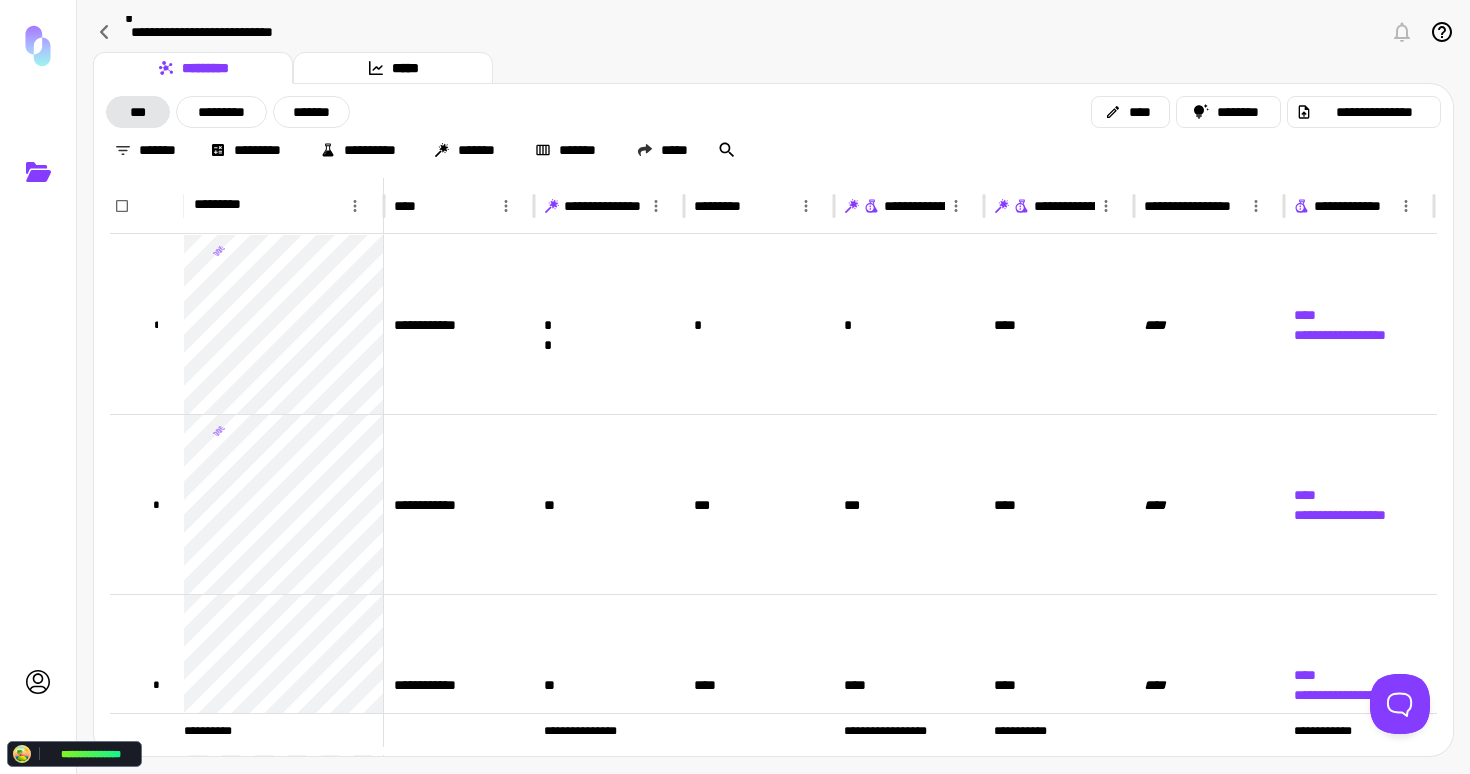 scroll, scrollTop: 275, scrollLeft: 0, axis: vertical 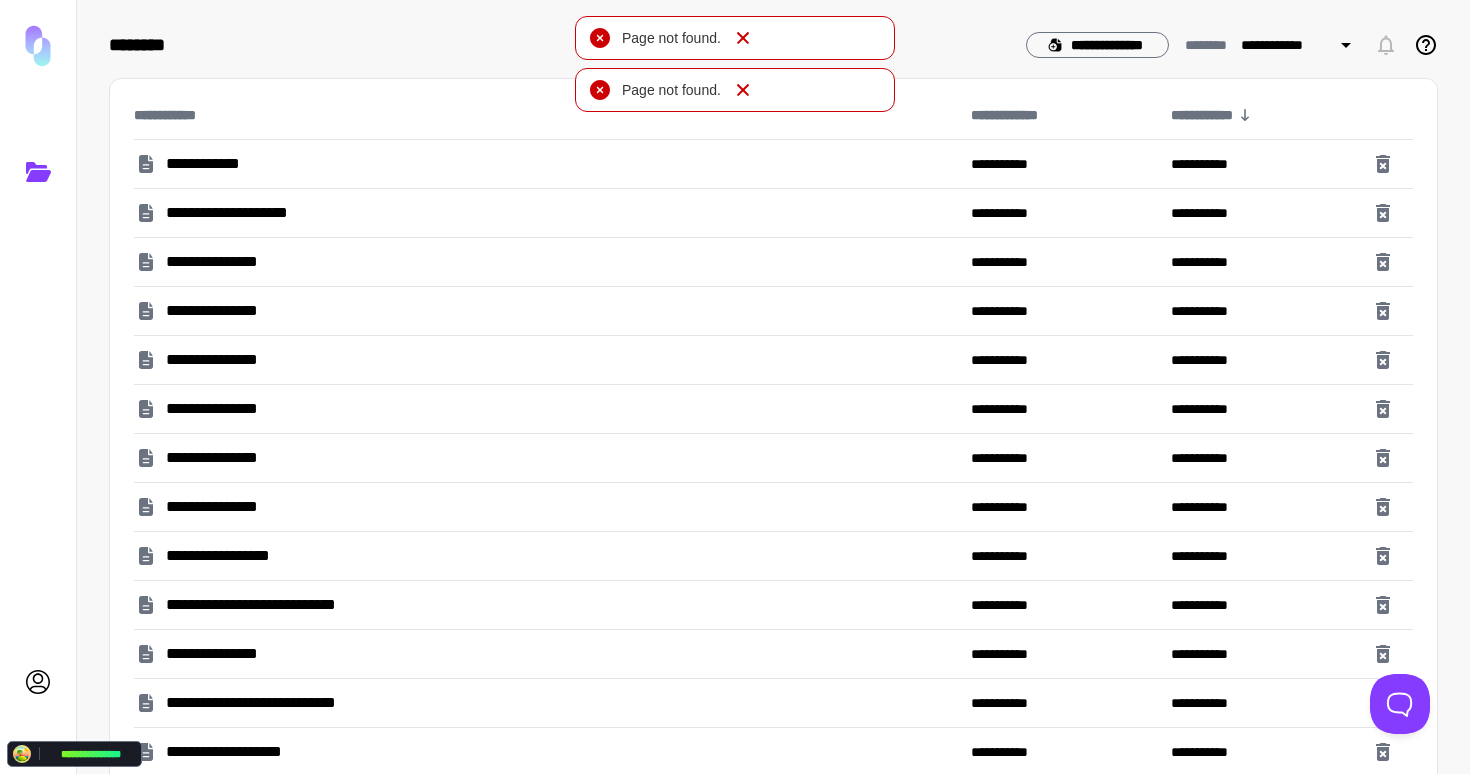 click 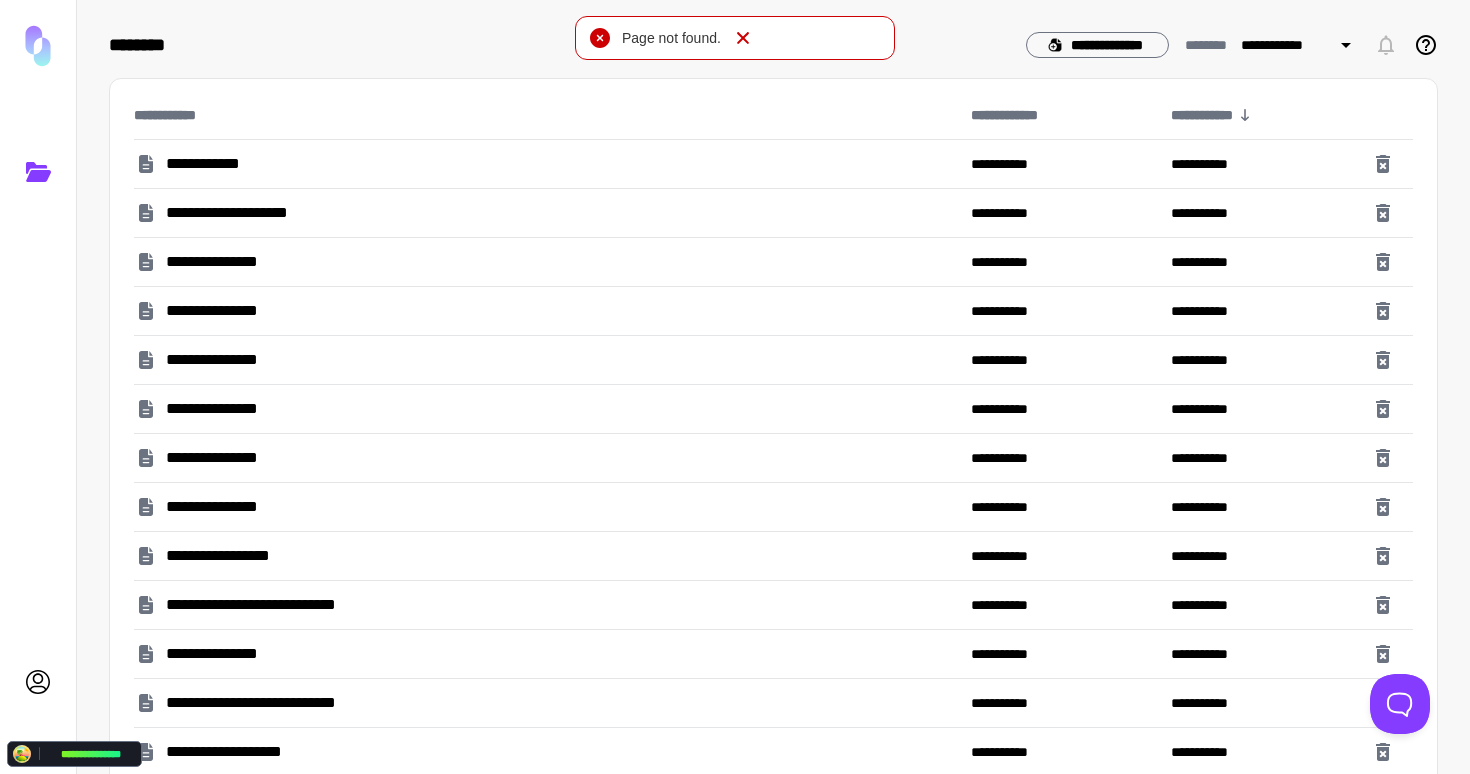 click 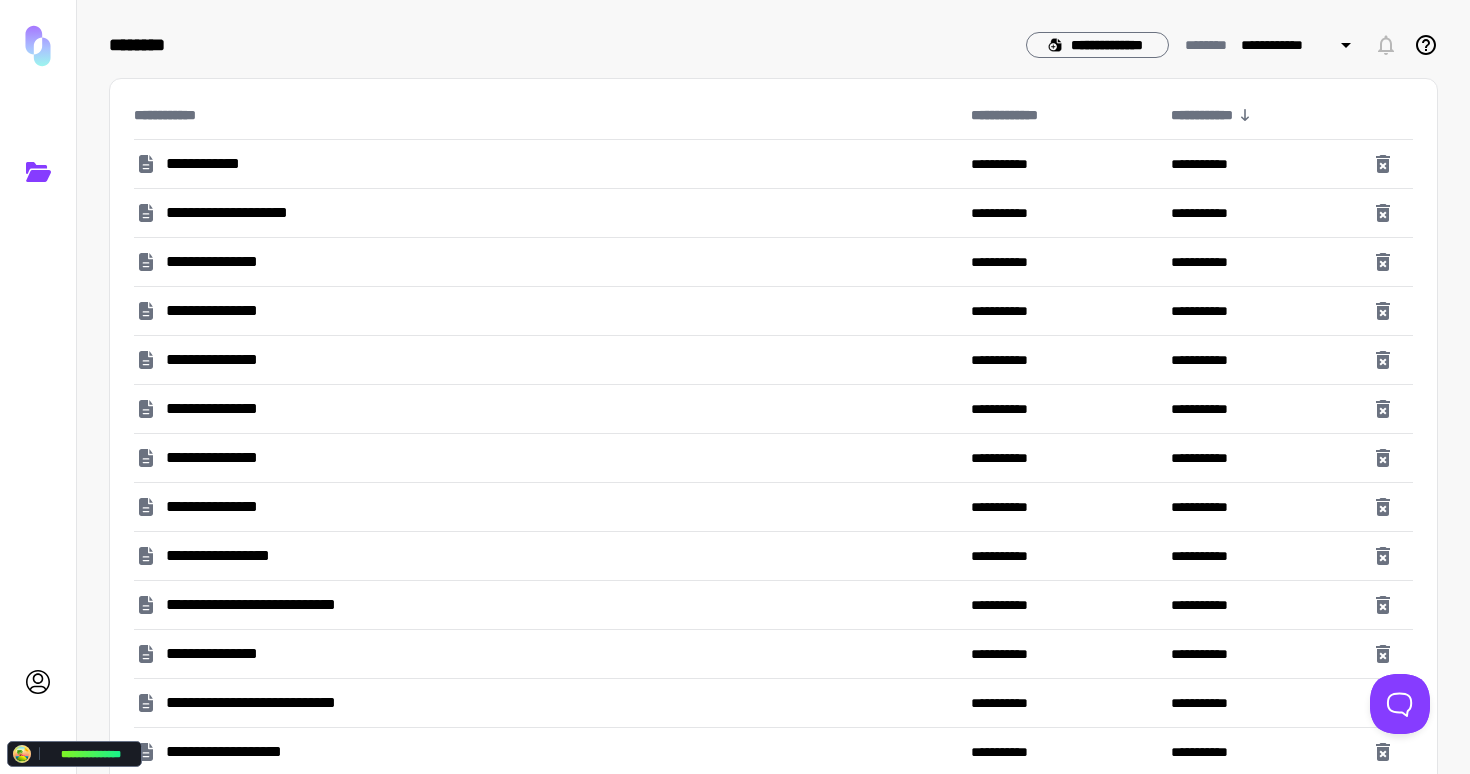 click on "**********" at bounding box center [219, 311] 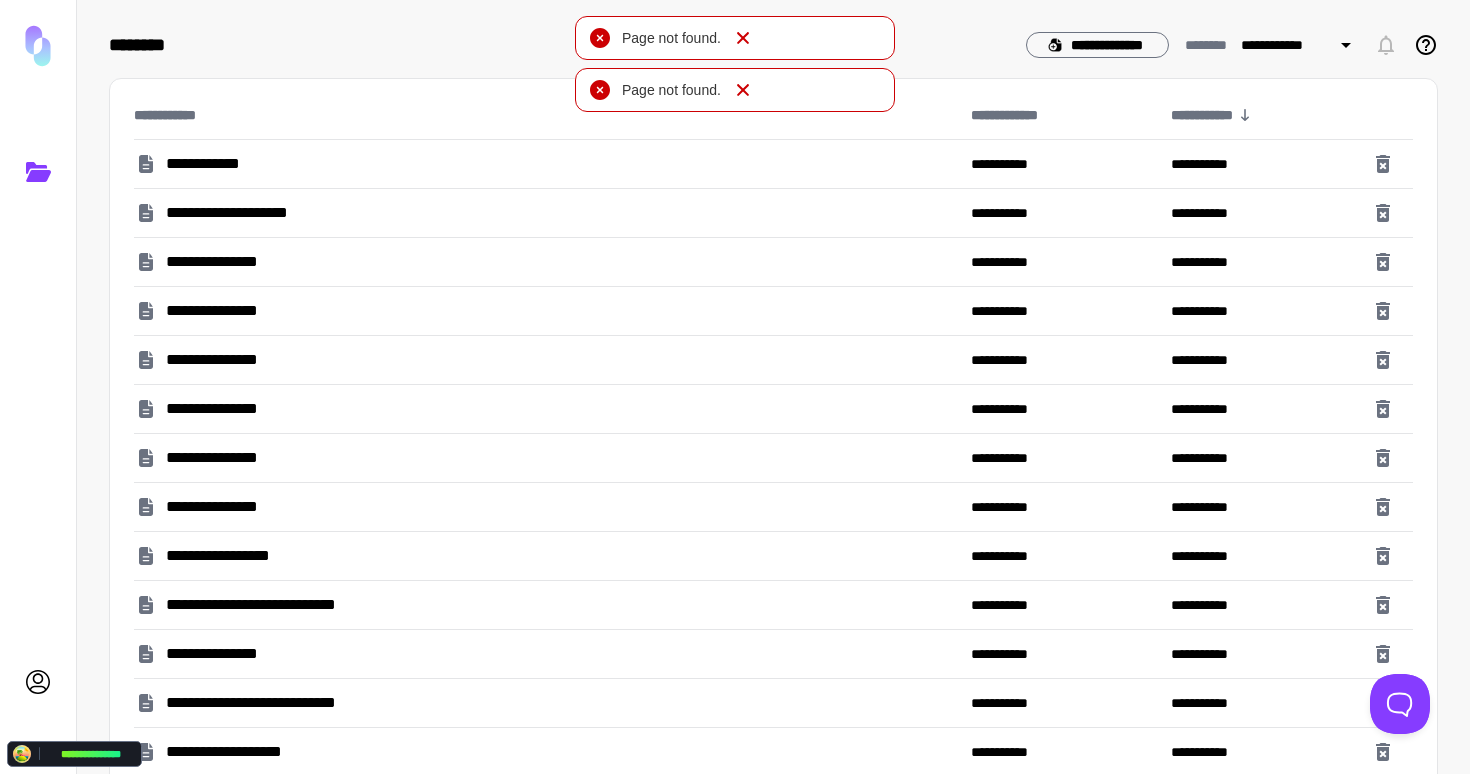click 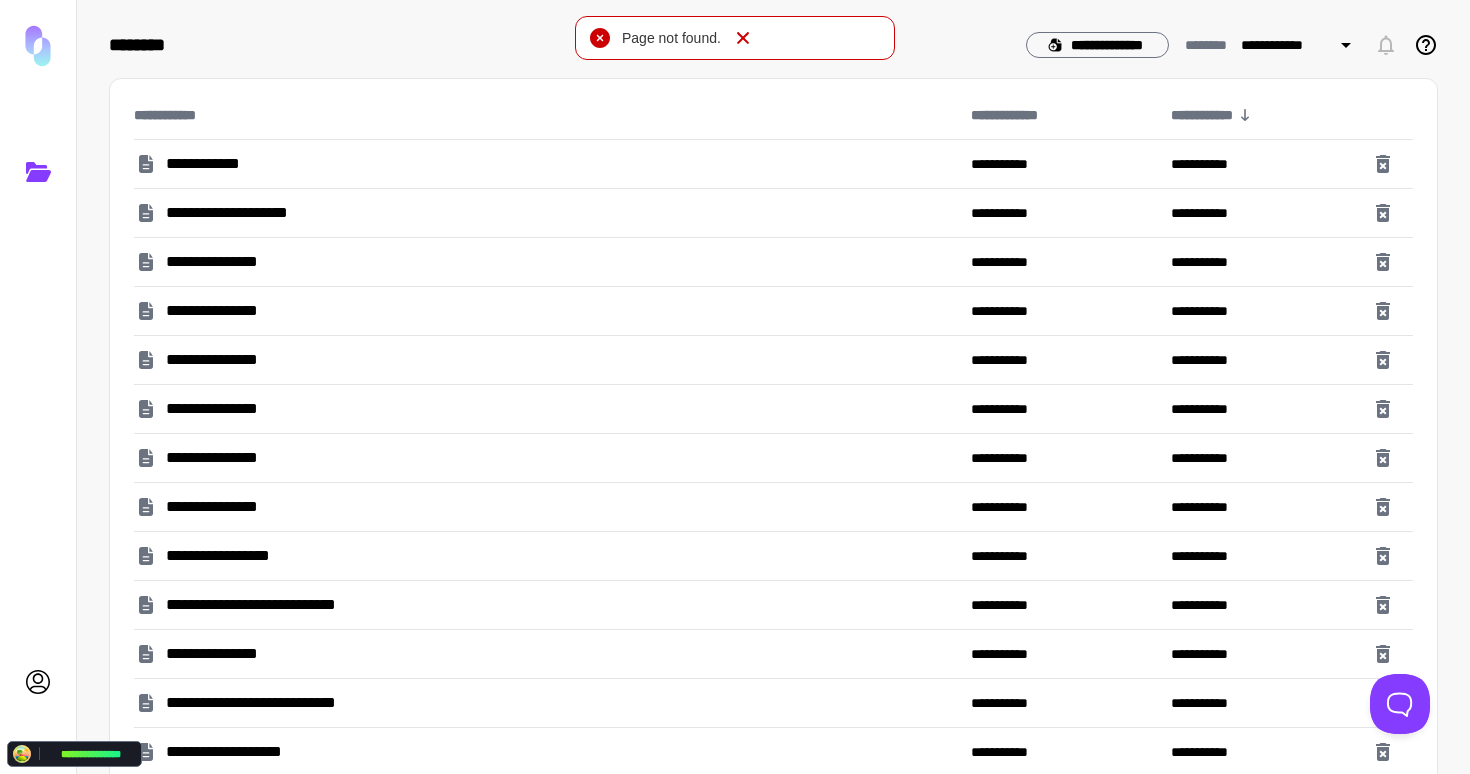 click 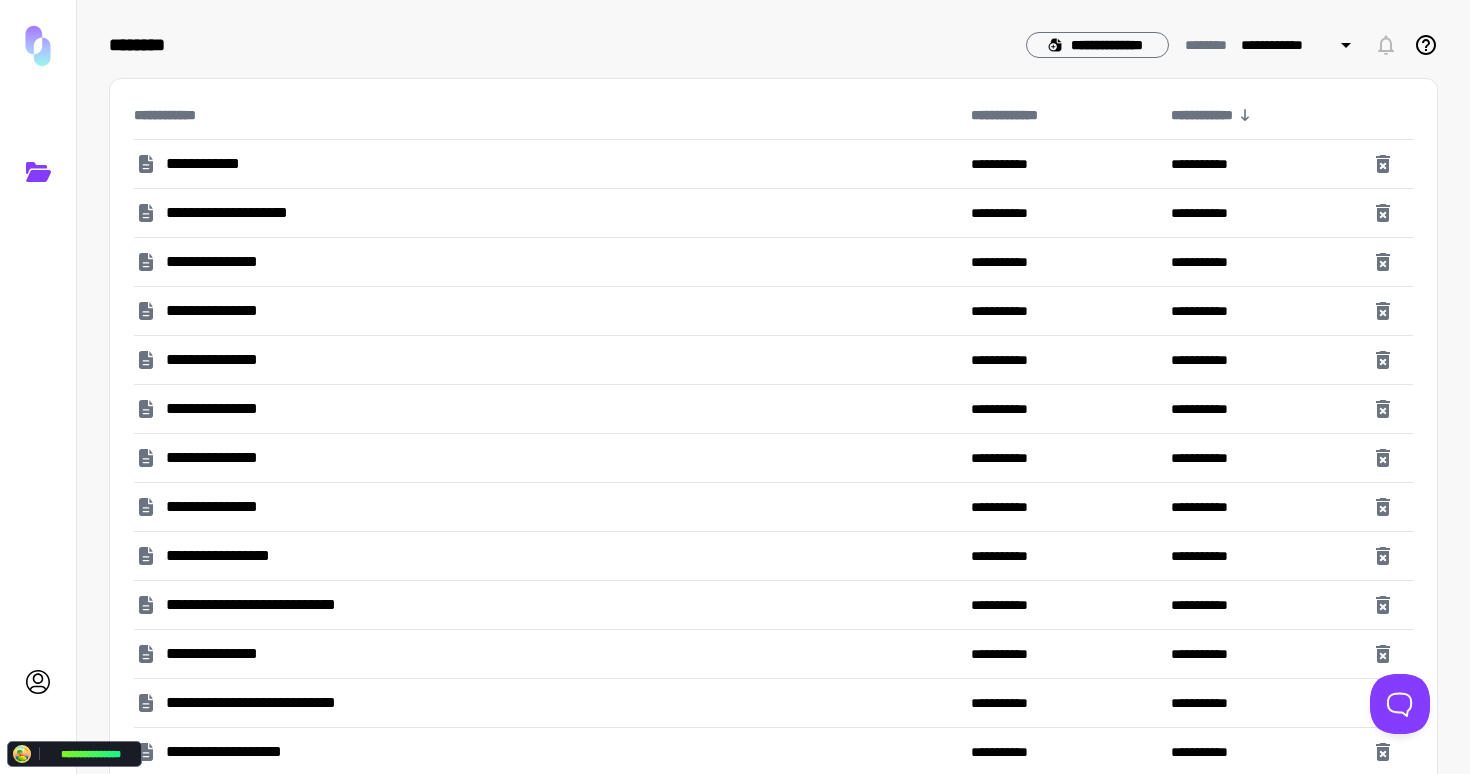 click on "**********" at bounding box center [265, 605] 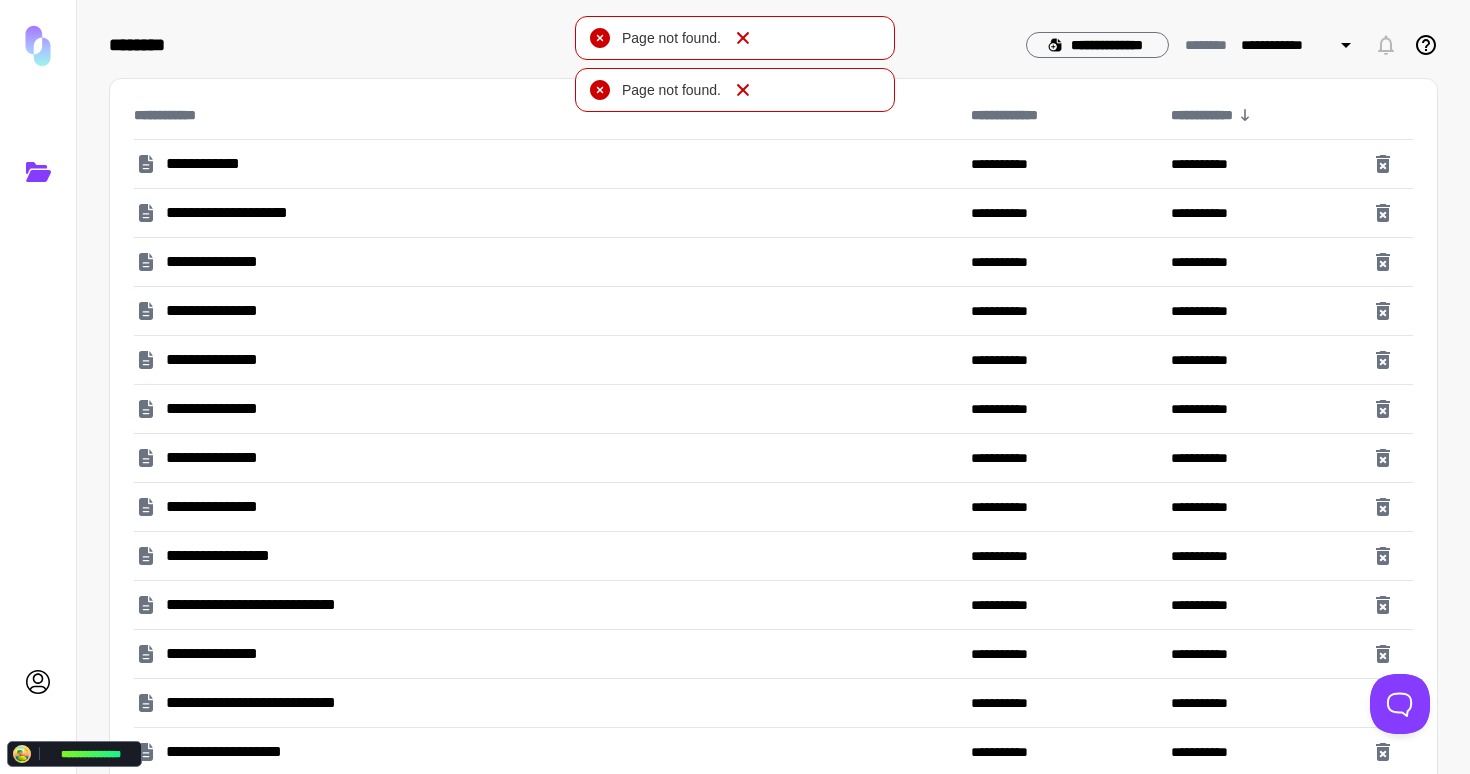 click on "**********" at bounding box center [544, 605] 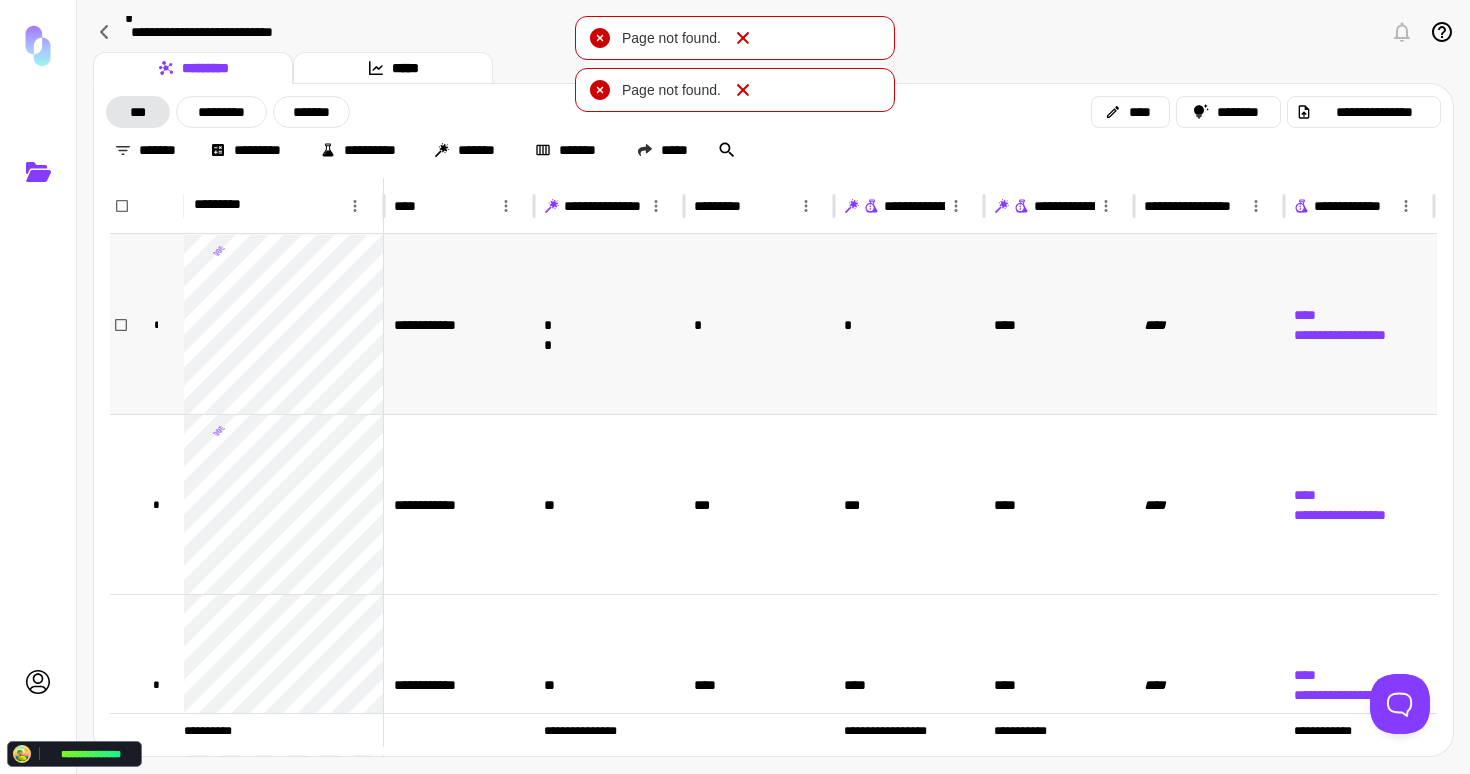 click on "**********" at bounding box center (459, 324) 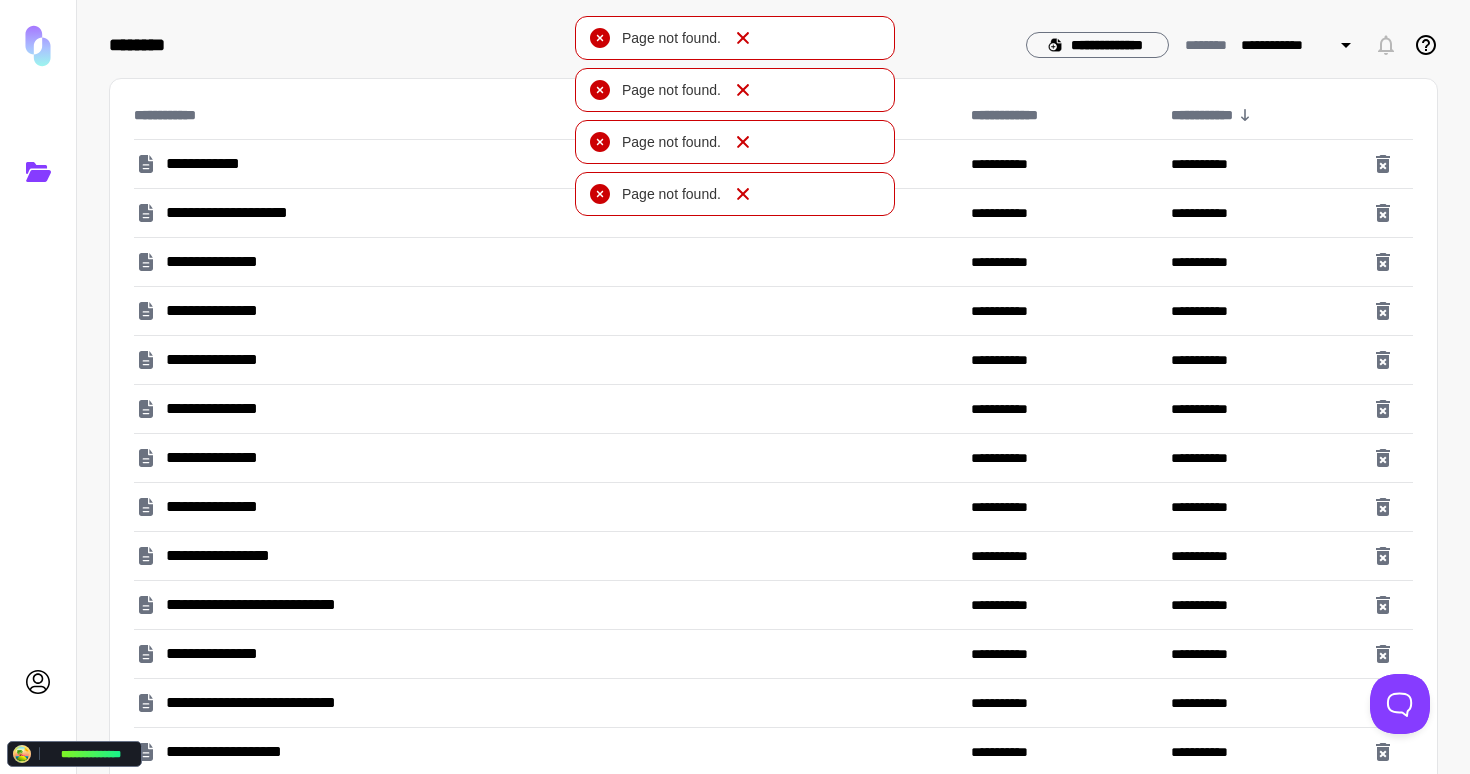 drag, startPoint x: 746, startPoint y: 185, endPoint x: 743, endPoint y: 149, distance: 36.124783 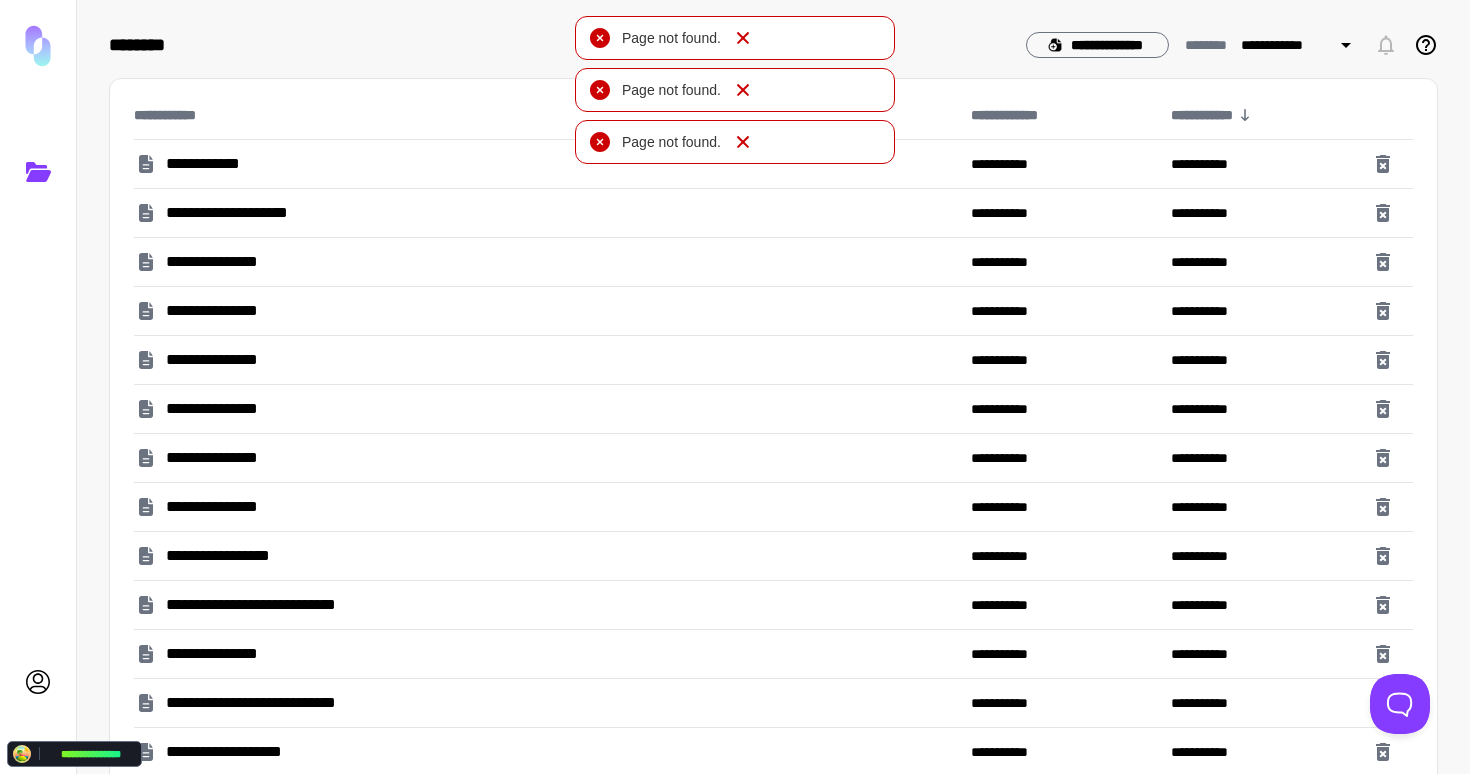 drag, startPoint x: 745, startPoint y: 130, endPoint x: 743, endPoint y: 112, distance: 18.110771 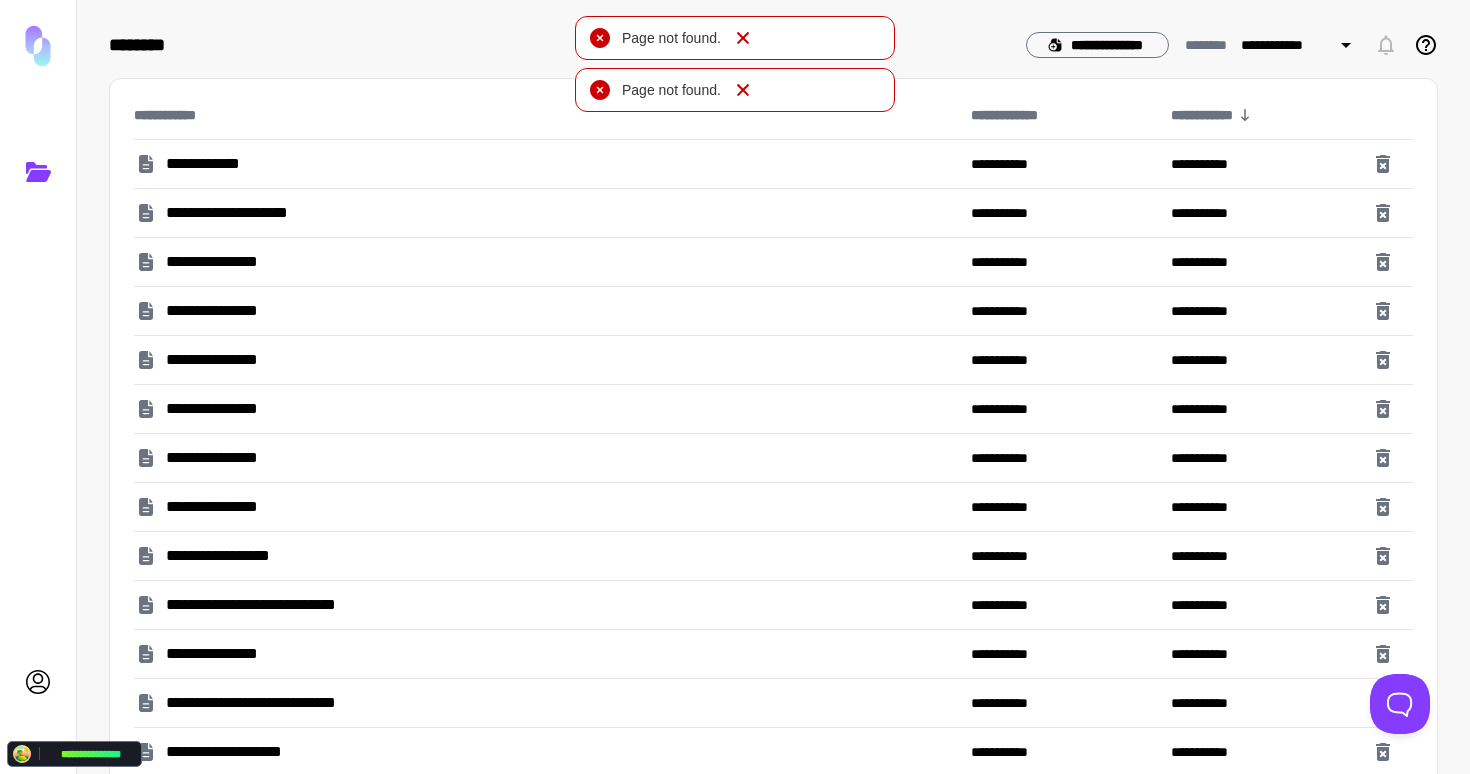 click 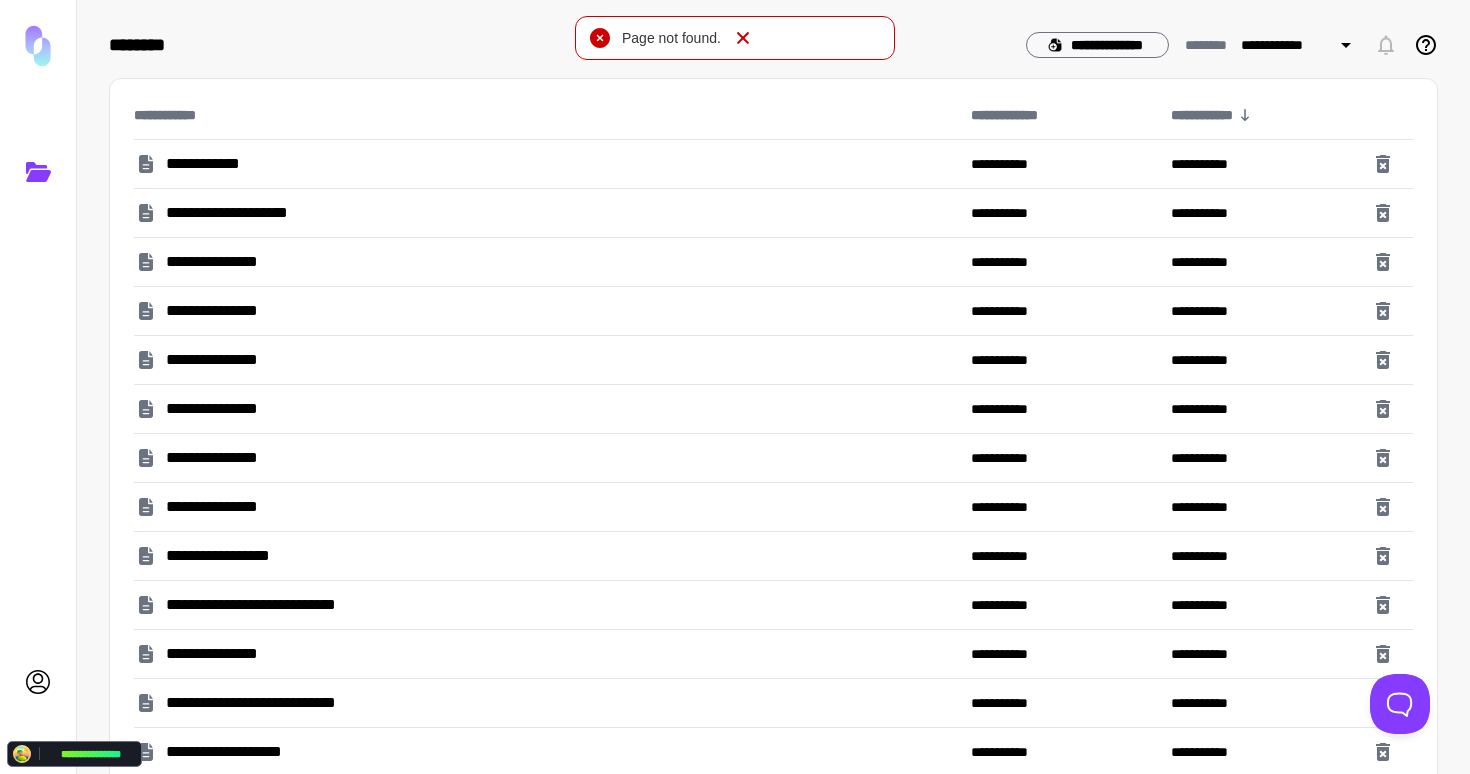 click 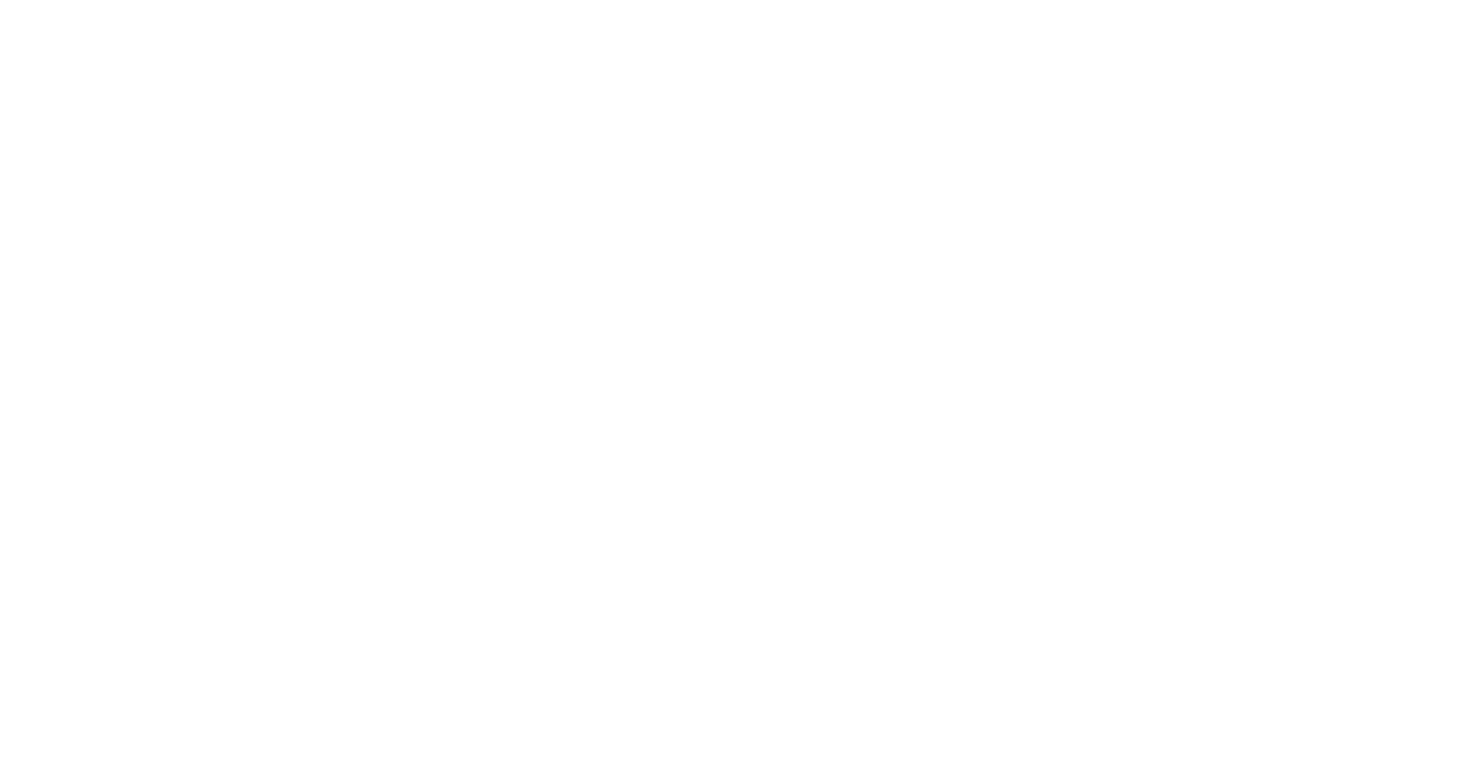 scroll, scrollTop: 0, scrollLeft: 0, axis: both 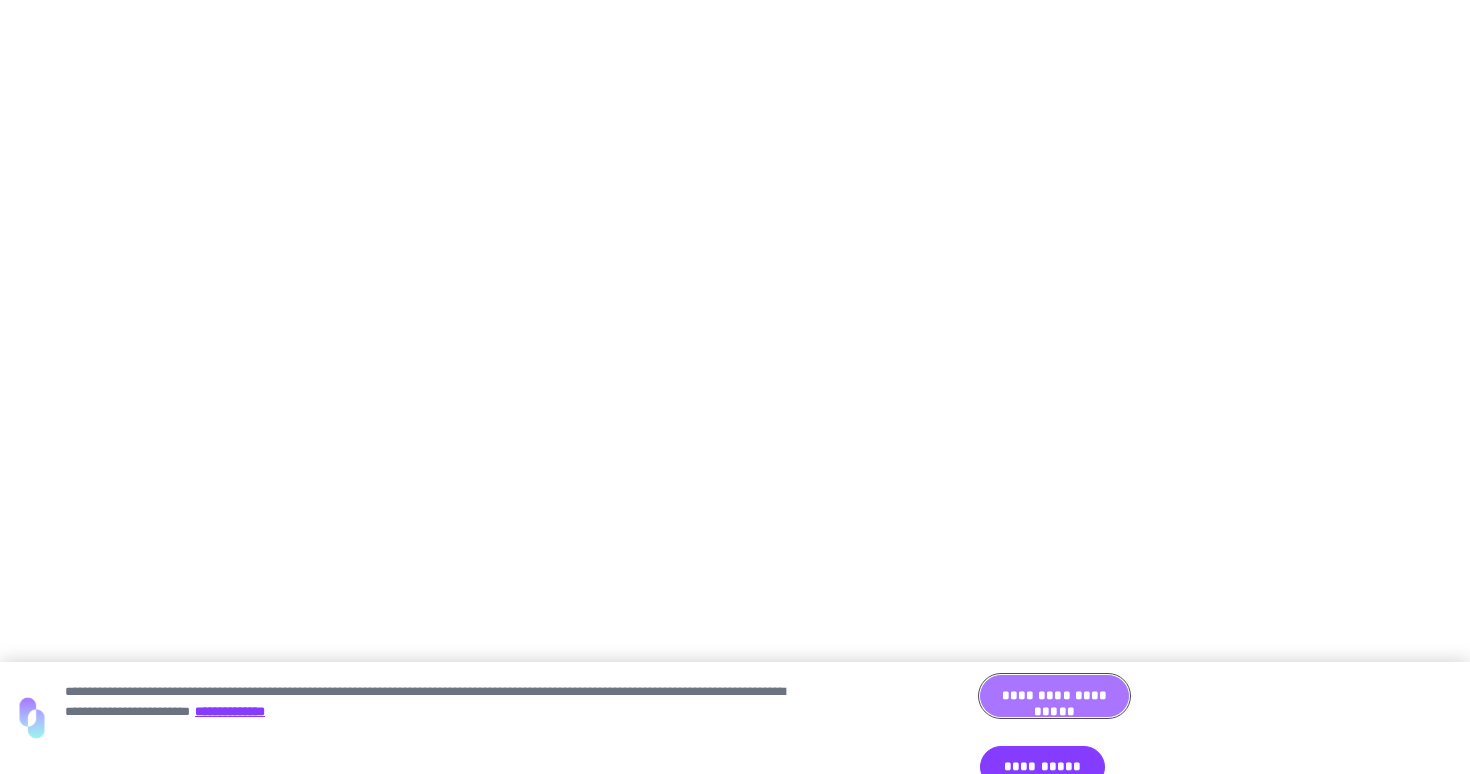 click on "**********" at bounding box center [1054, 696] 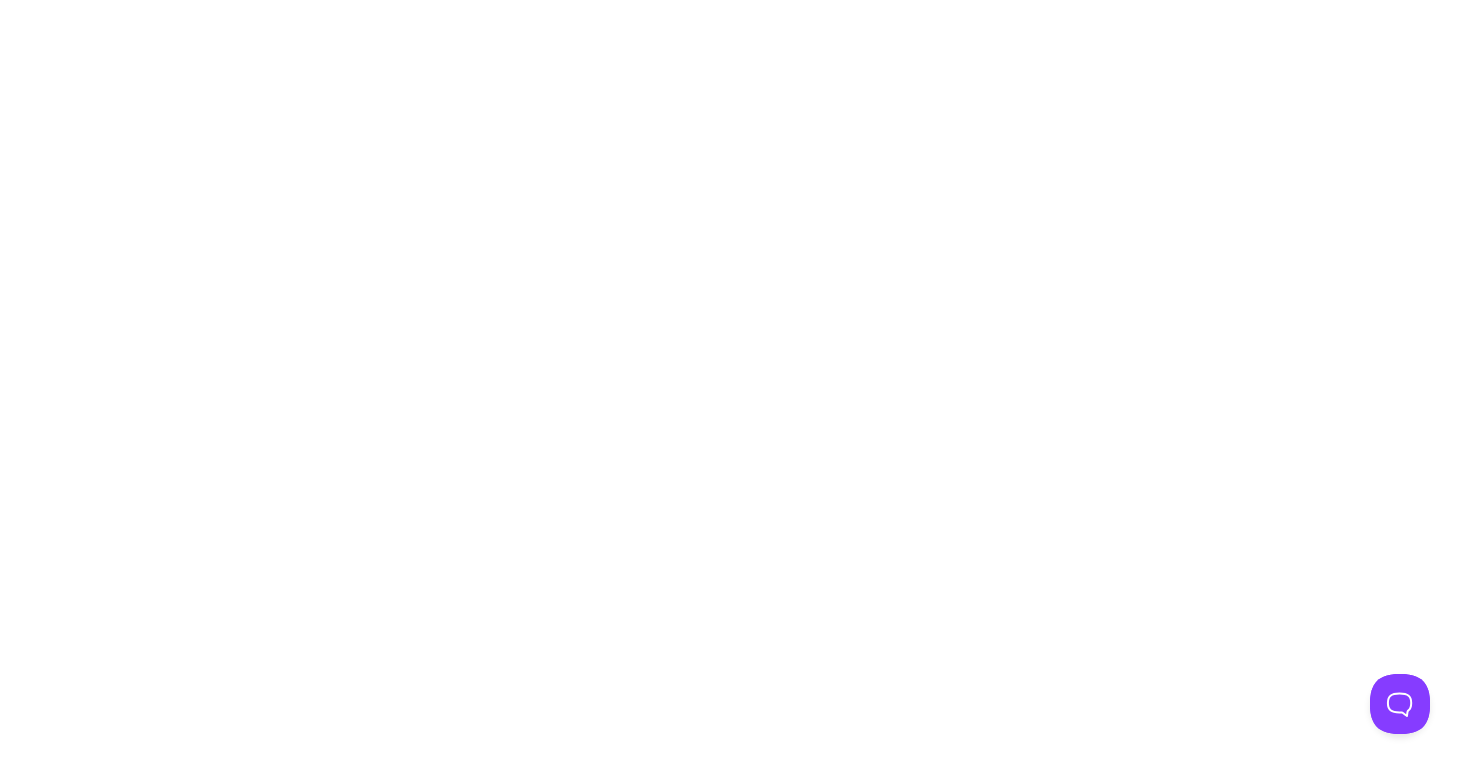 scroll, scrollTop: 0, scrollLeft: 0, axis: both 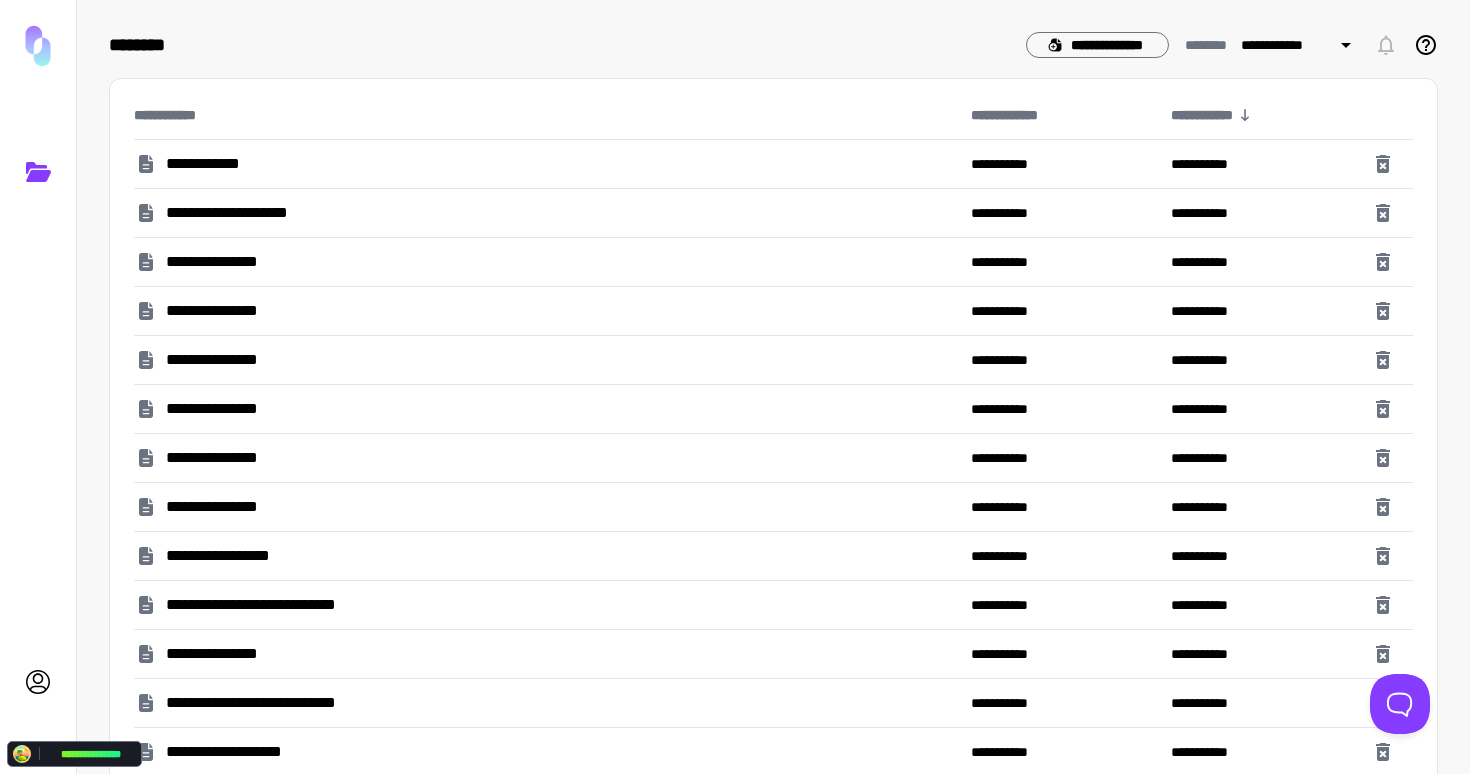 click on "**********" at bounding box center [548, 605] 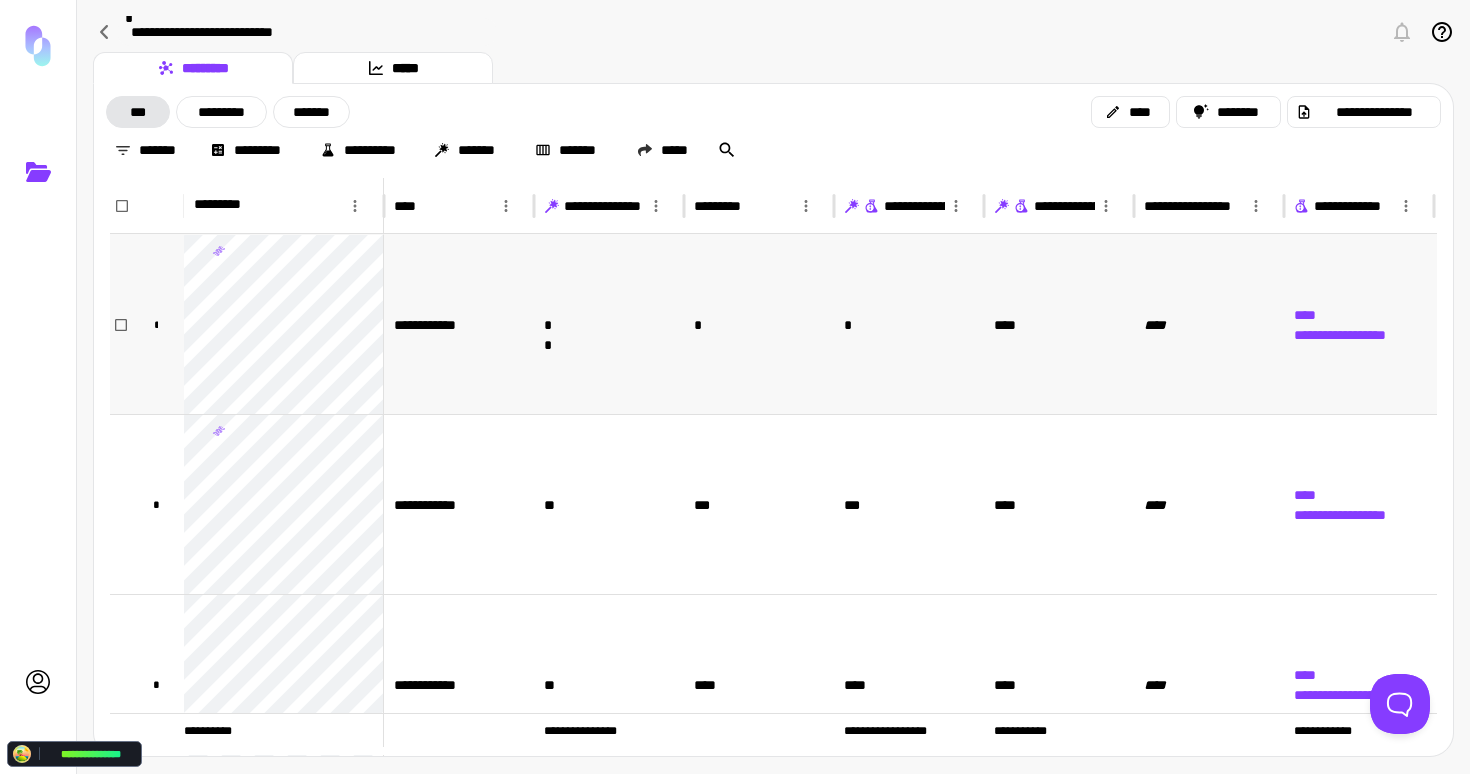 click on "**********" at bounding box center (459, 324) 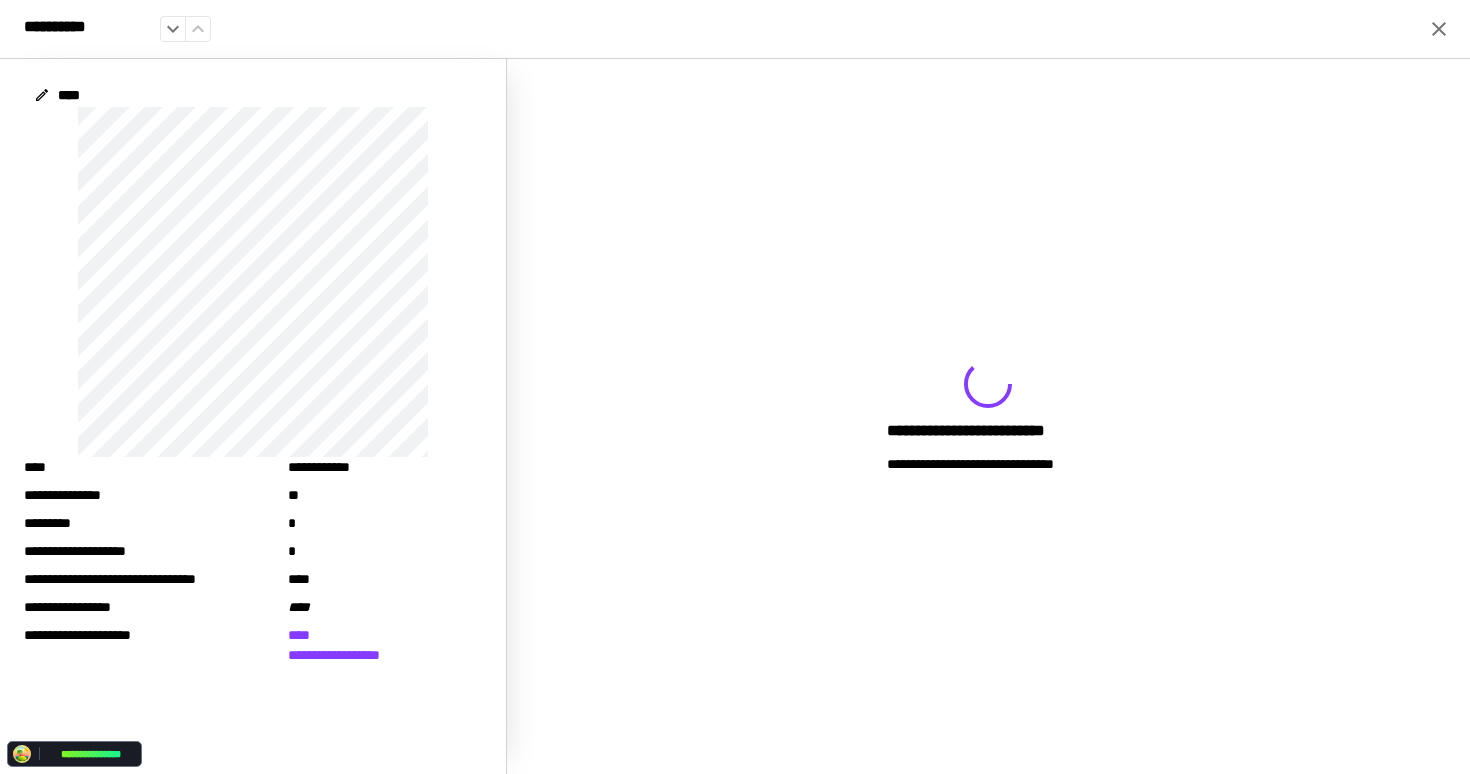 click 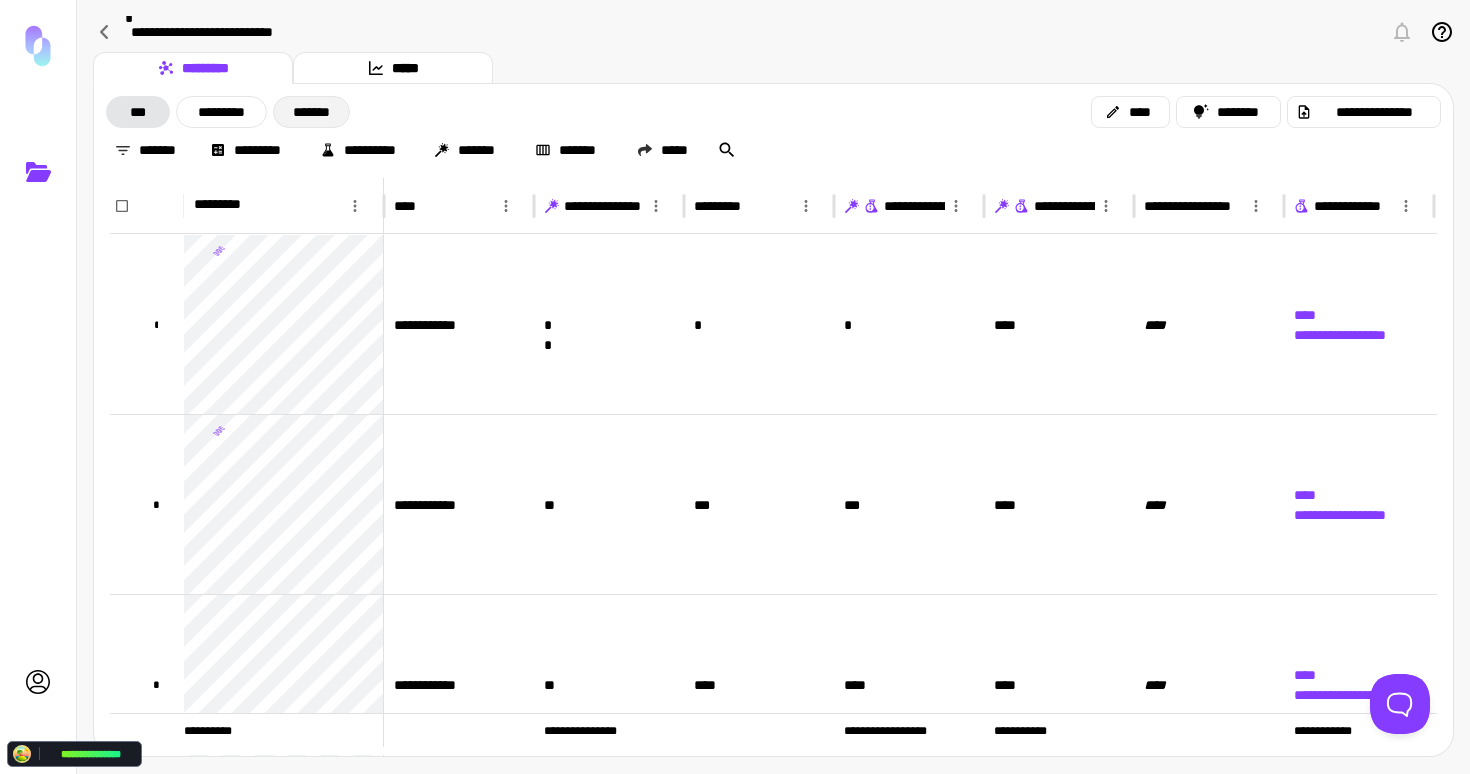 click on "*******" at bounding box center (311, 112) 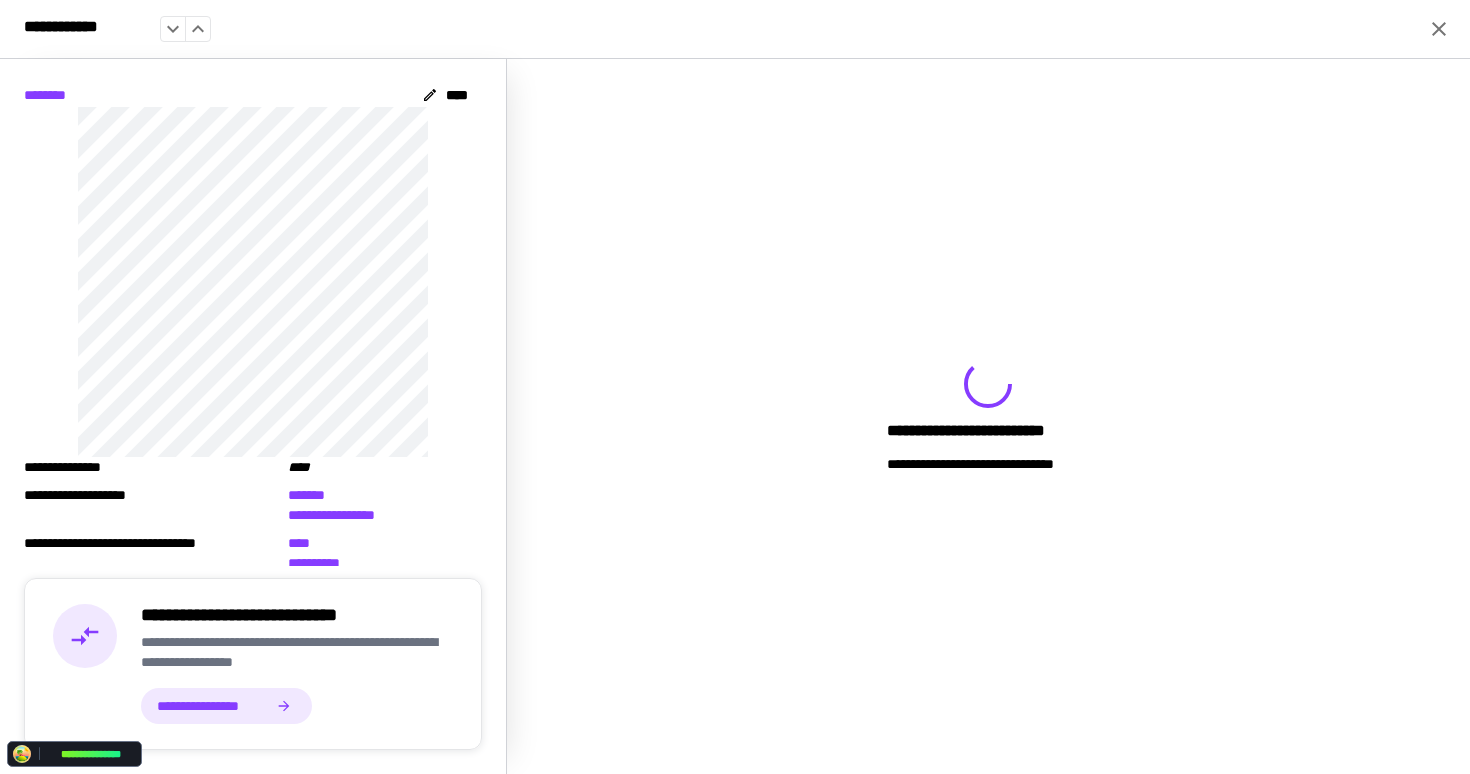 click 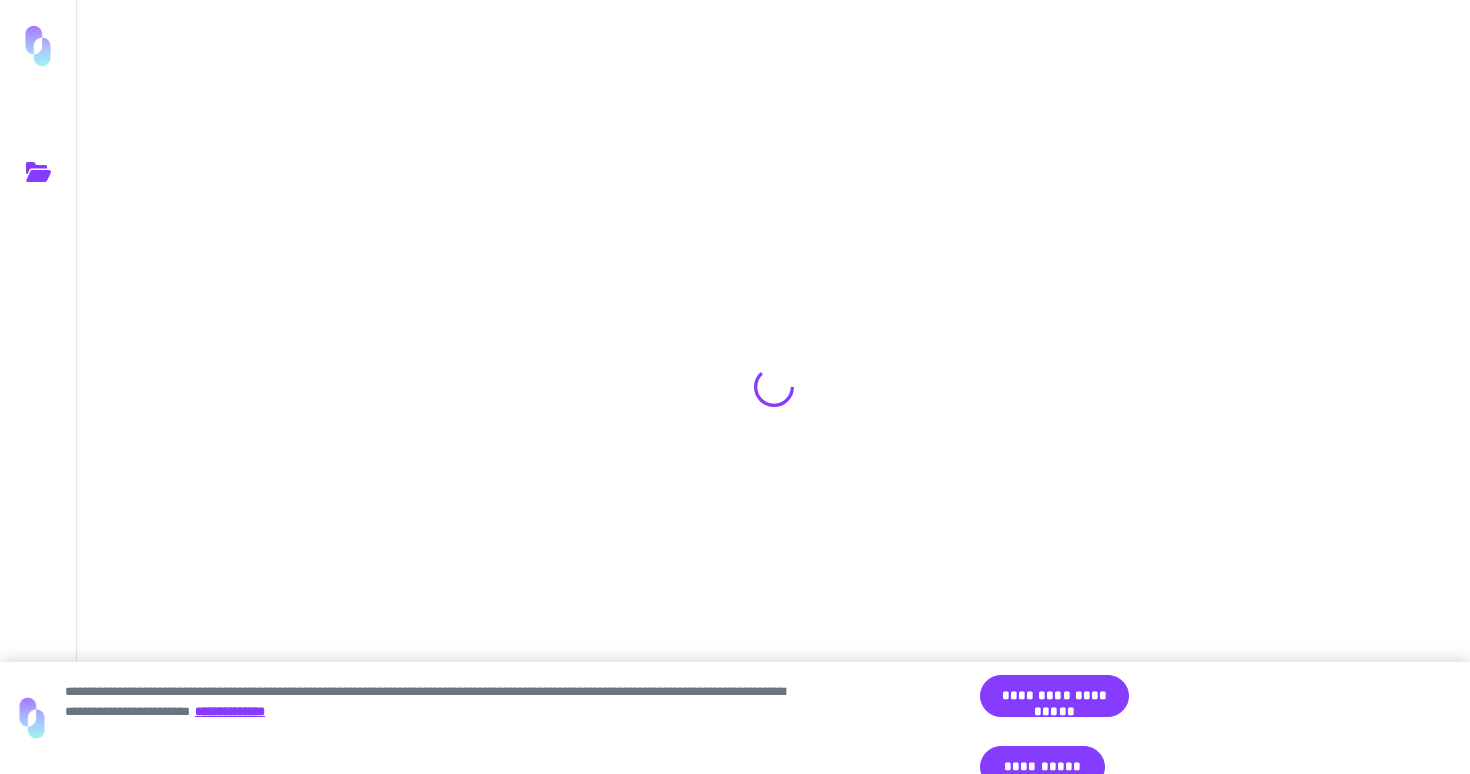 scroll, scrollTop: 0, scrollLeft: 0, axis: both 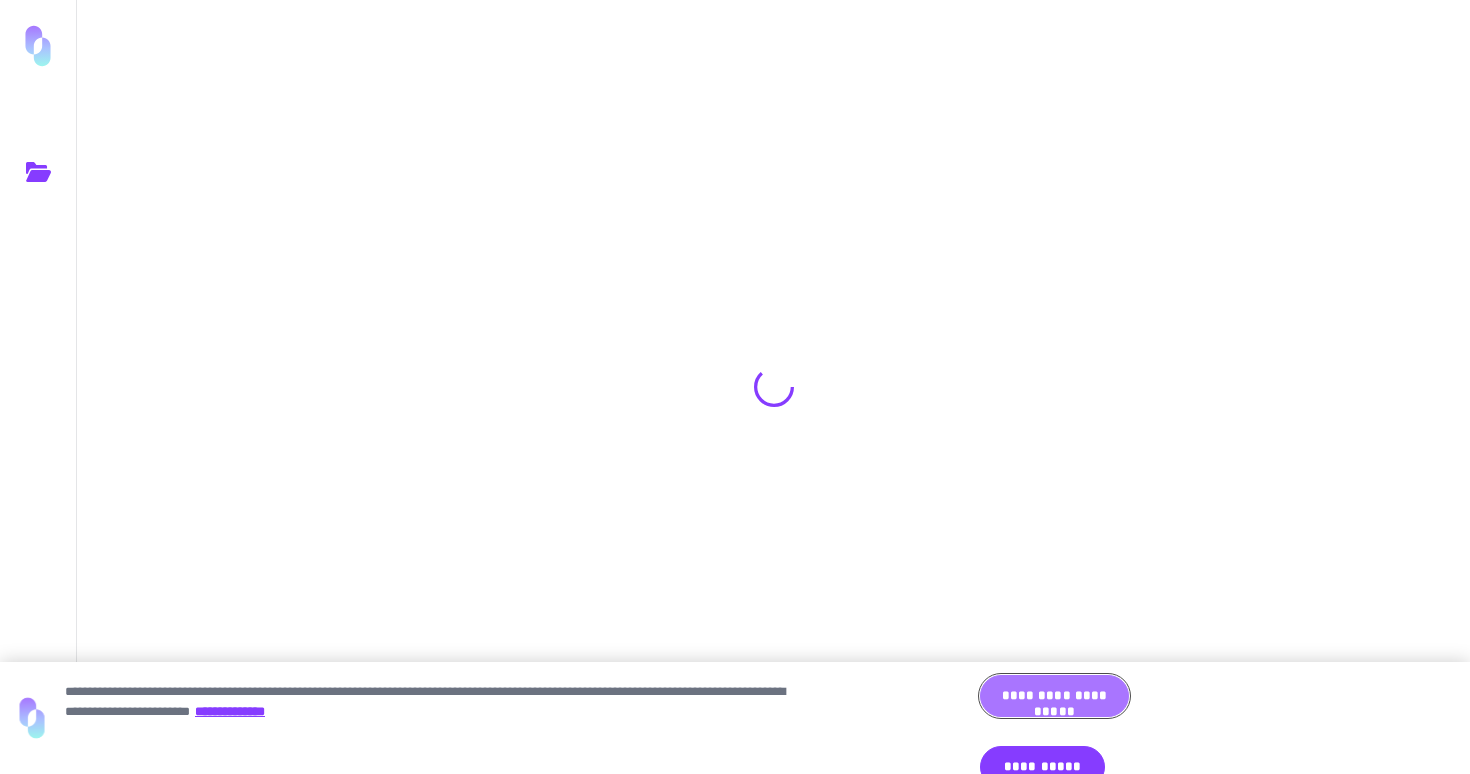 click on "**********" at bounding box center (1054, 696) 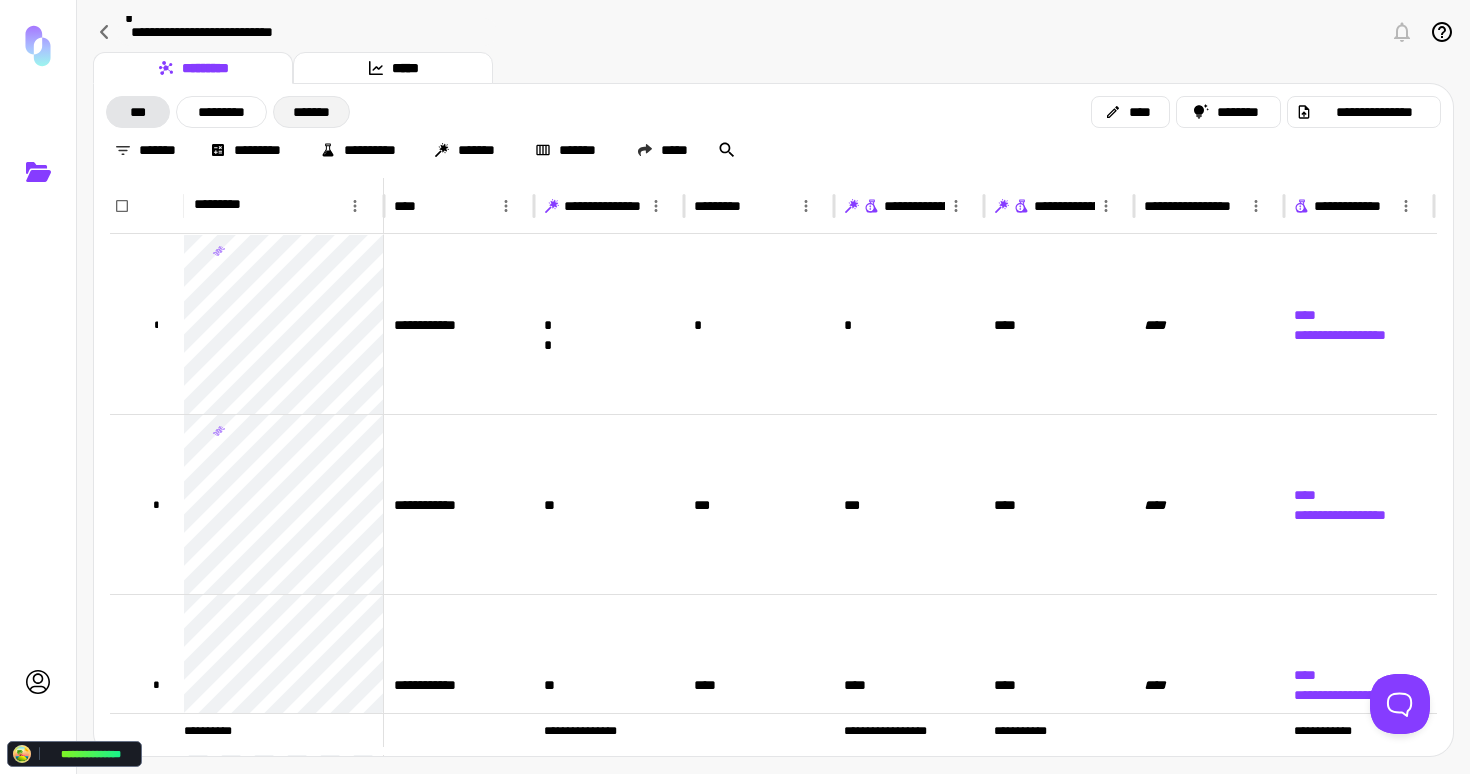click on "*******" at bounding box center [311, 112] 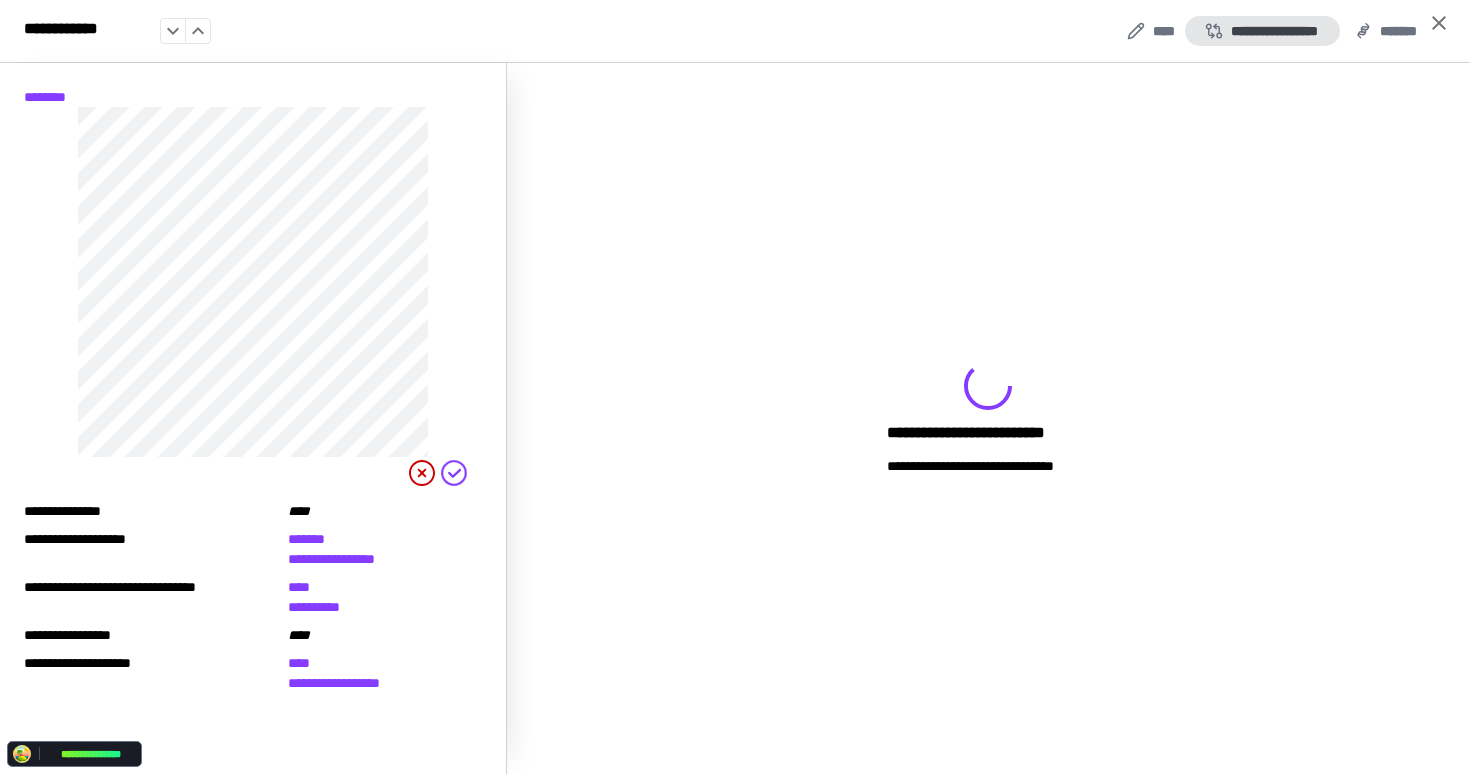 click on "**********" at bounding box center [1262, 31] 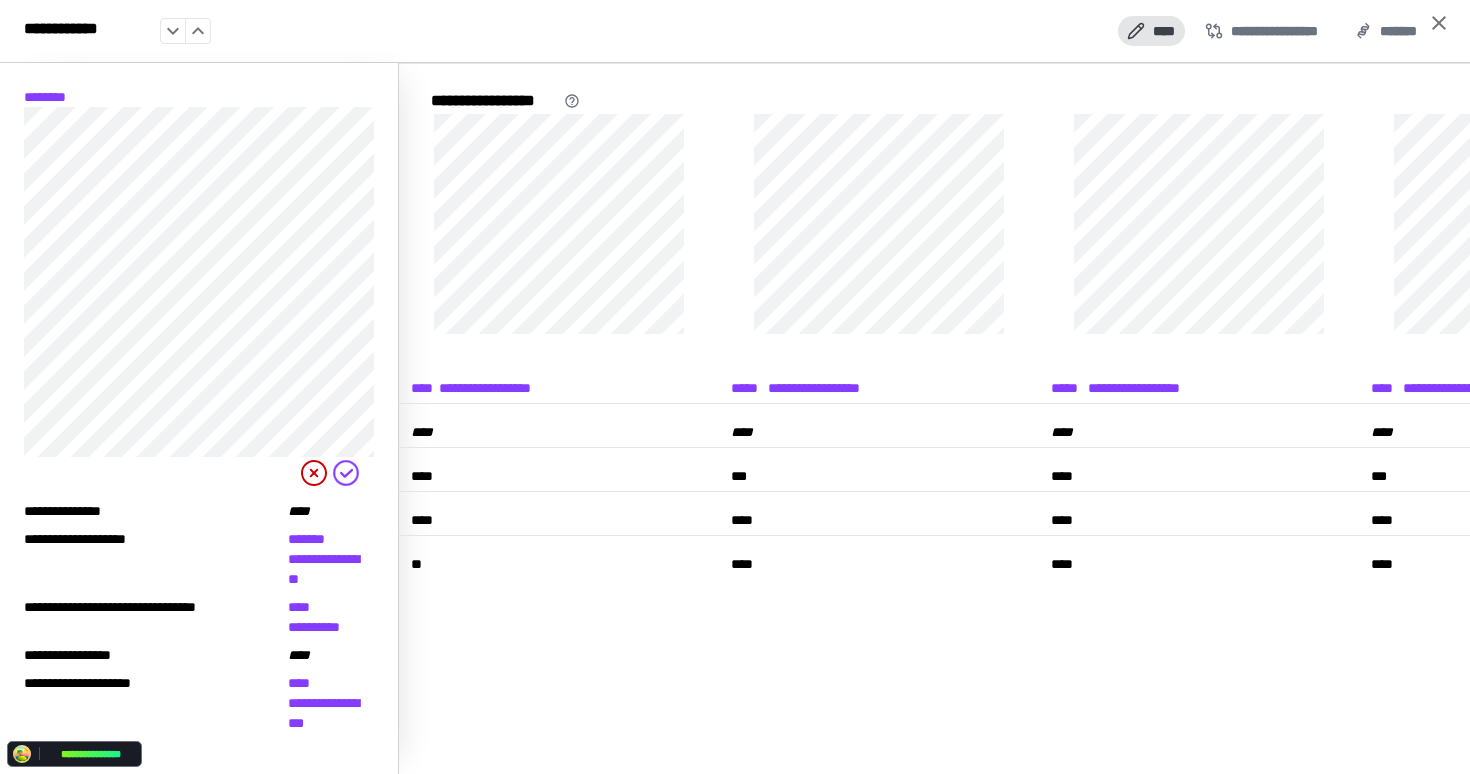 click on "****" at bounding box center [1151, 31] 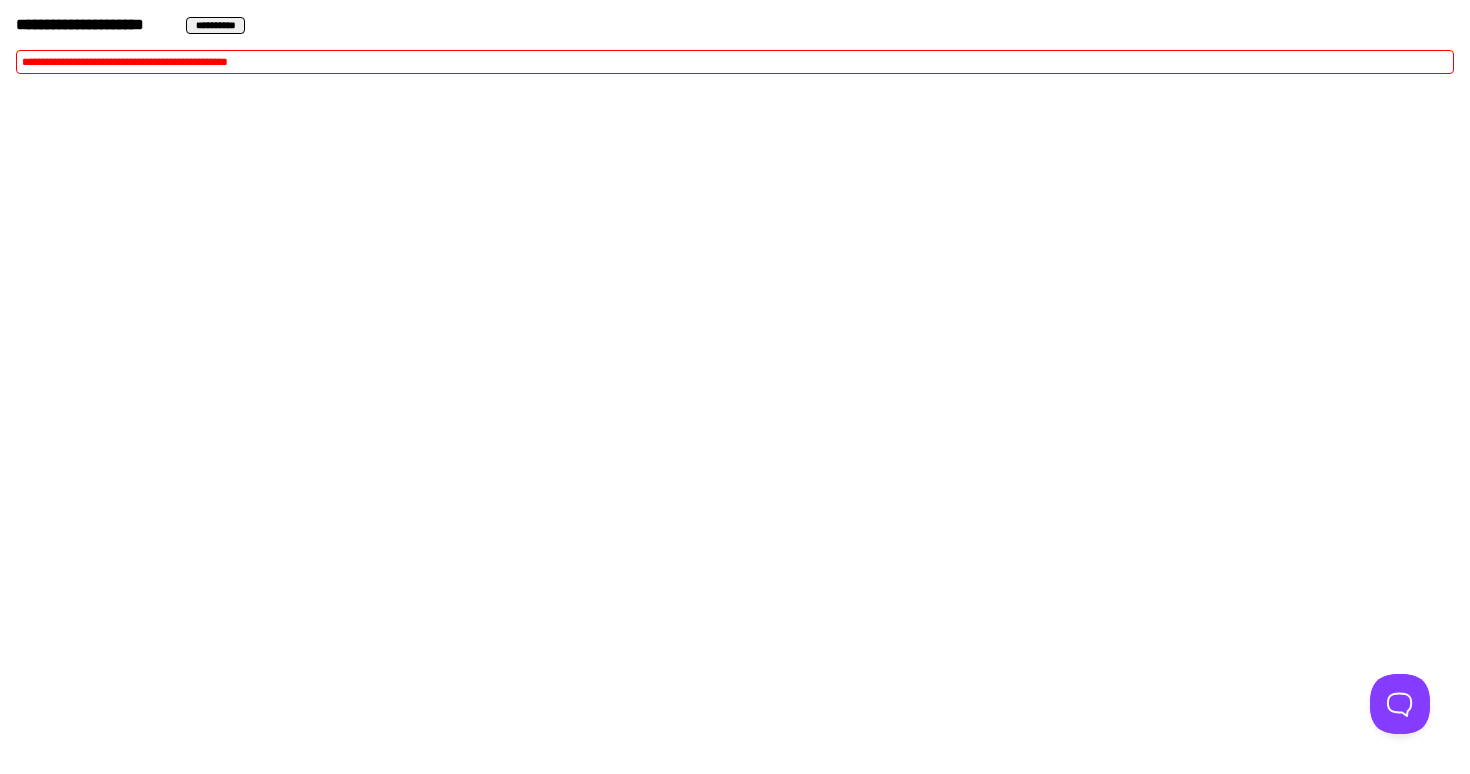 click on "**********" at bounding box center (215, 25) 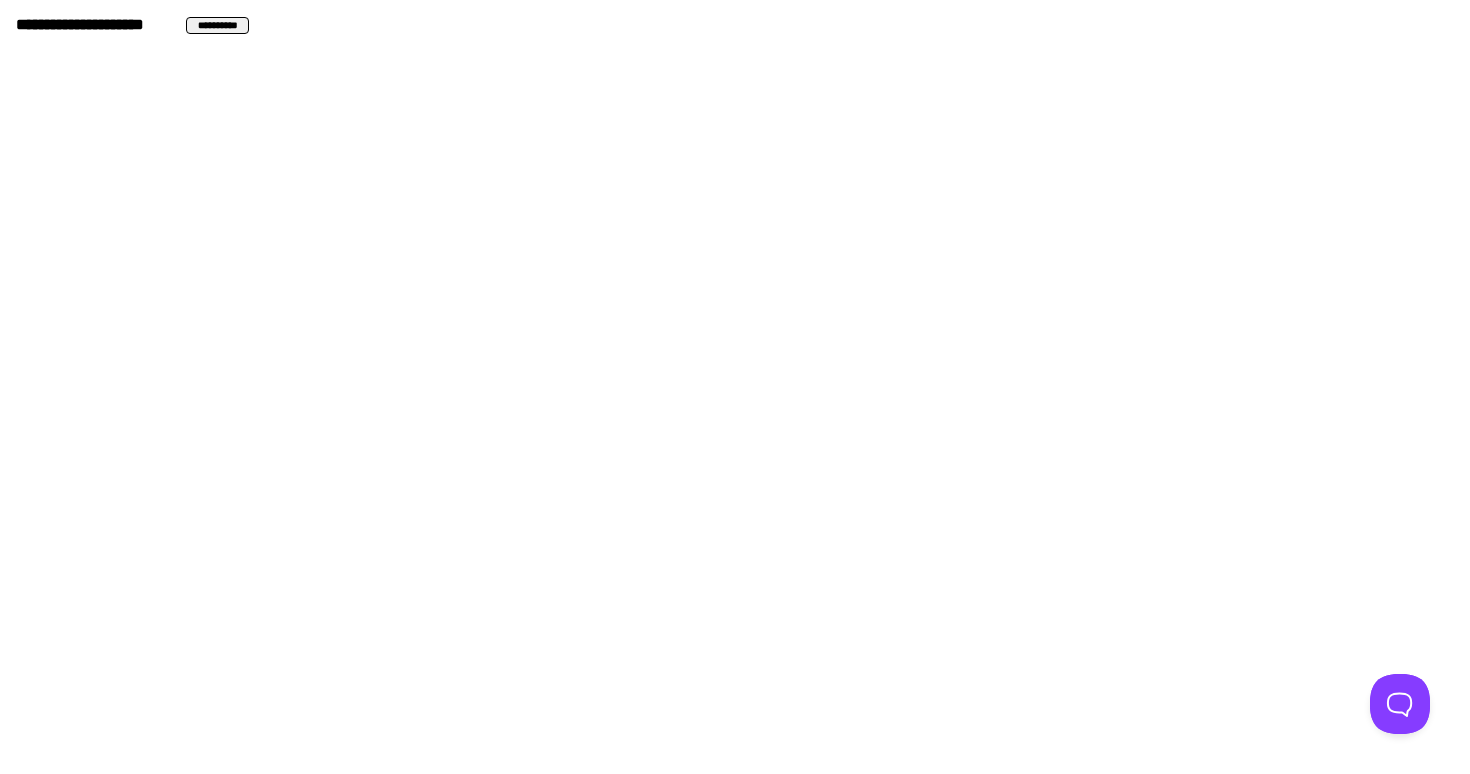 click on "**********" at bounding box center [217, 25] 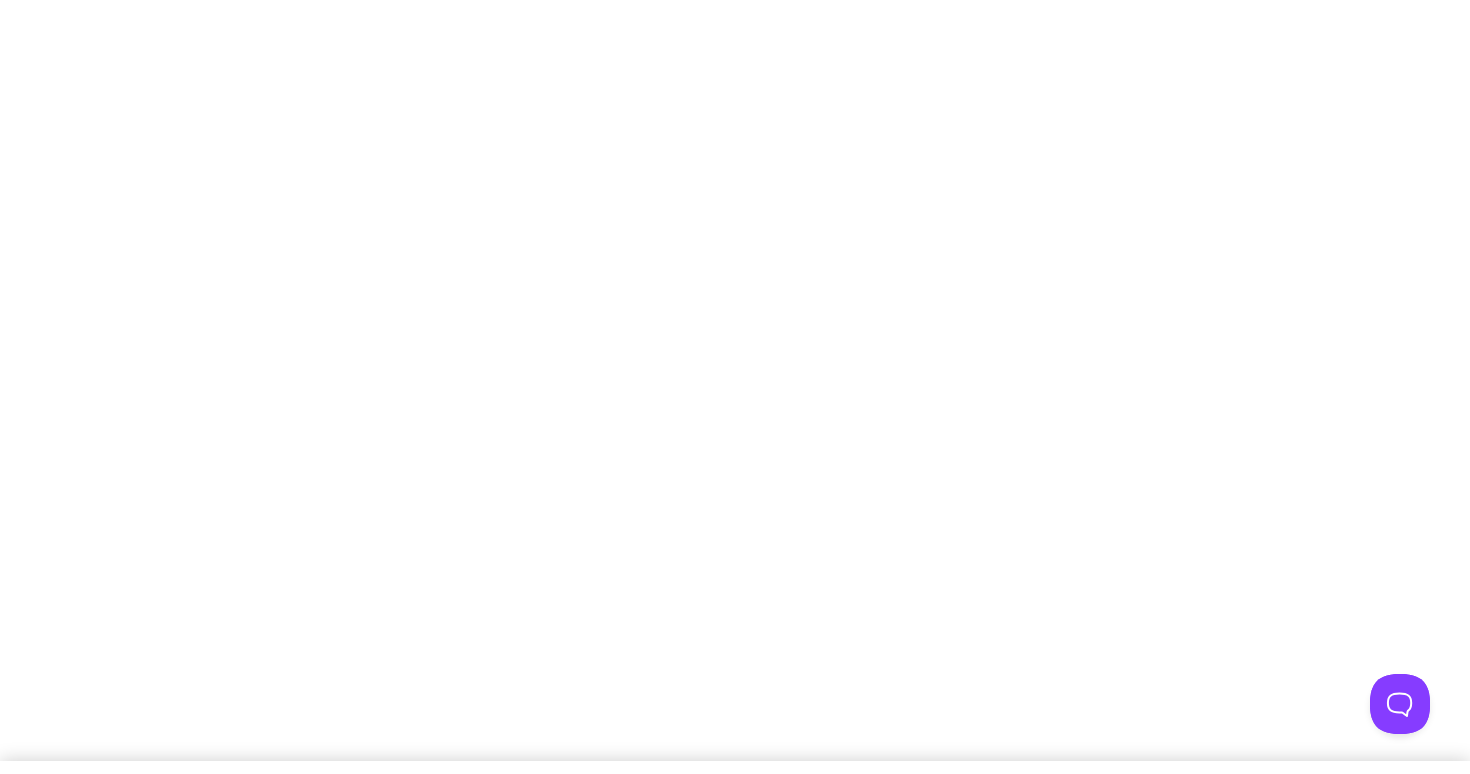 scroll, scrollTop: 0, scrollLeft: 0, axis: both 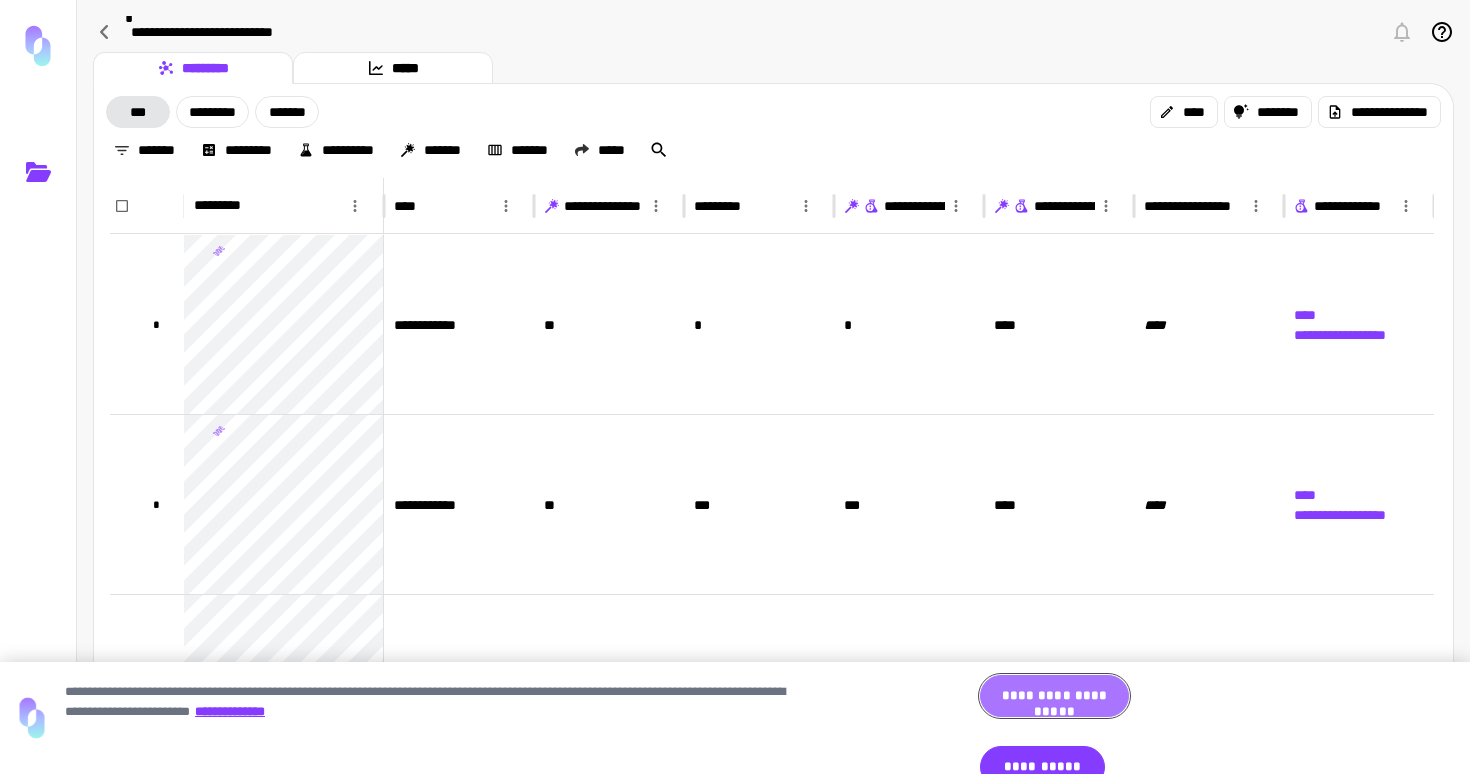 click on "**********" at bounding box center [1054, 696] 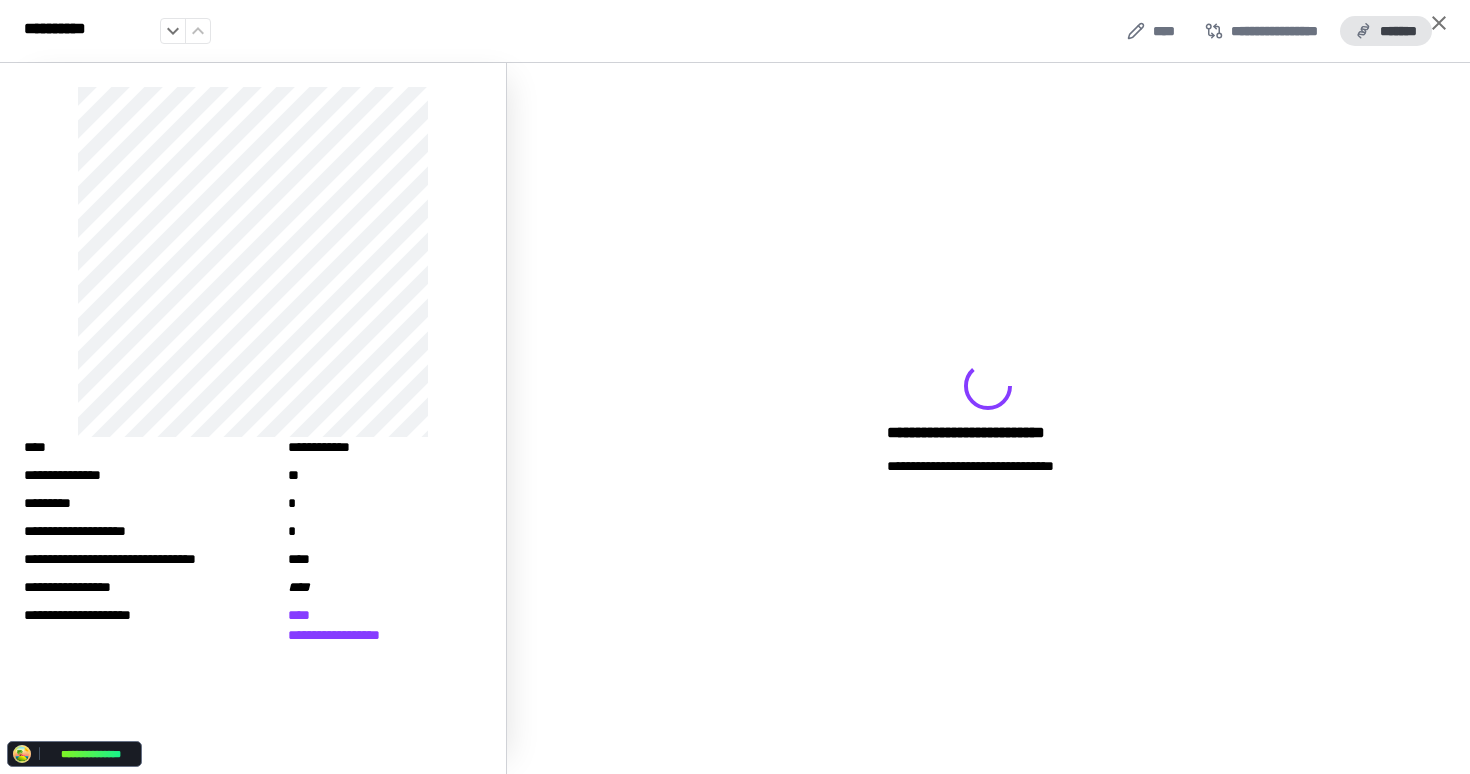 click on "*******" at bounding box center [1386, 31] 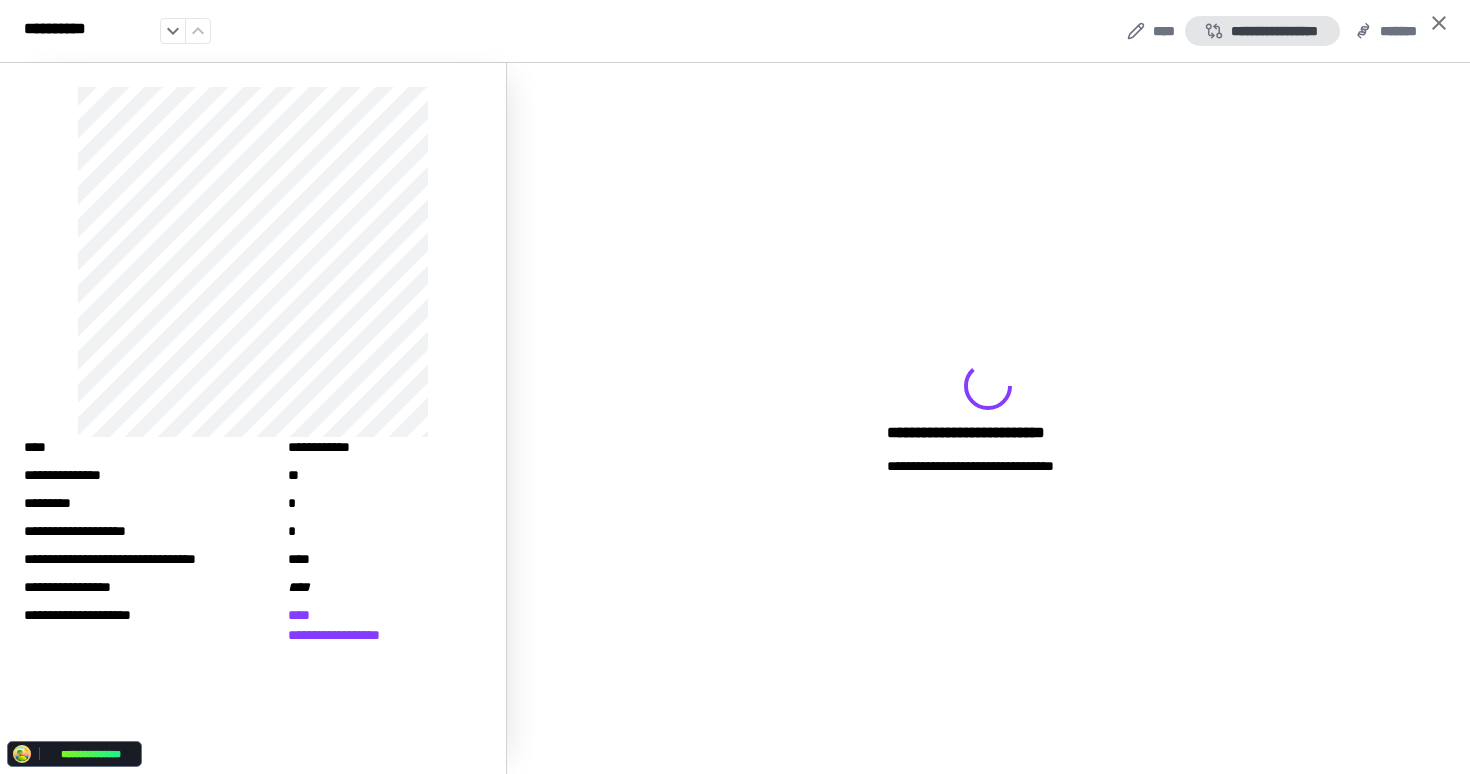 click on "**********" at bounding box center [1262, 31] 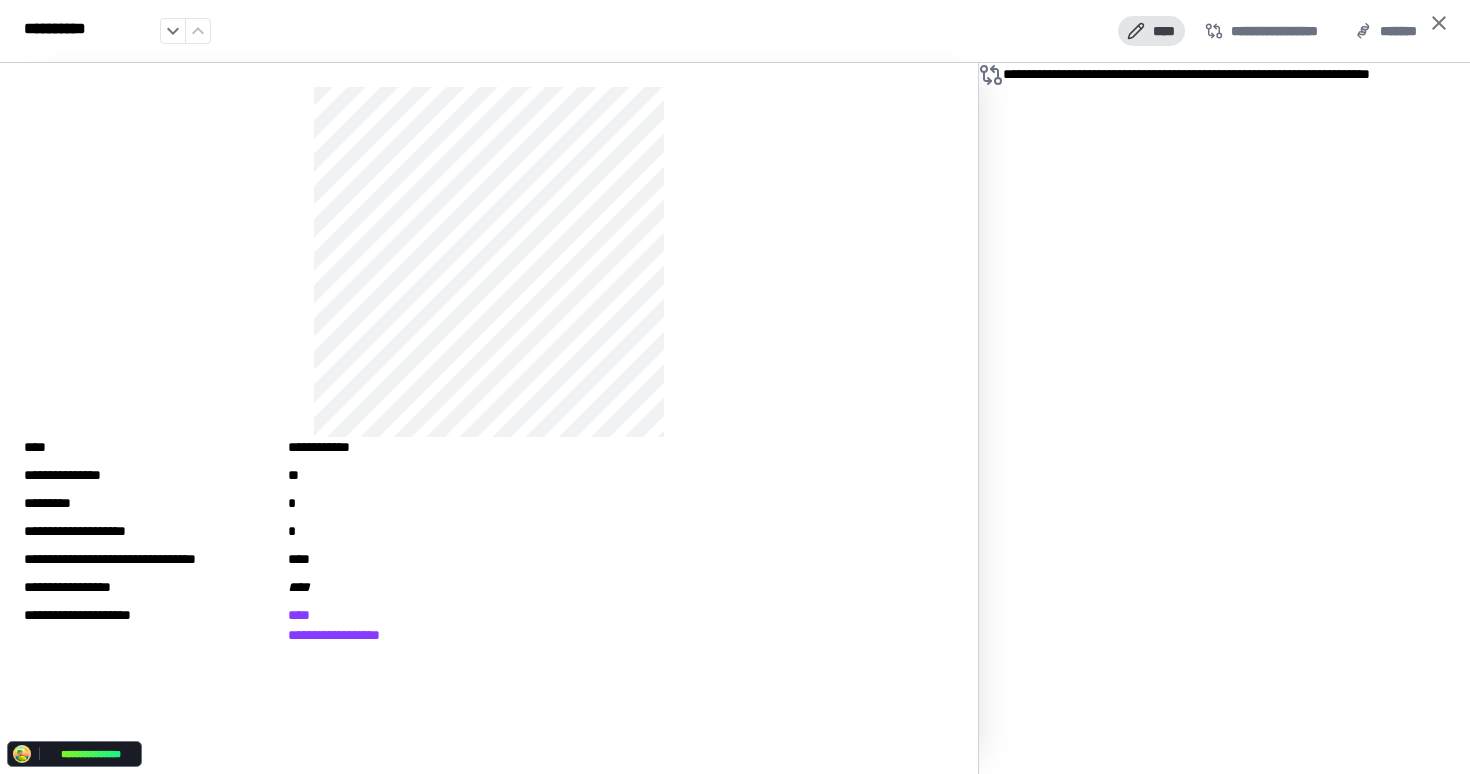 click on "****" at bounding box center [1151, 31] 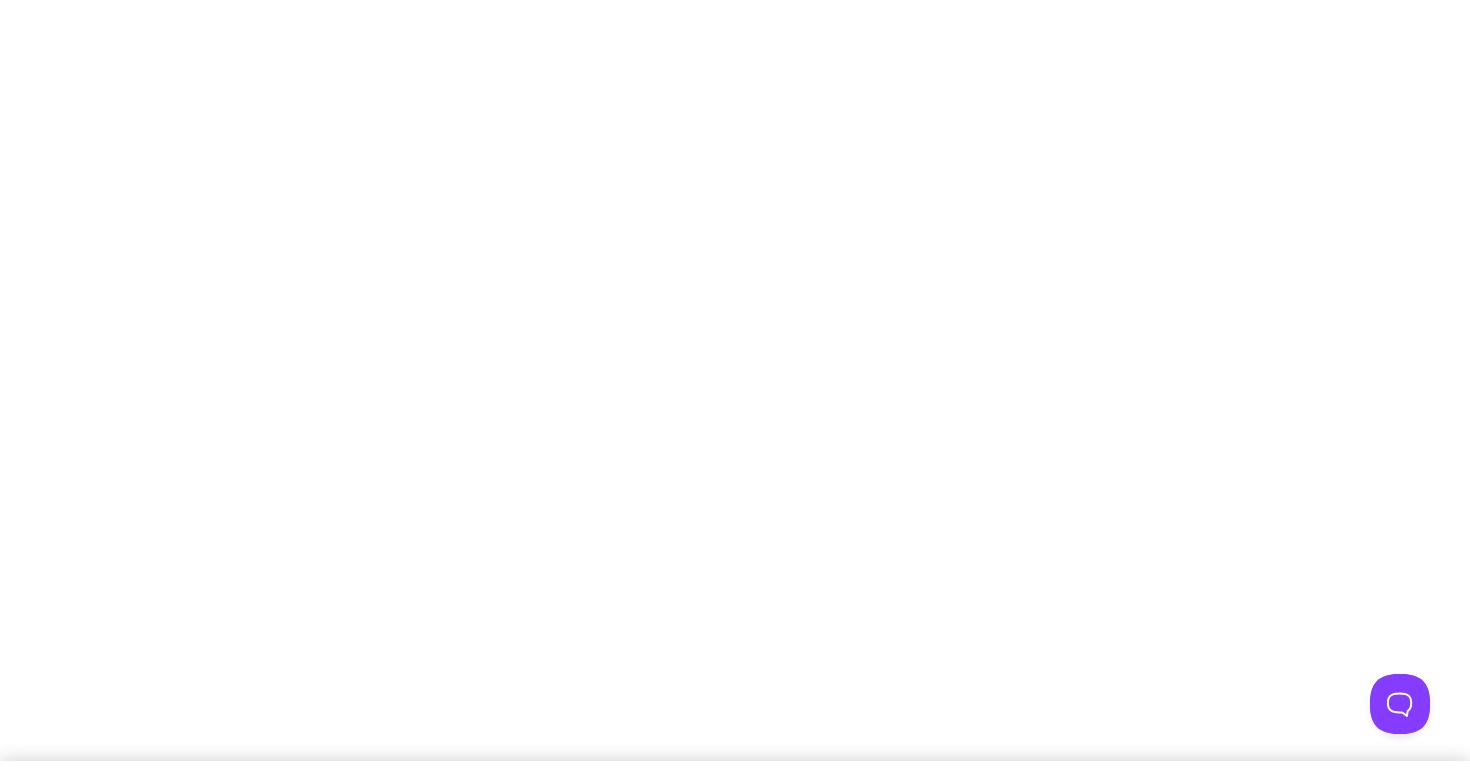 scroll, scrollTop: 0, scrollLeft: 0, axis: both 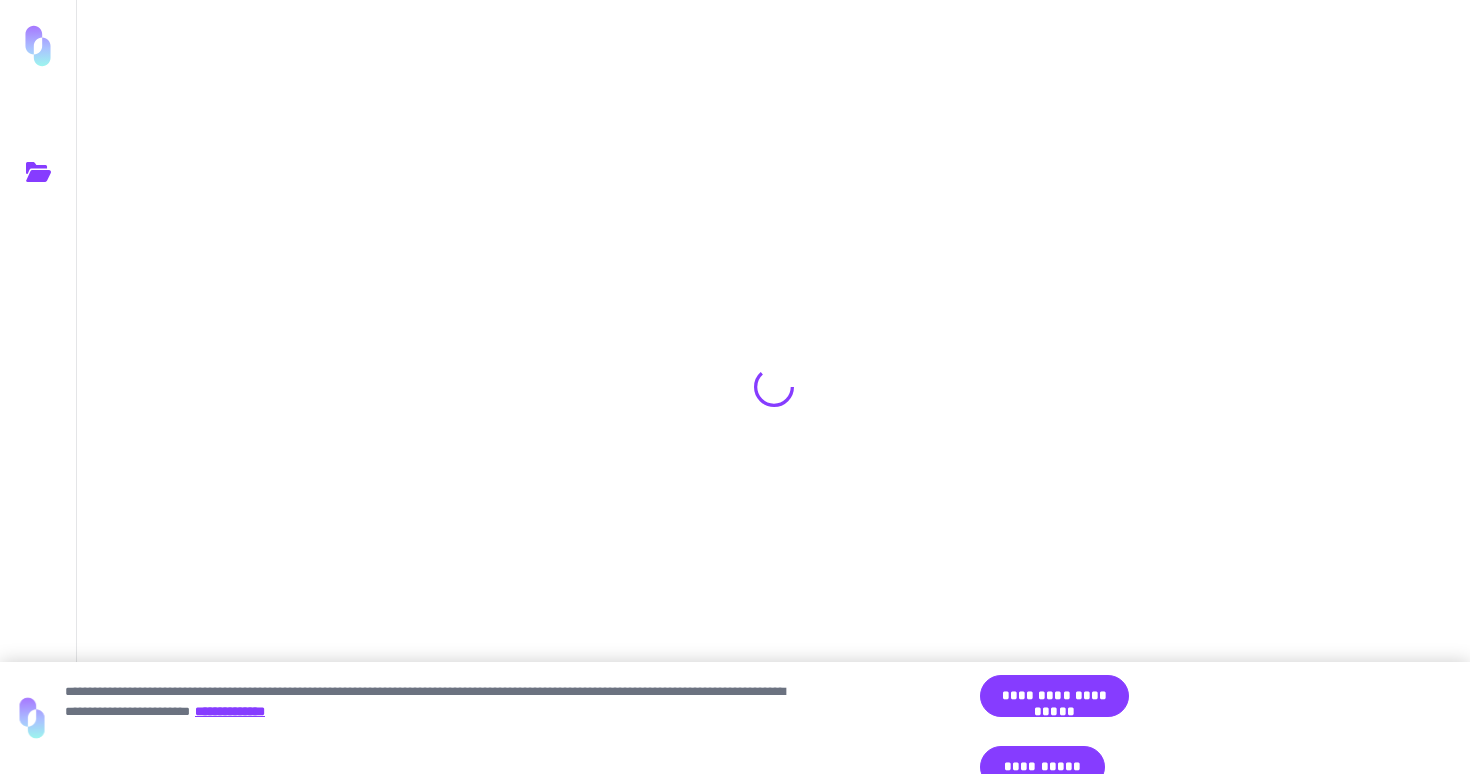 click on "**********" at bounding box center [1054, 696] 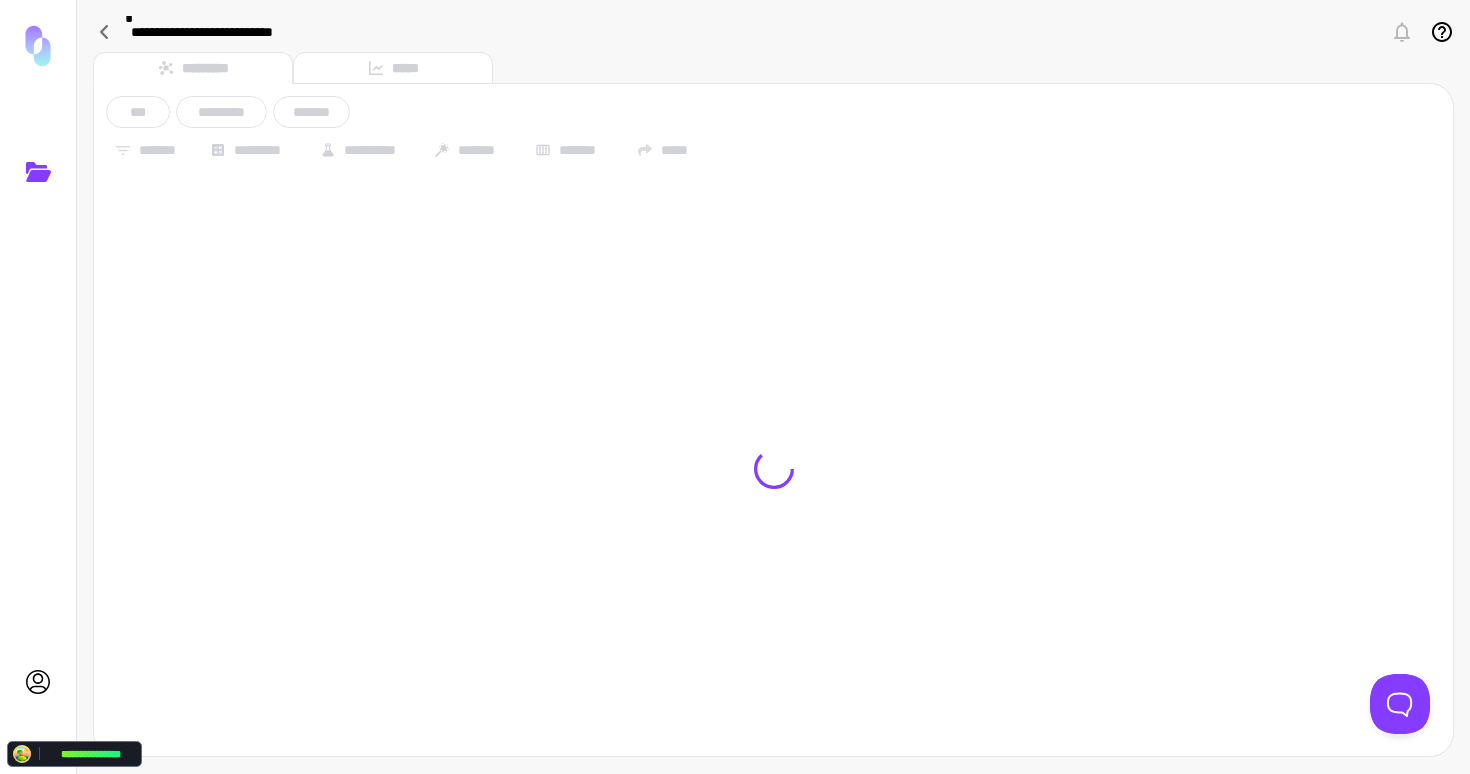 click at bounding box center (773, 730) 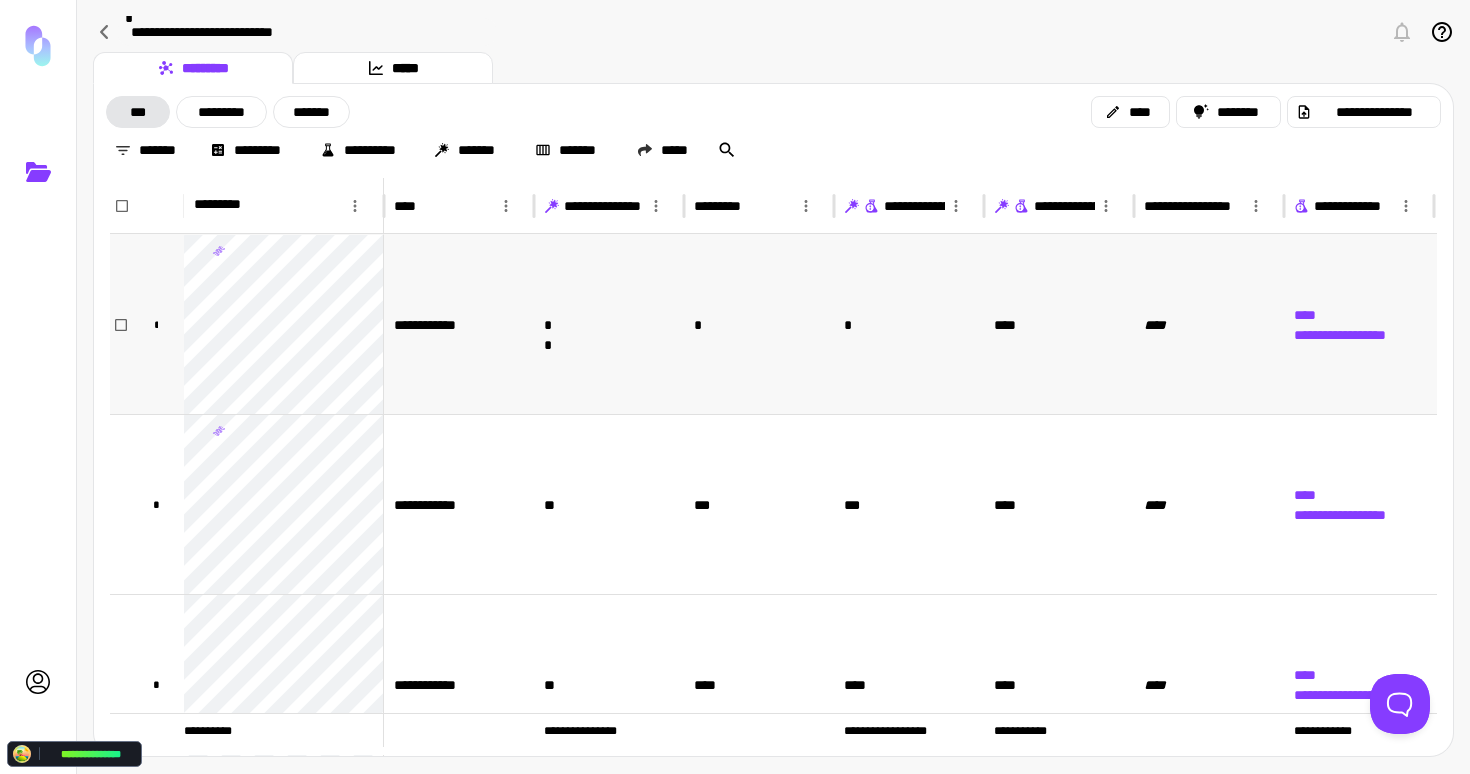 click on "**" at bounding box center (609, 324) 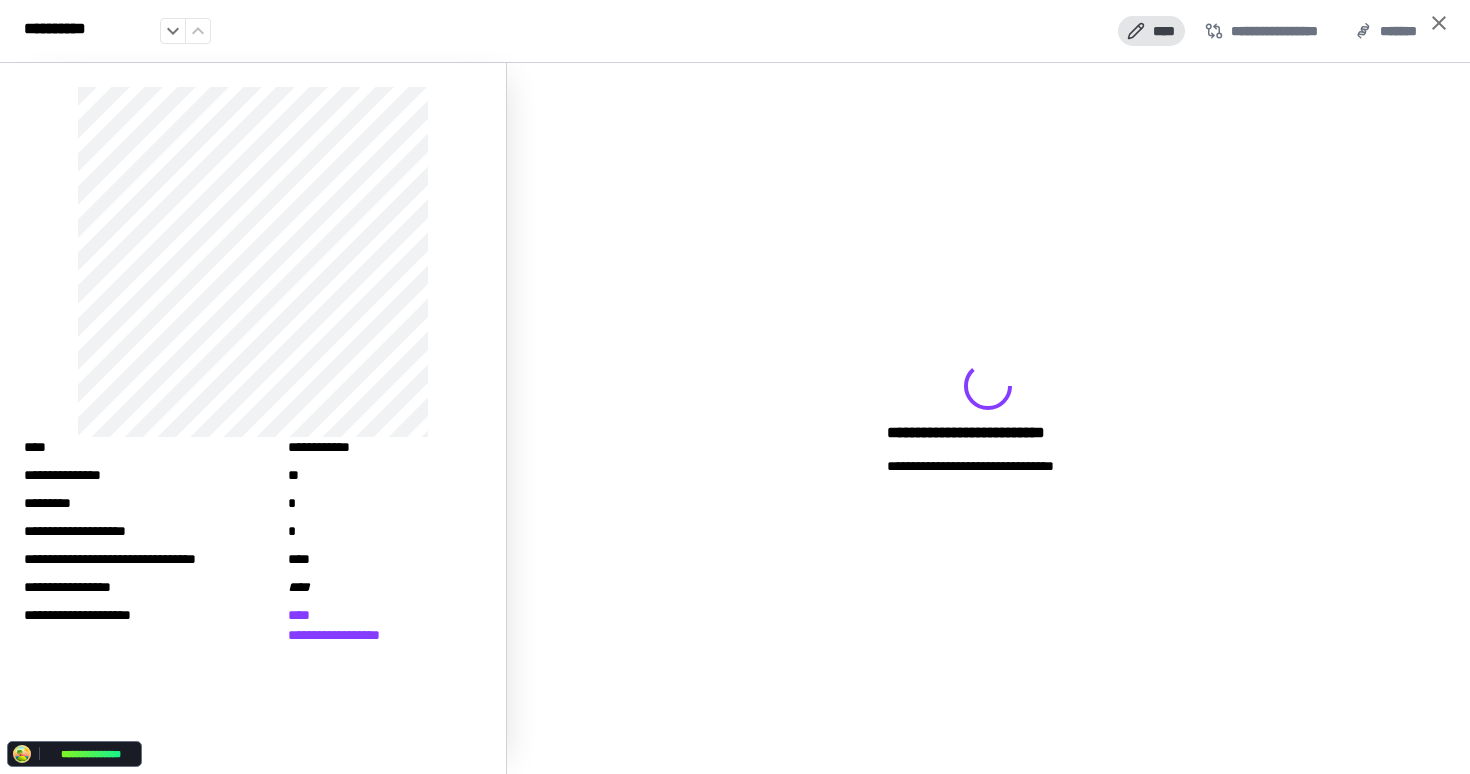 click on "****" at bounding box center (1151, 31) 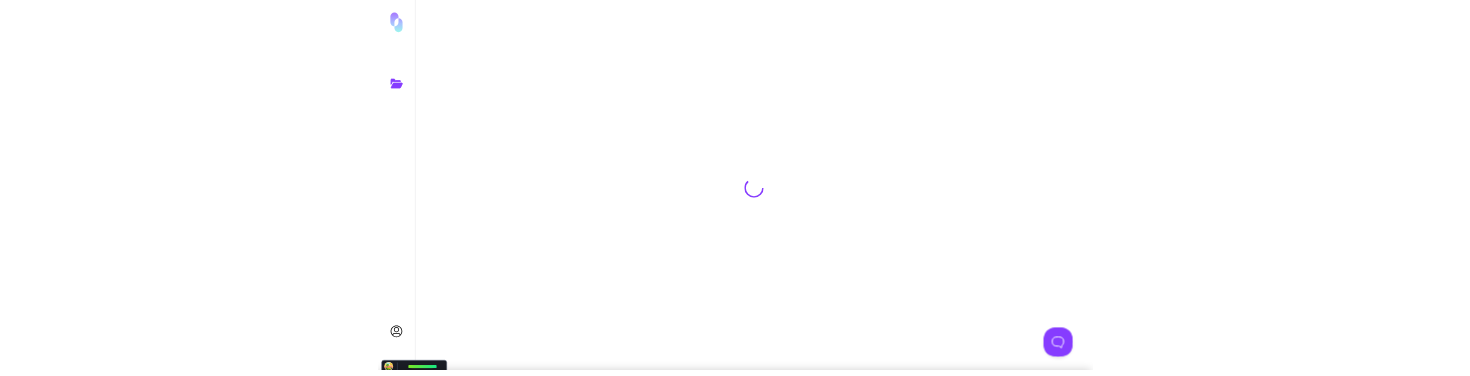 scroll, scrollTop: 0, scrollLeft: 0, axis: both 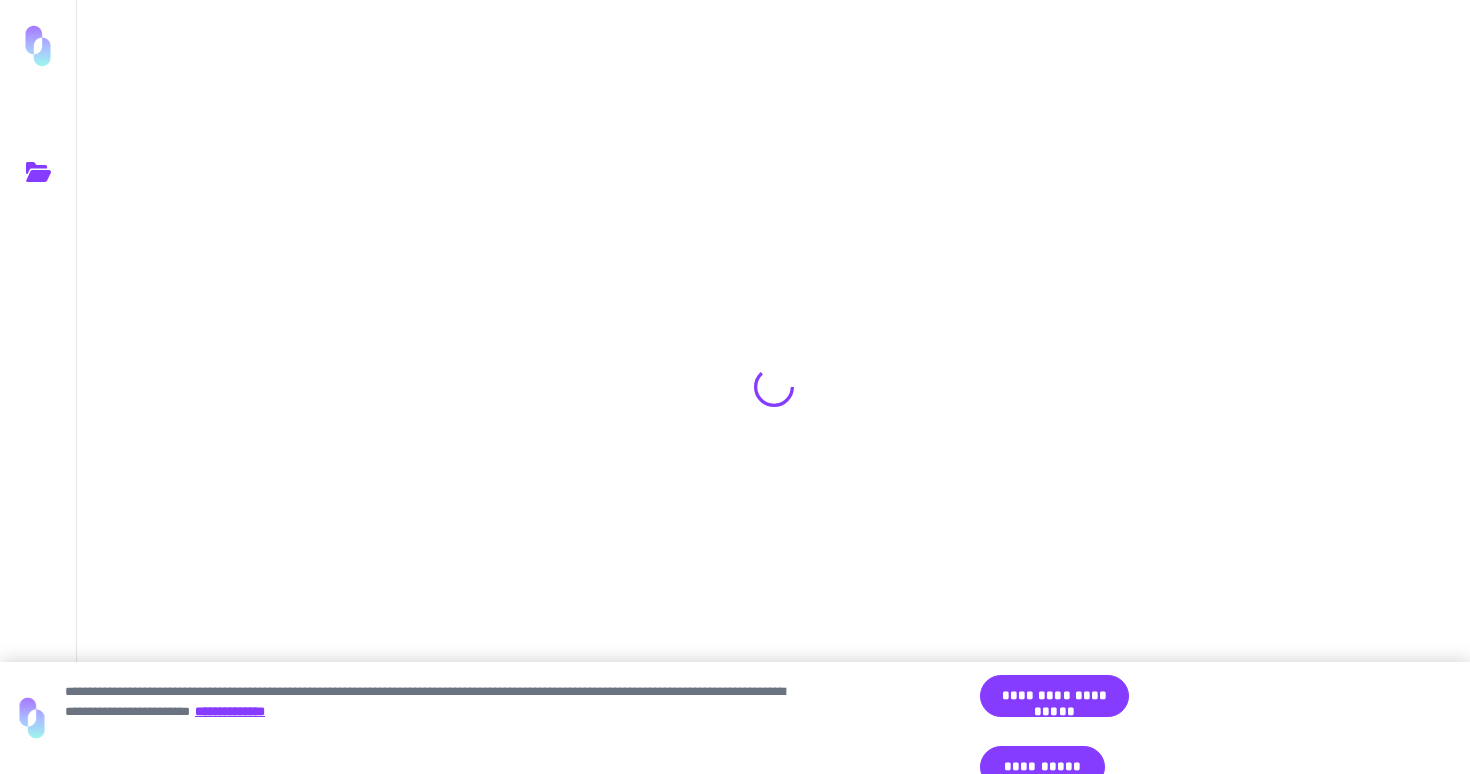 click on "**********" at bounding box center [1054, 696] 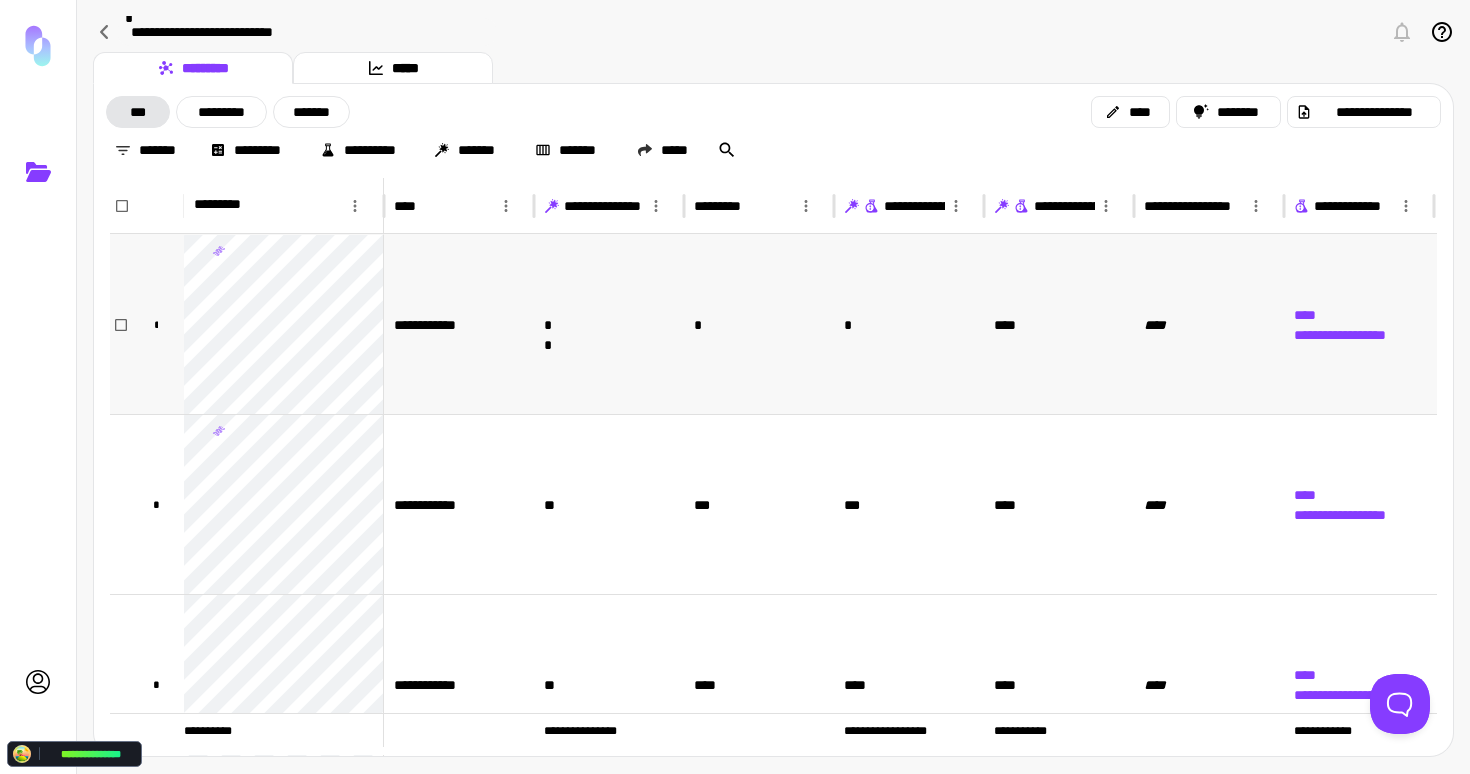 click on "**" at bounding box center [609, 324] 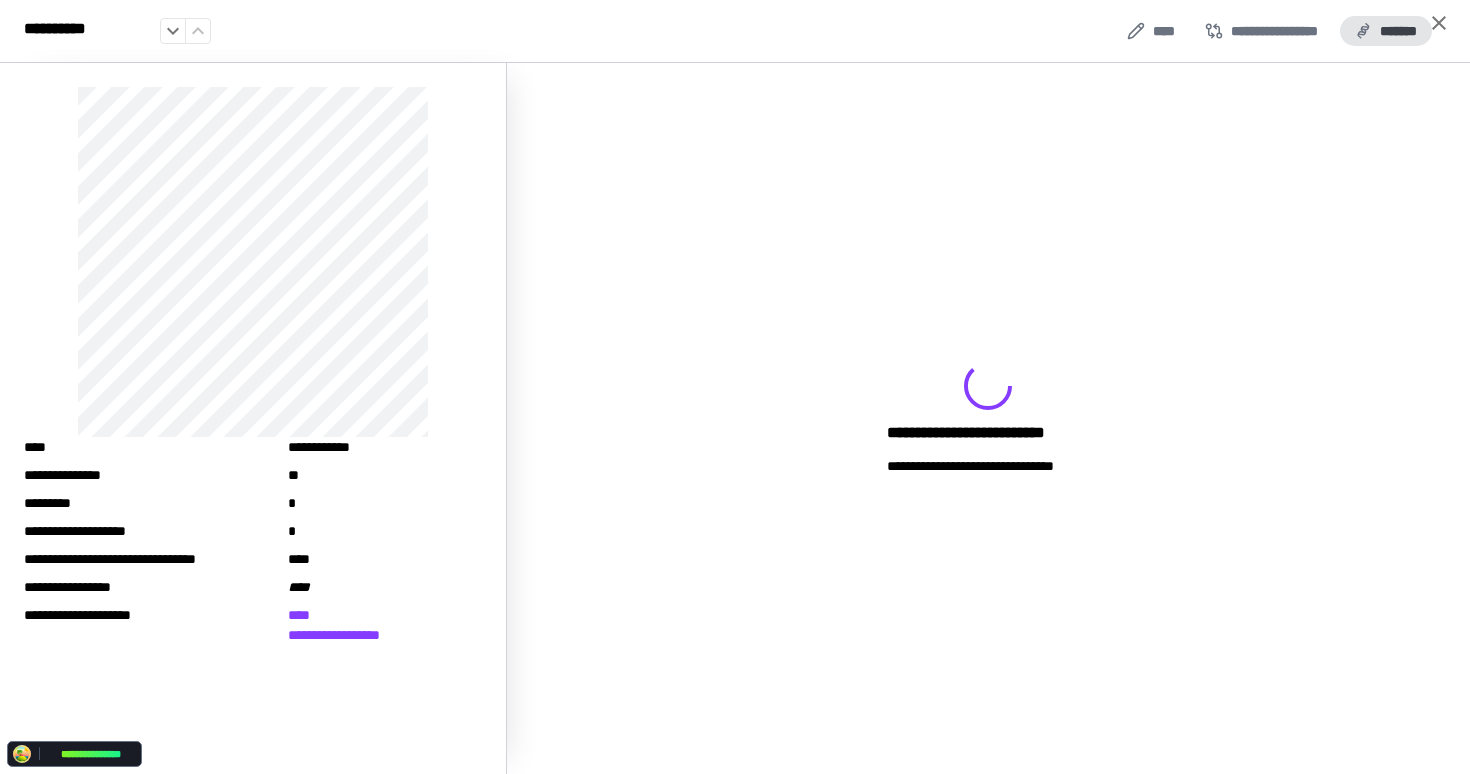 click on "*******" at bounding box center (1386, 31) 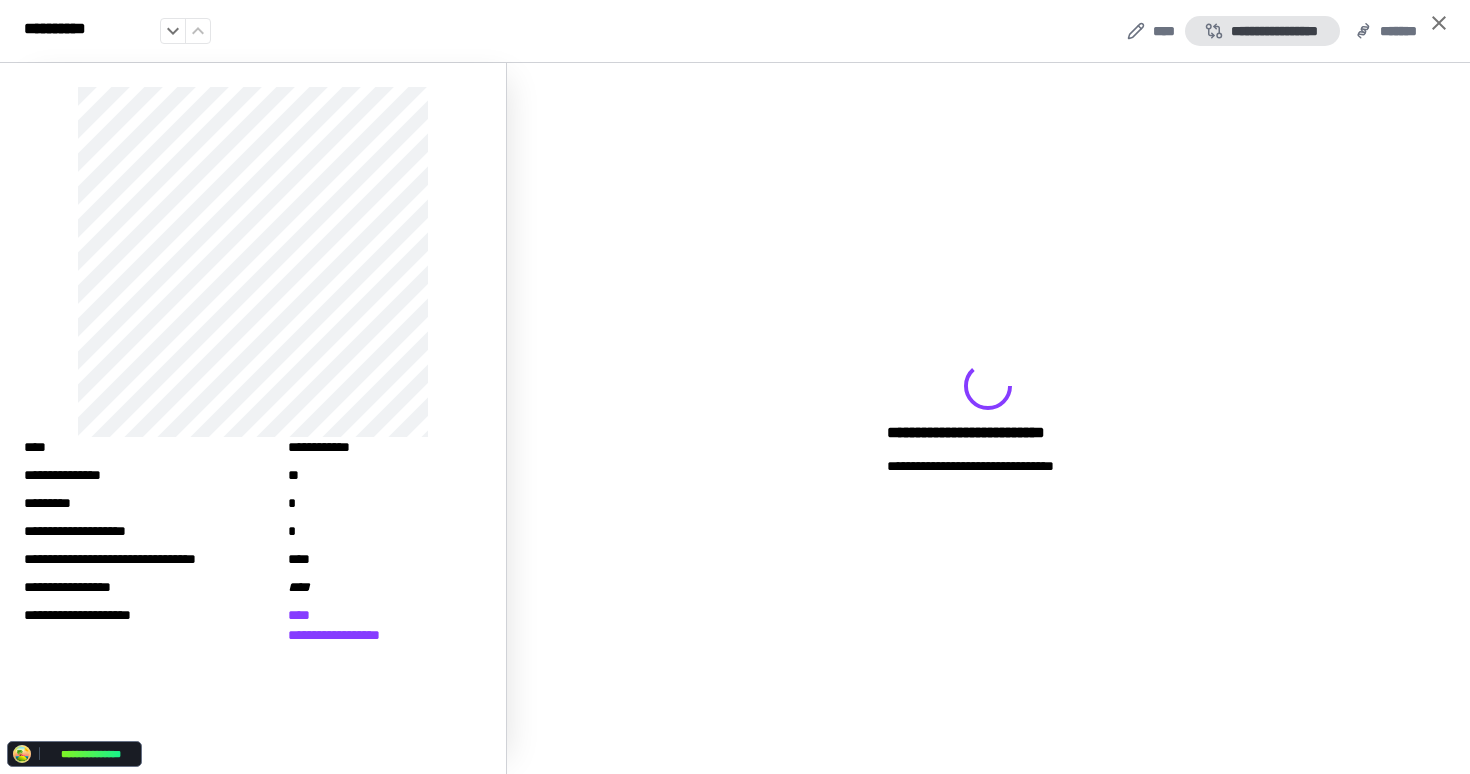 click on "**********" at bounding box center (1262, 31) 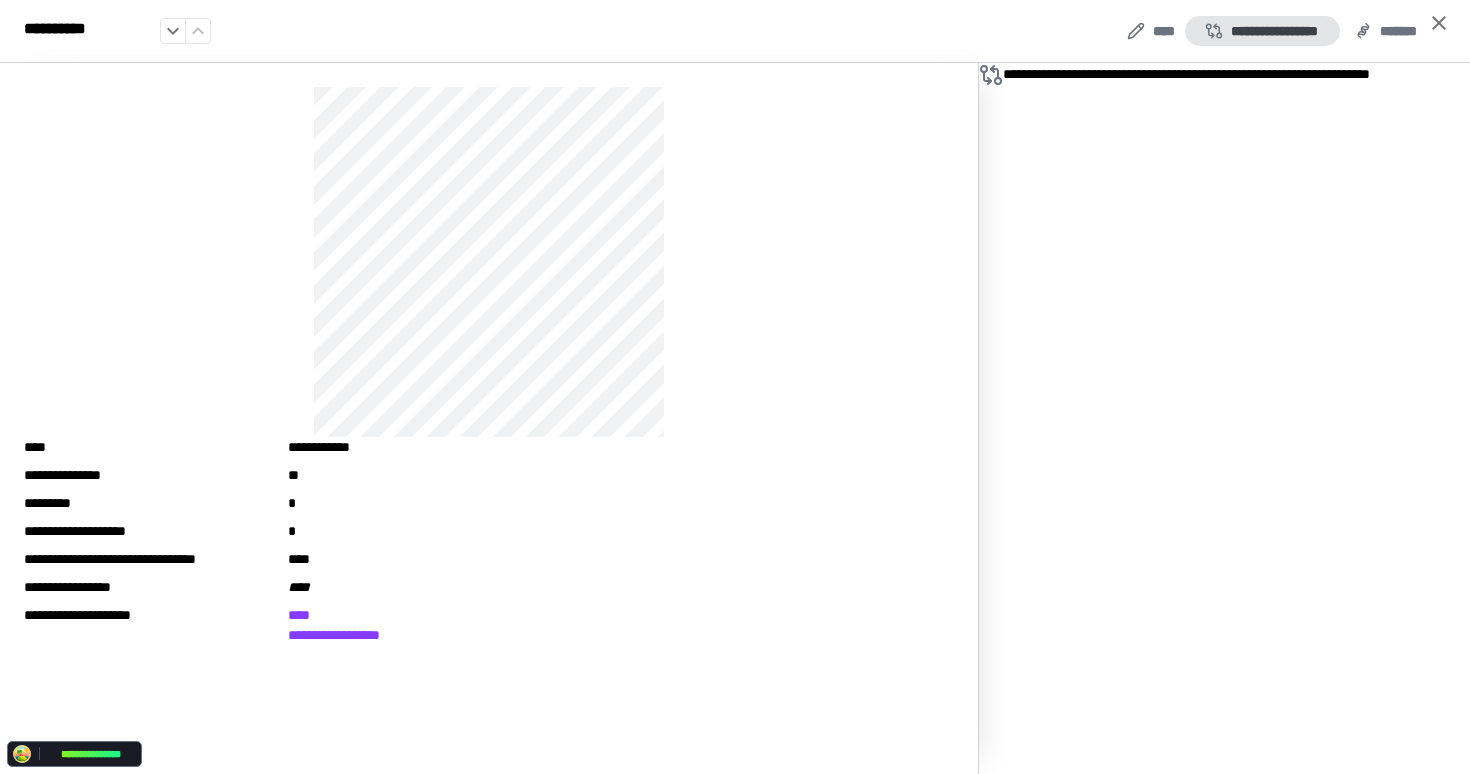 click on "**********" at bounding box center (1262, 31) 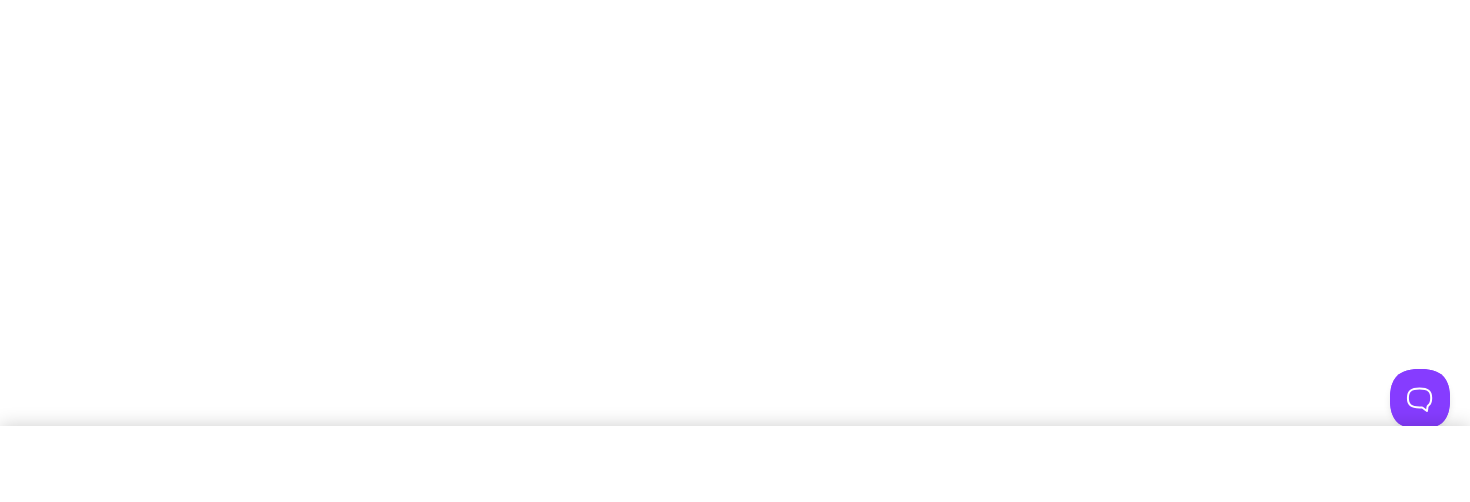 scroll, scrollTop: 0, scrollLeft: 0, axis: both 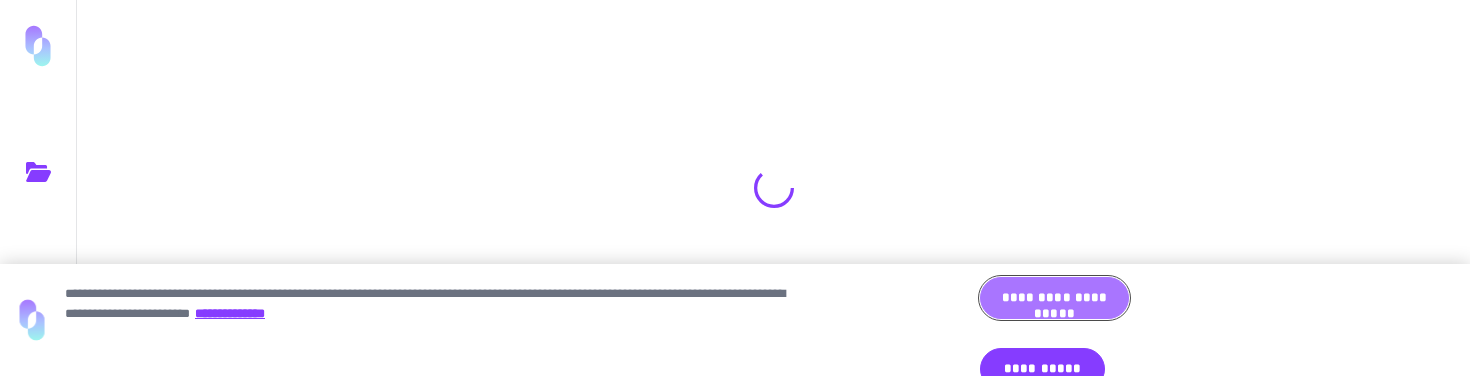 click on "**********" at bounding box center [1054, 298] 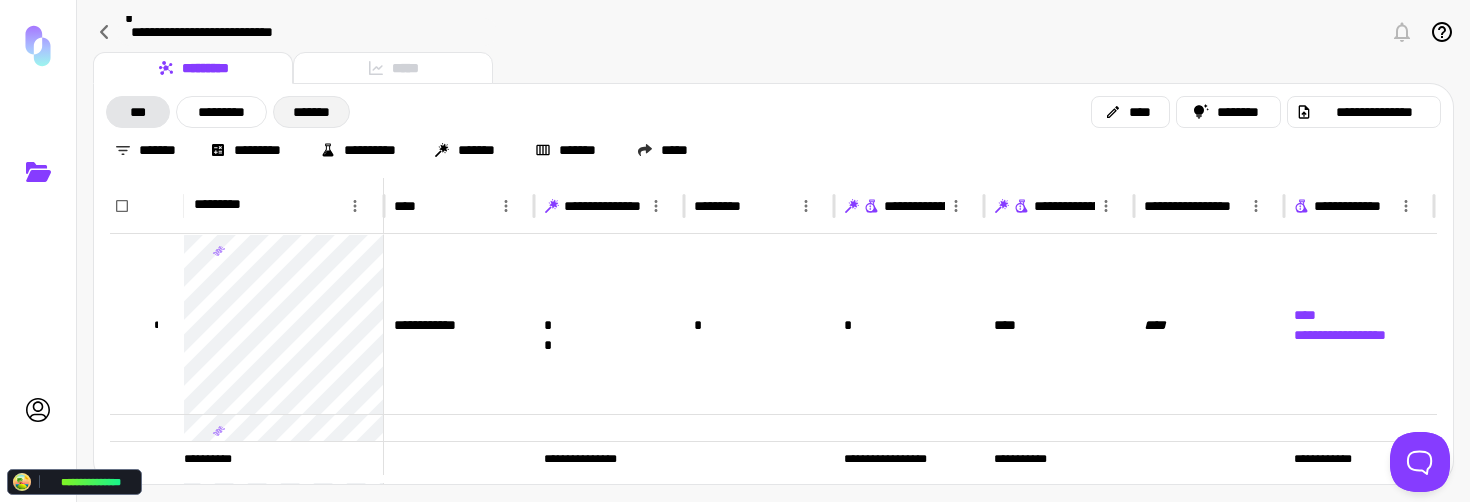 click on "*******" at bounding box center (311, 112) 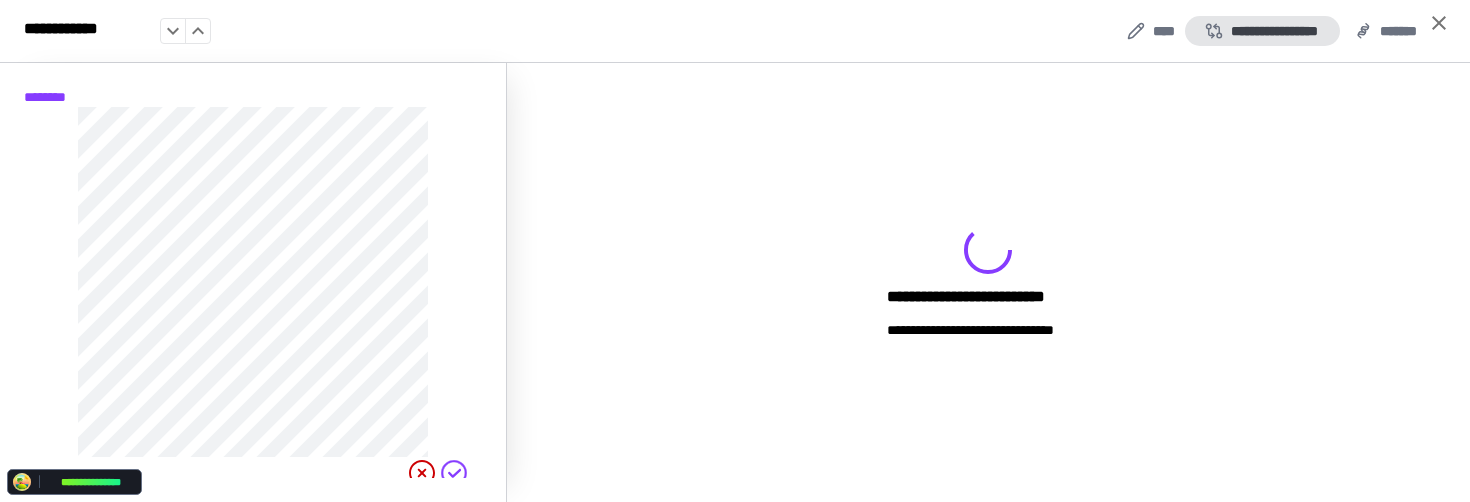 click on "**********" at bounding box center [1262, 31] 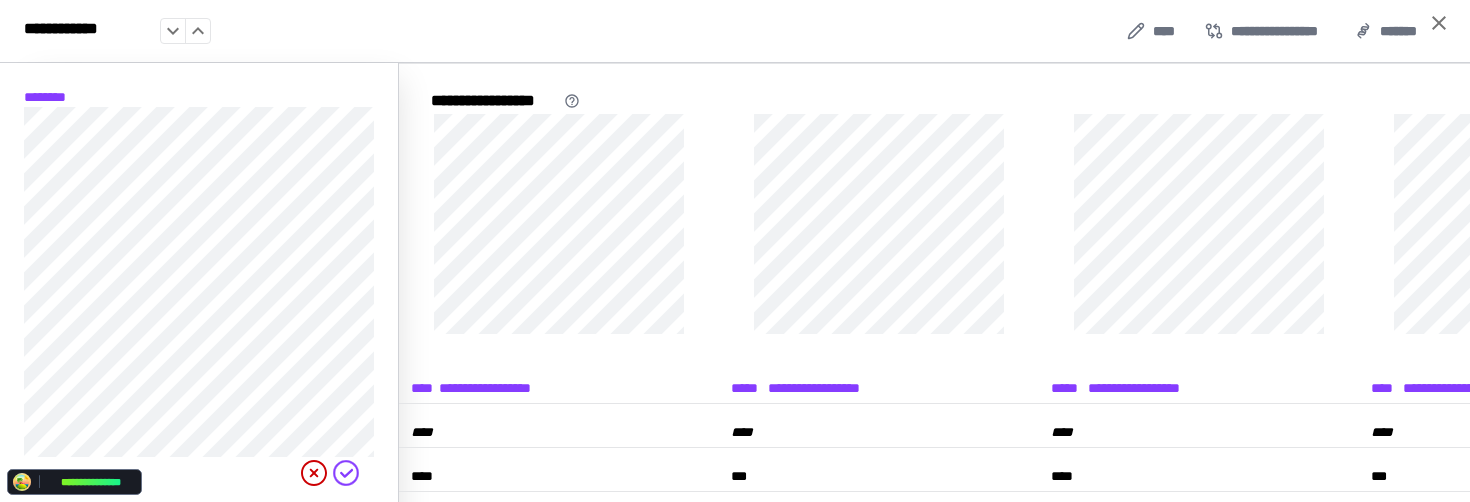 click 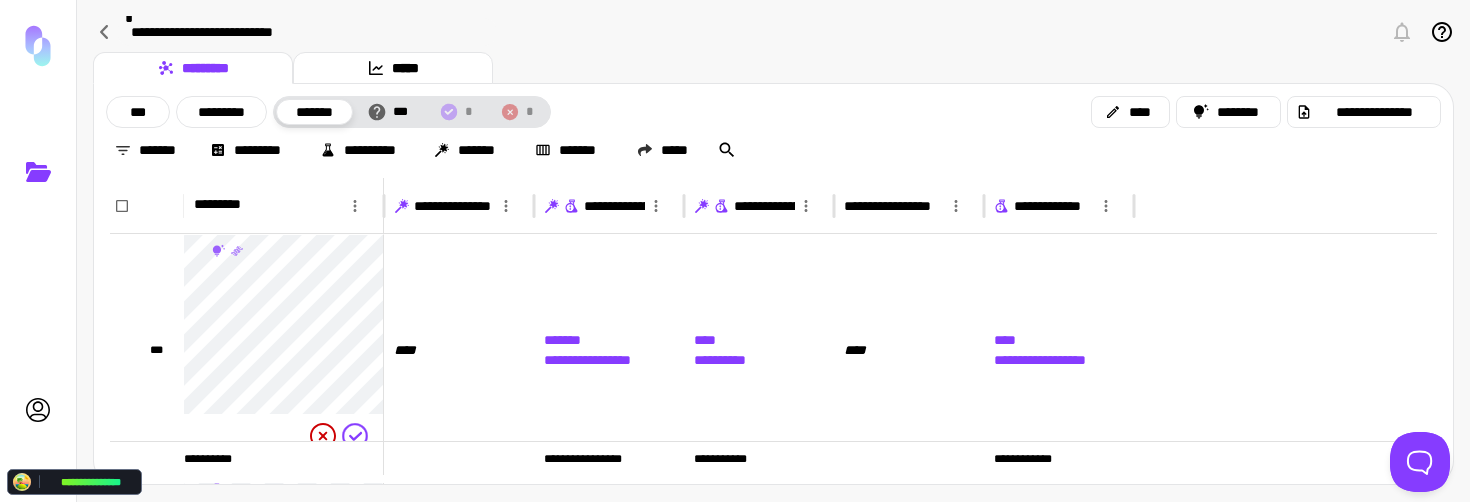 click on "*** ********* ******* *** * *" at bounding box center [328, 112] 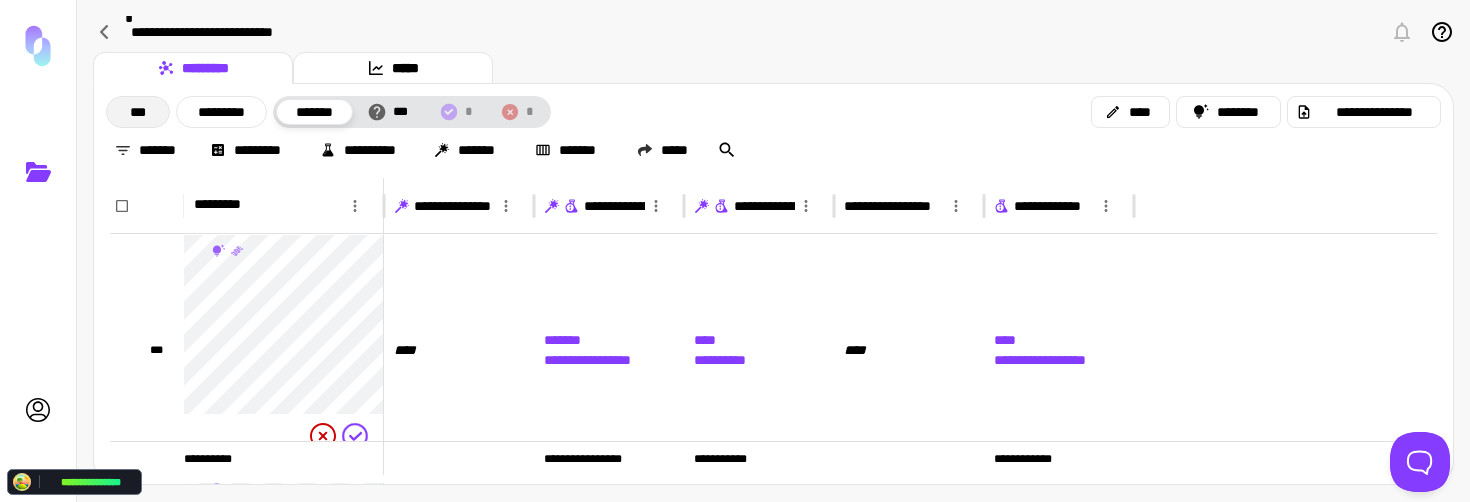 click on "***" at bounding box center [138, 112] 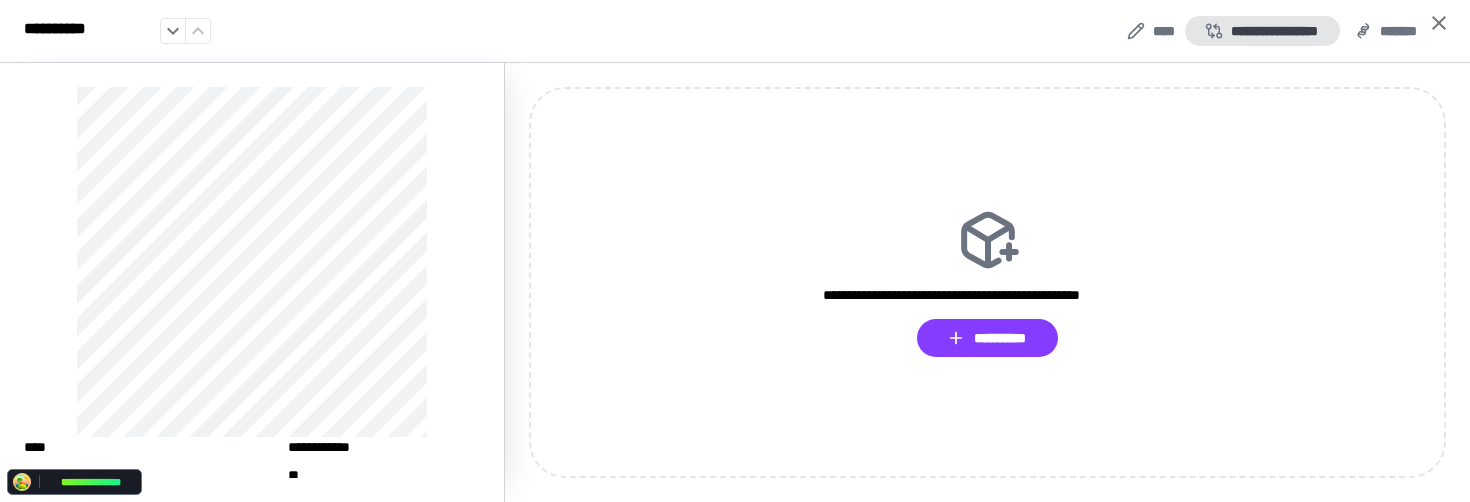 click on "**********" at bounding box center (1262, 31) 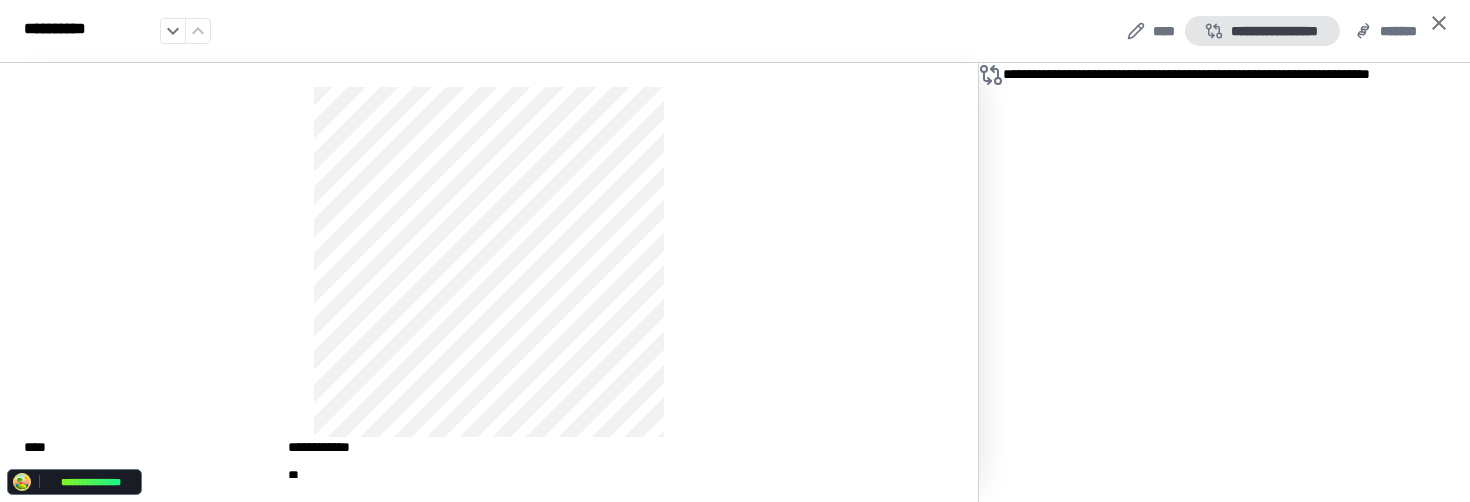 type 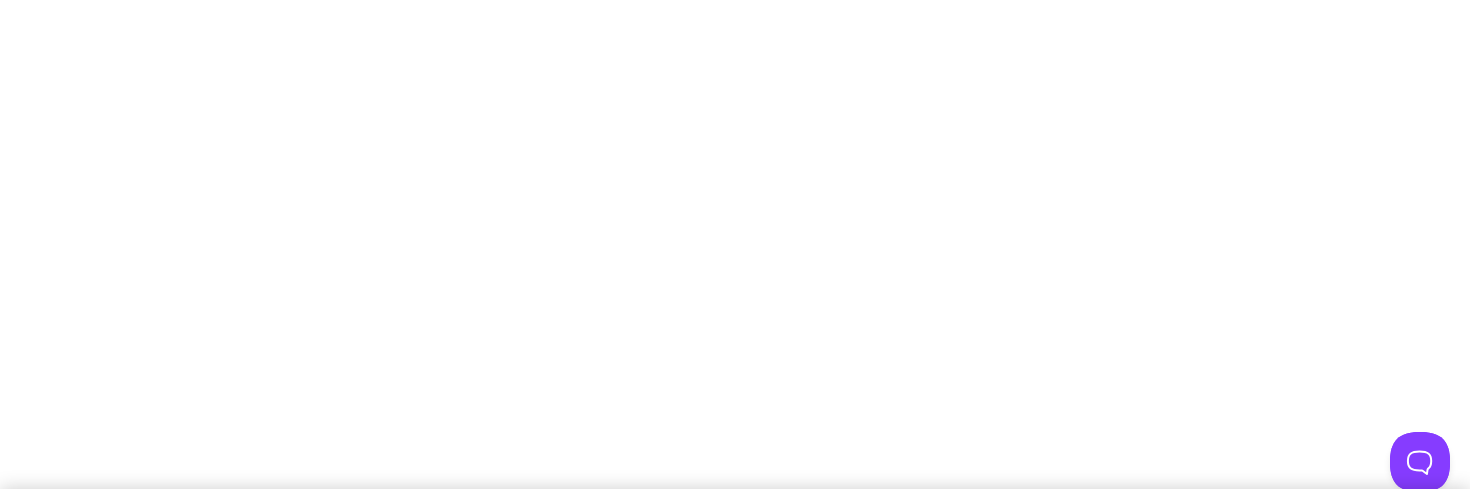 scroll, scrollTop: 0, scrollLeft: 0, axis: both 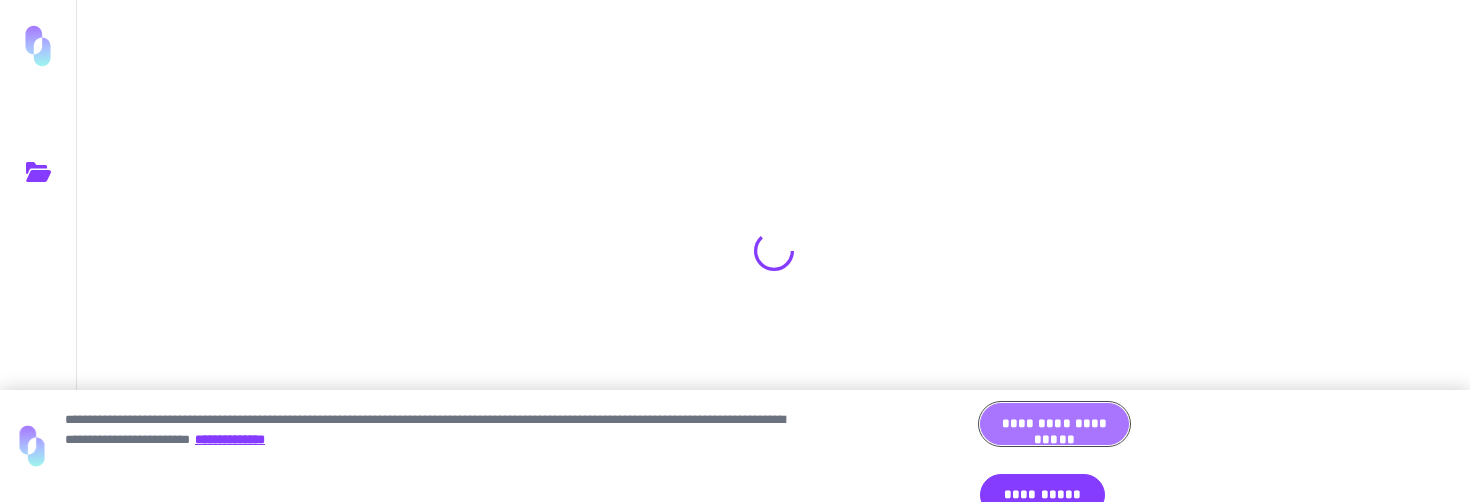click on "**********" at bounding box center [1054, 424] 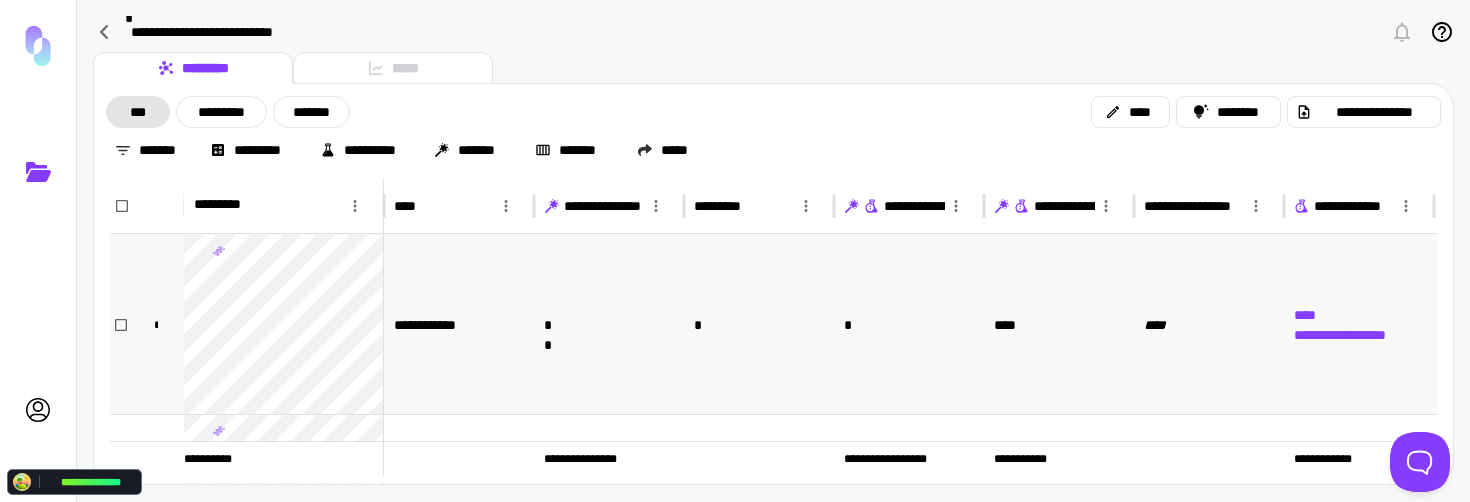 click on "**********" at bounding box center (459, 324) 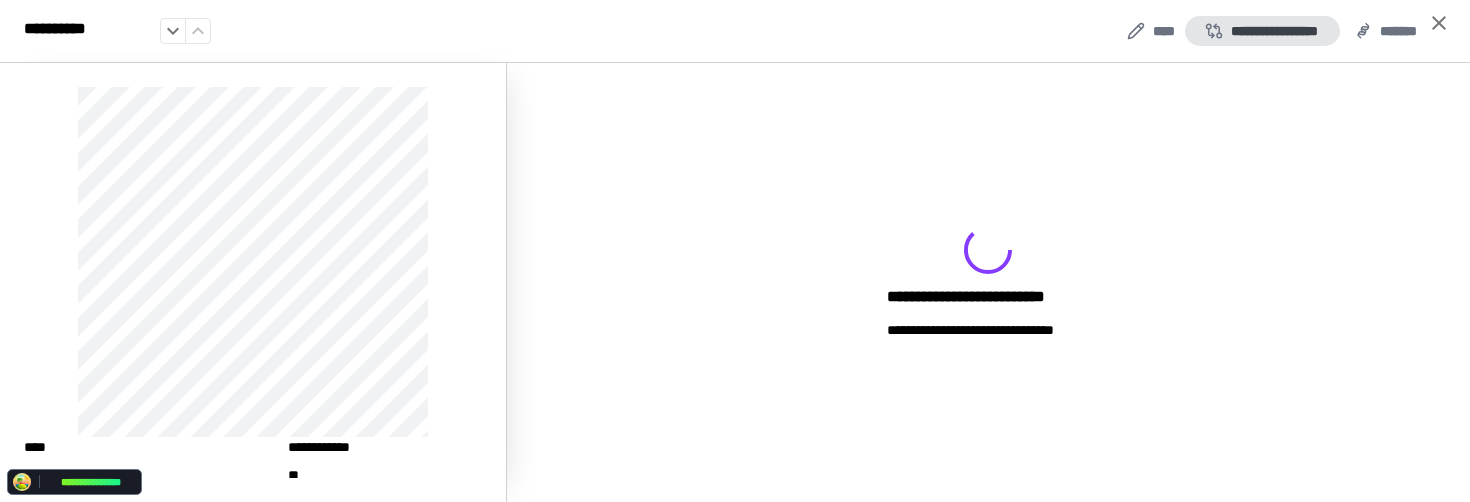 click on "**********" at bounding box center (1262, 31) 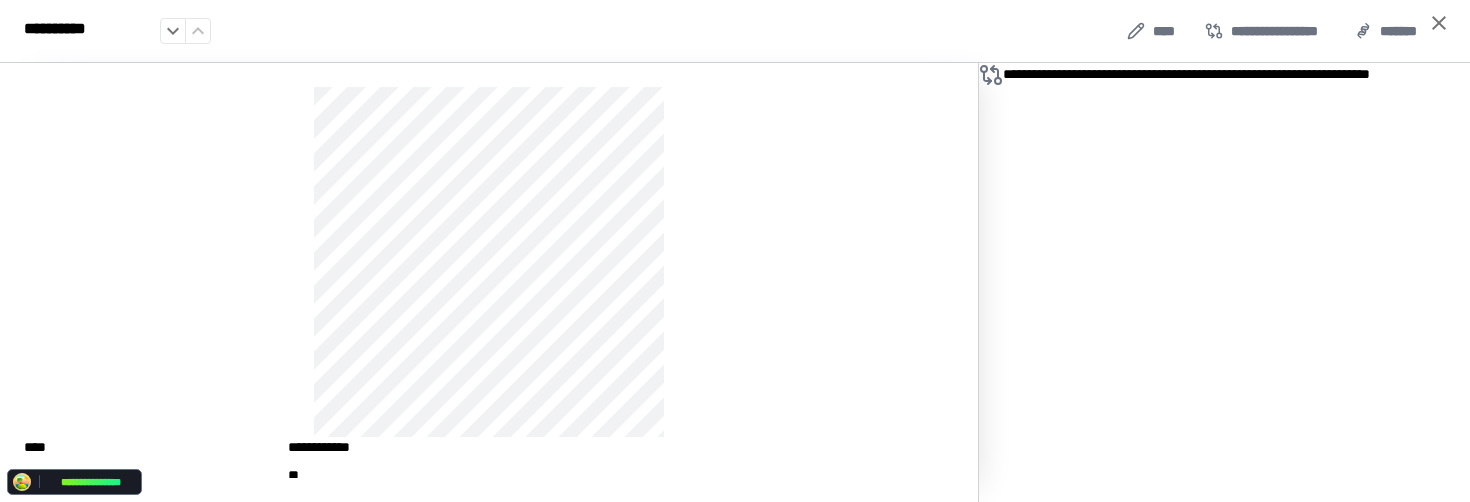 click on "**********" at bounding box center (1236, 282) 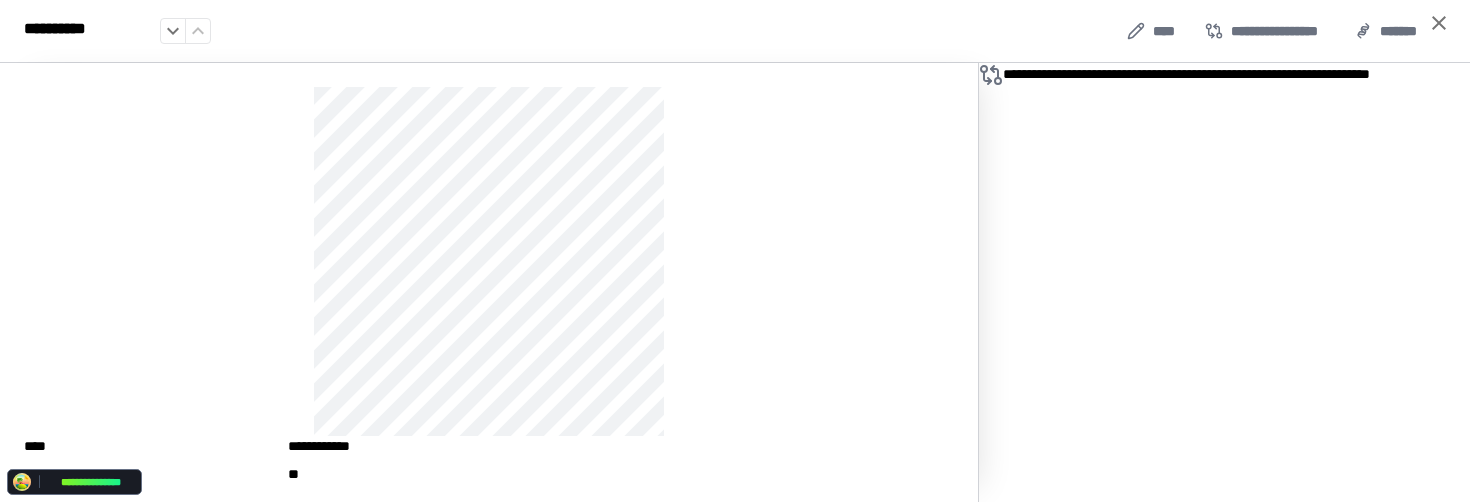 scroll, scrollTop: 2, scrollLeft: 0, axis: vertical 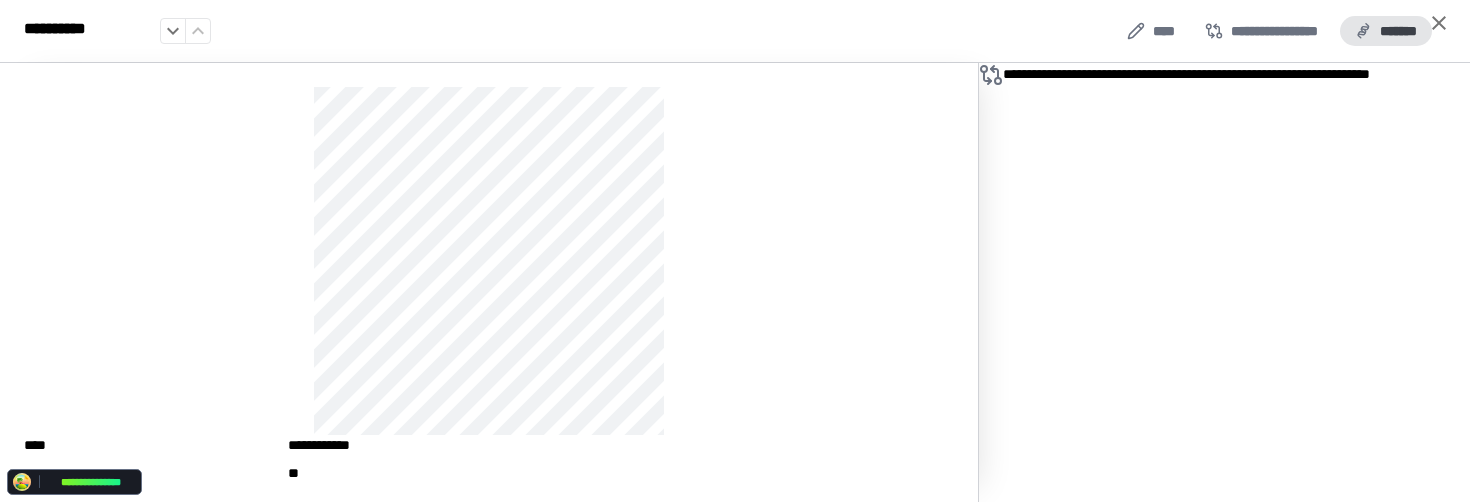 click on "*******" at bounding box center [1386, 31] 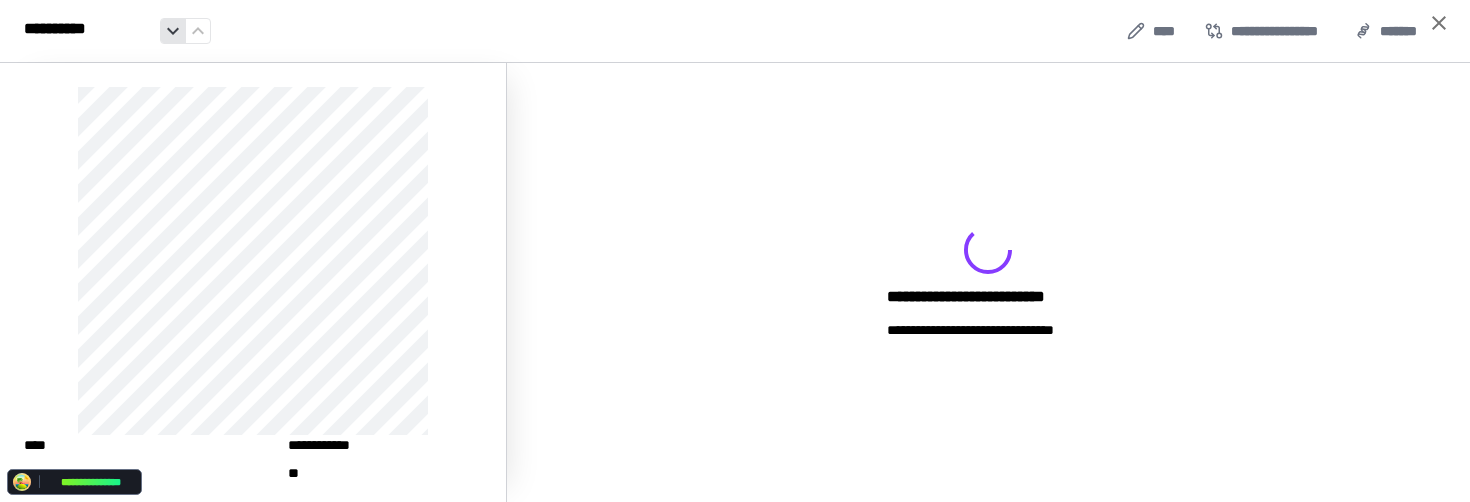 click 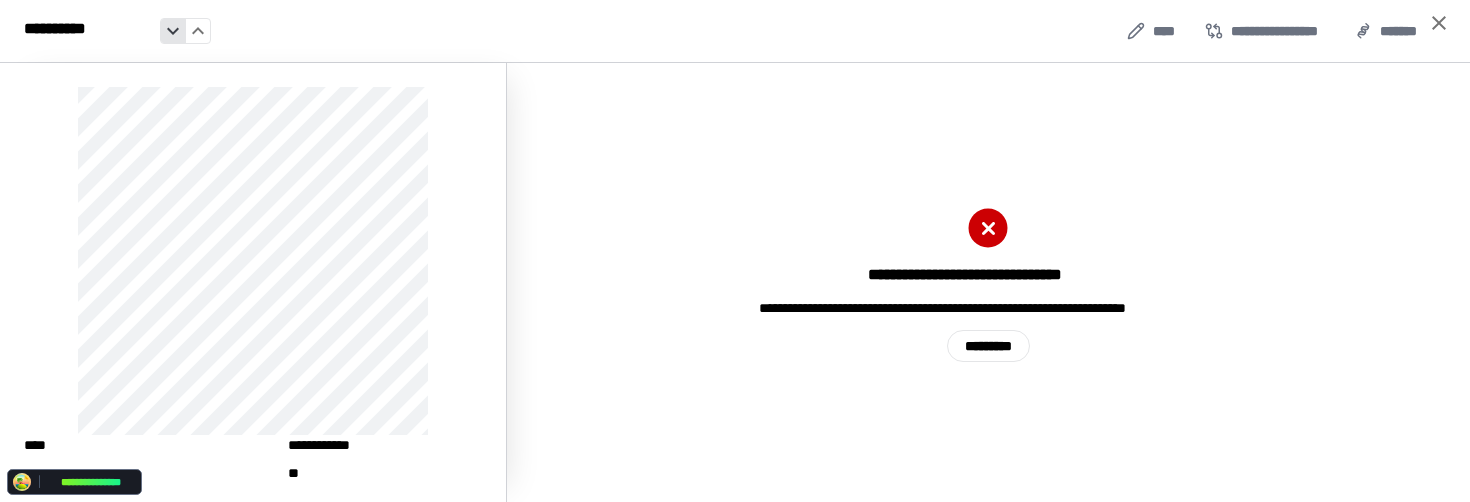 click 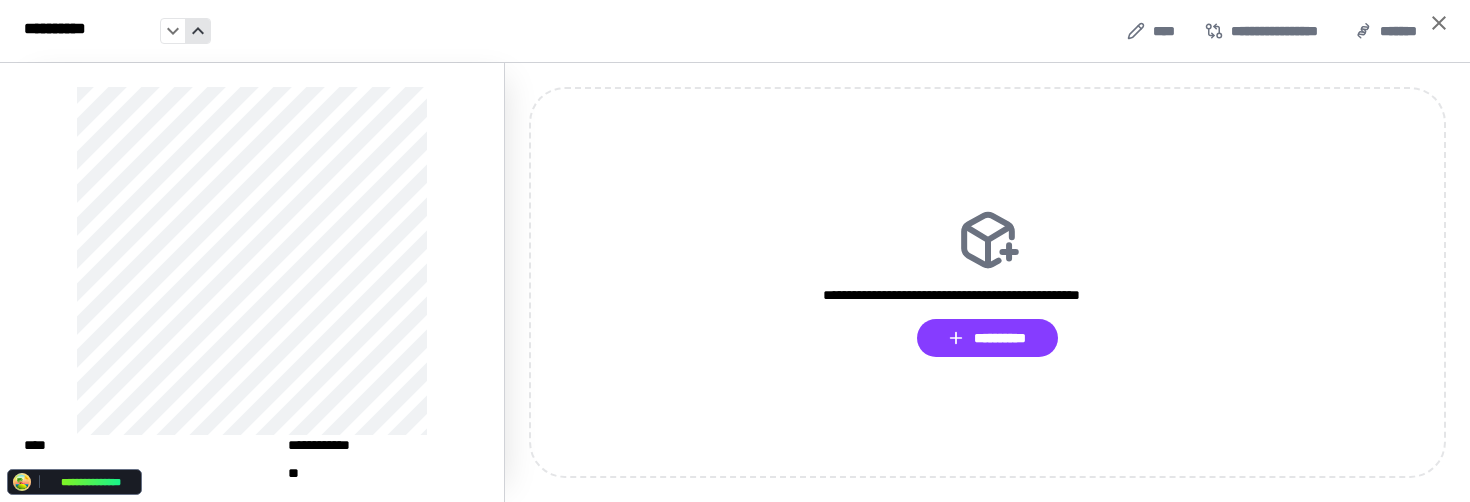 click 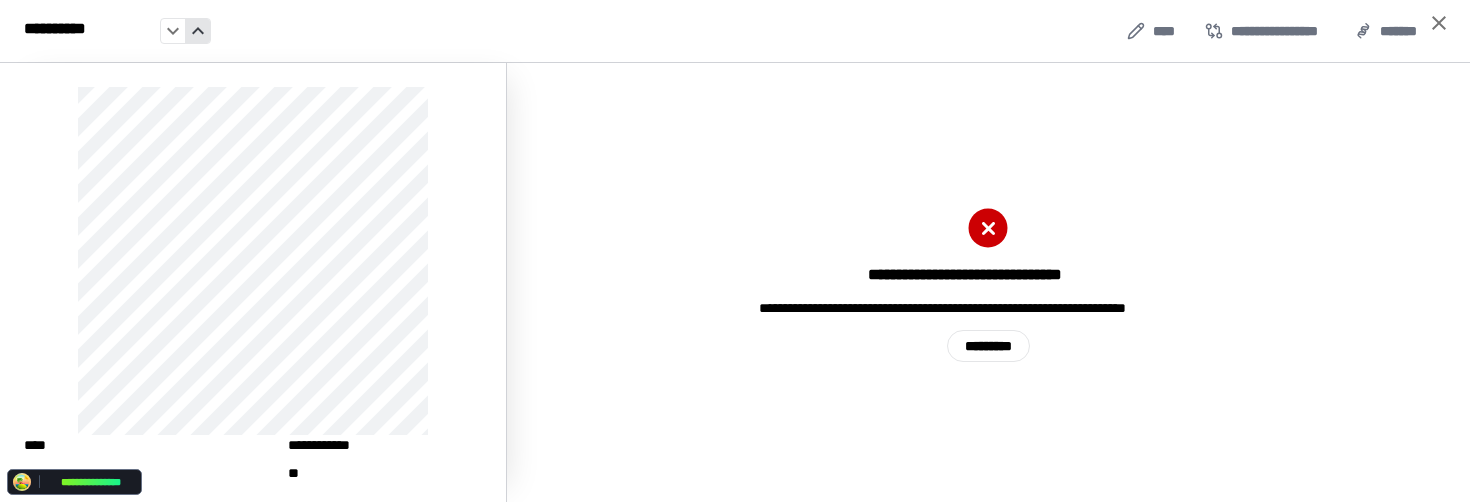 click 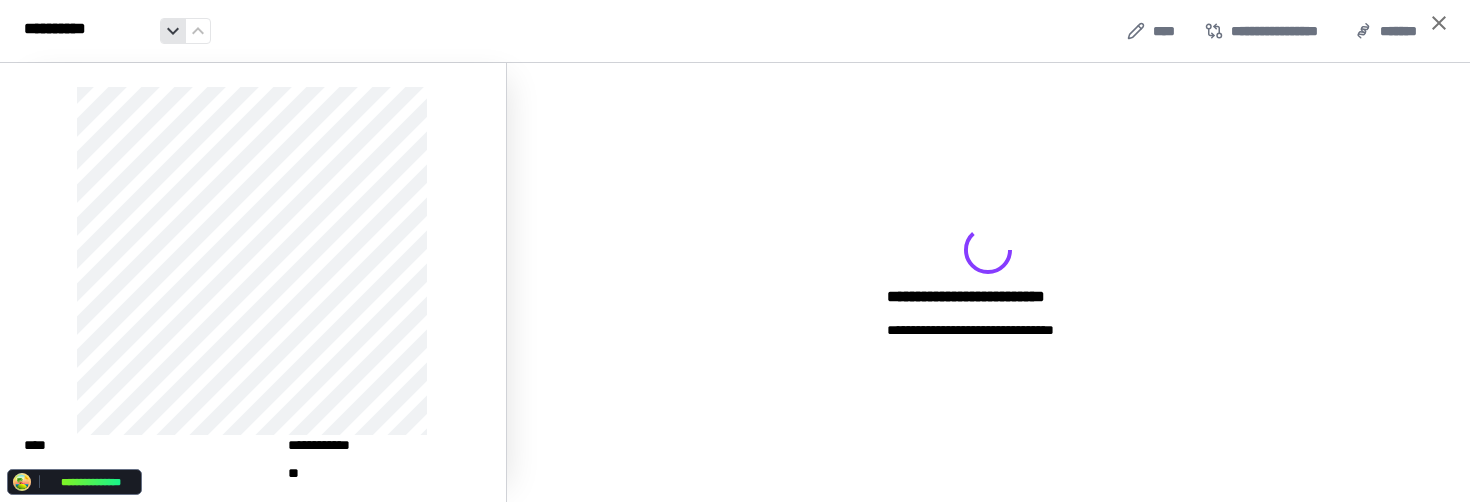 click 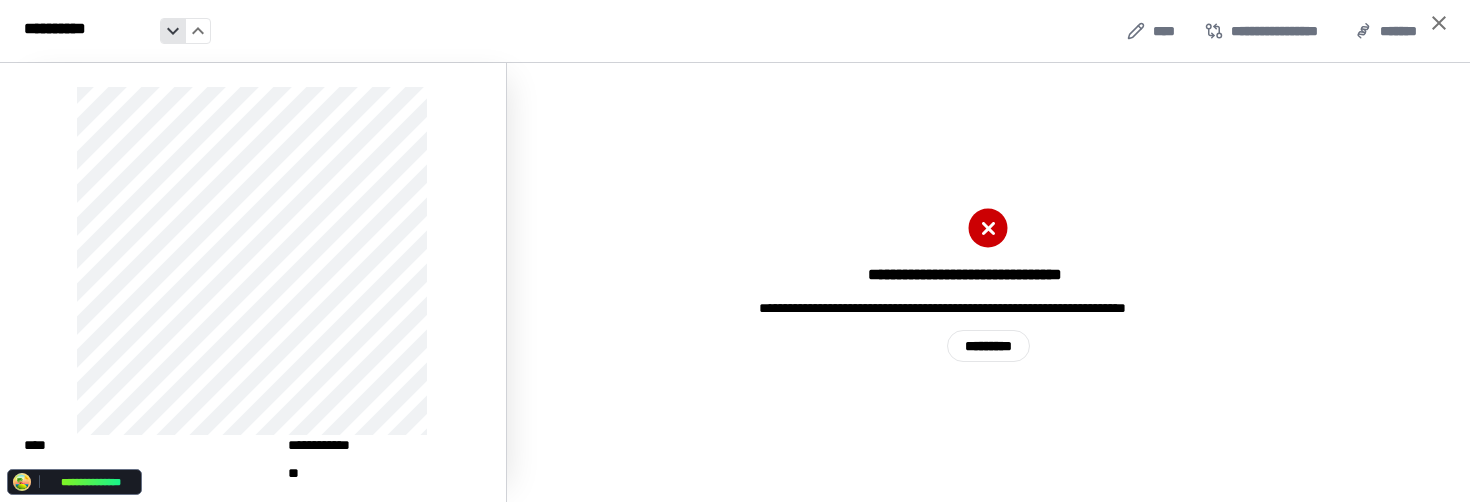 click 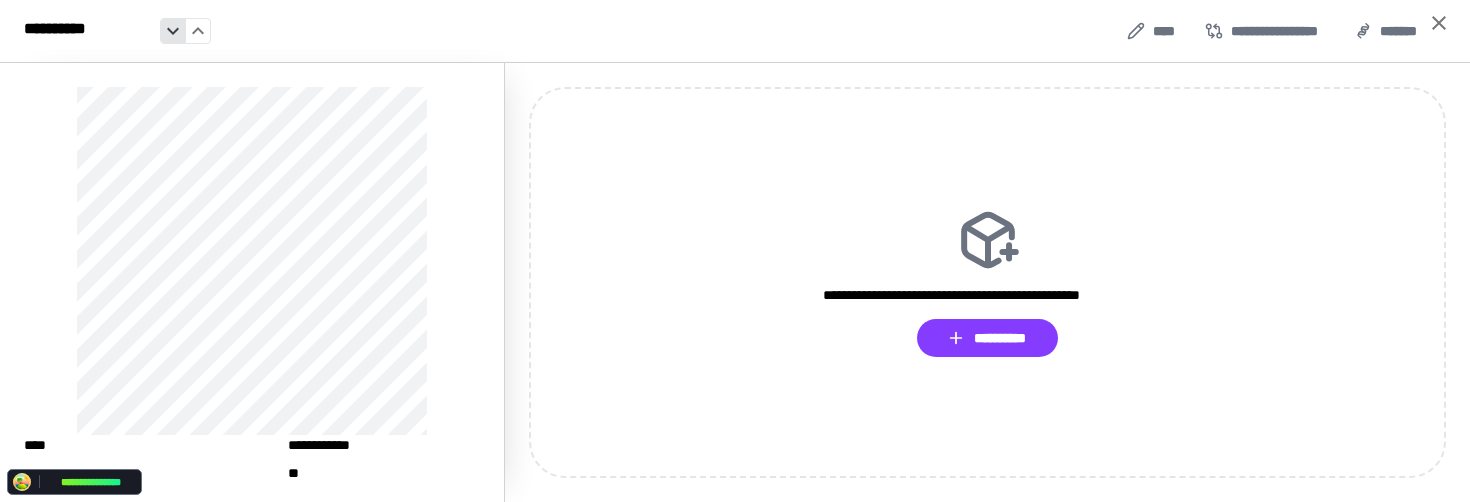 click 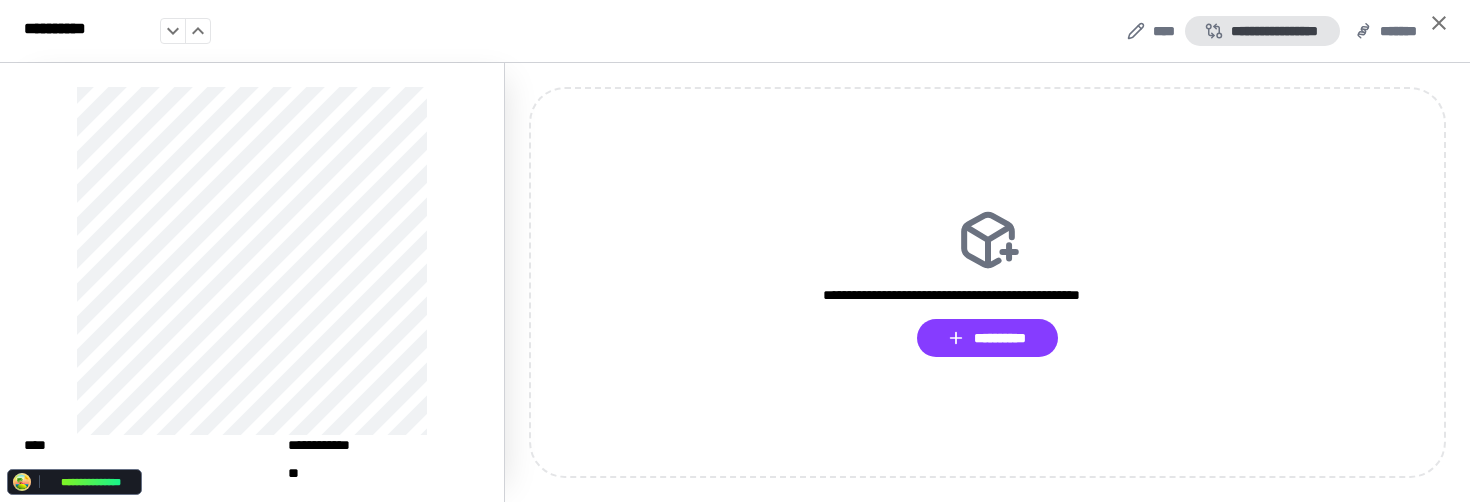 click on "**********" at bounding box center [1262, 31] 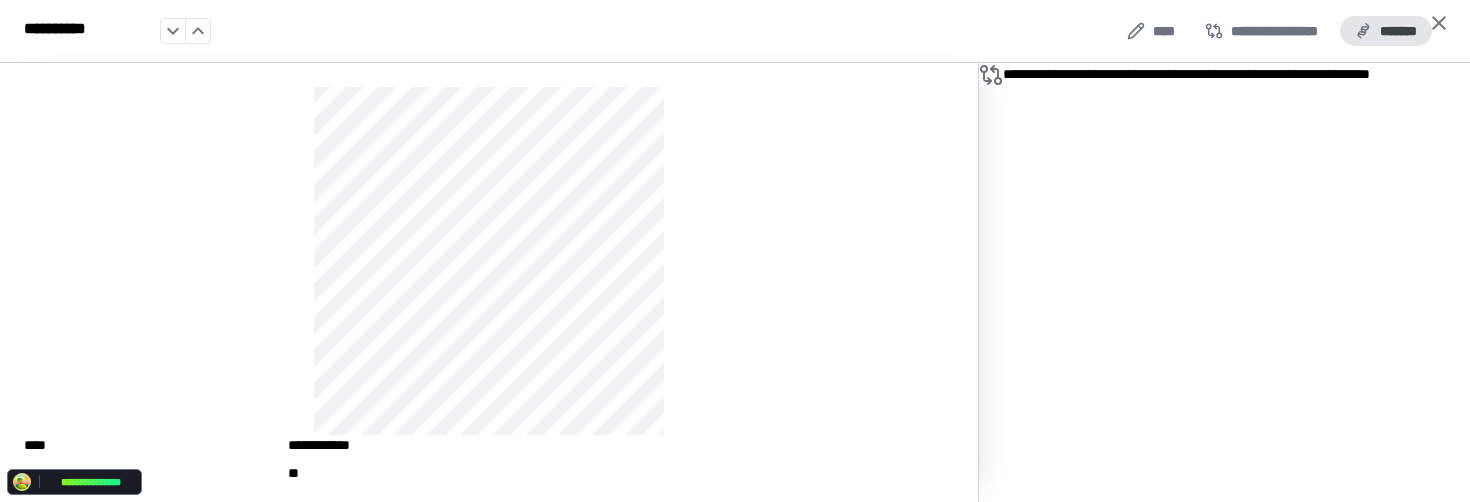 click on "*******" at bounding box center [1386, 31] 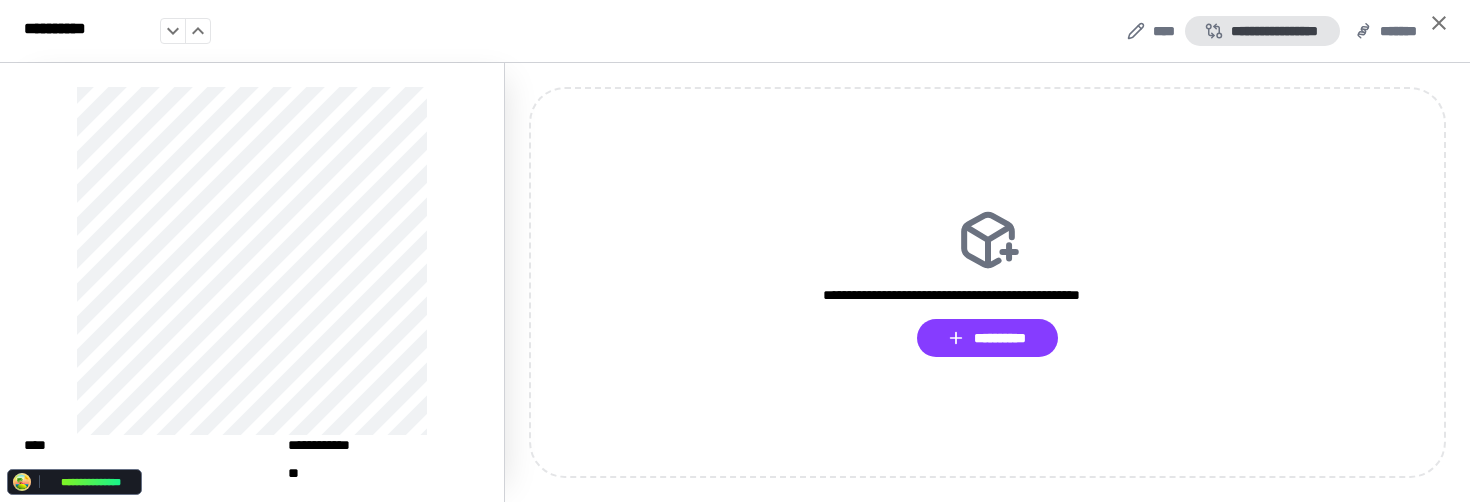 click on "**********" at bounding box center [1262, 31] 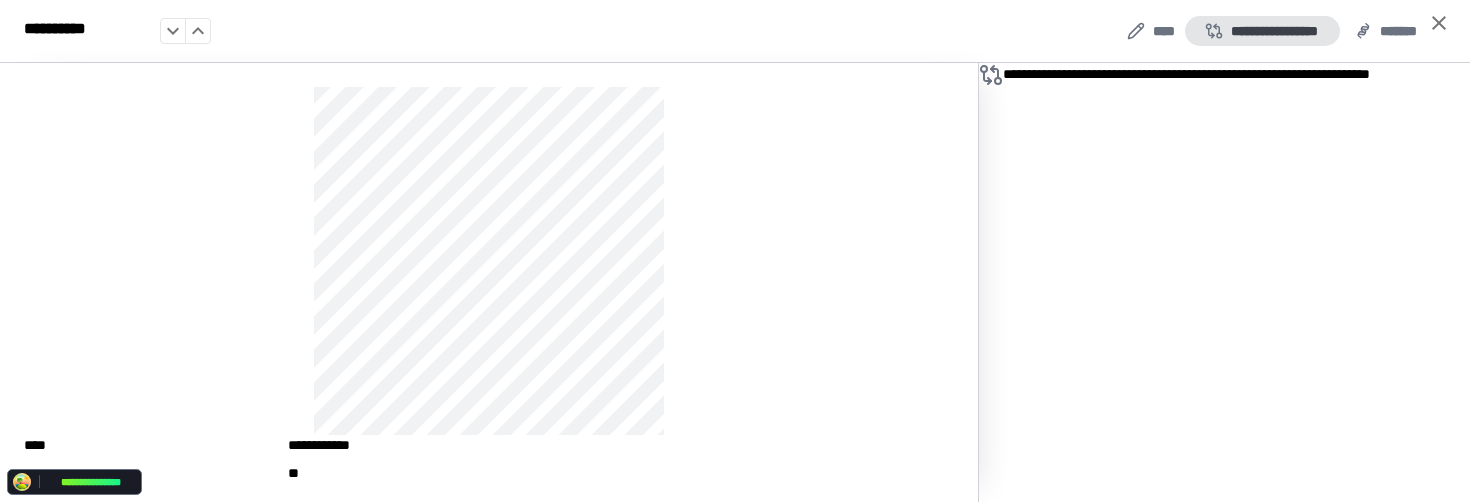 type 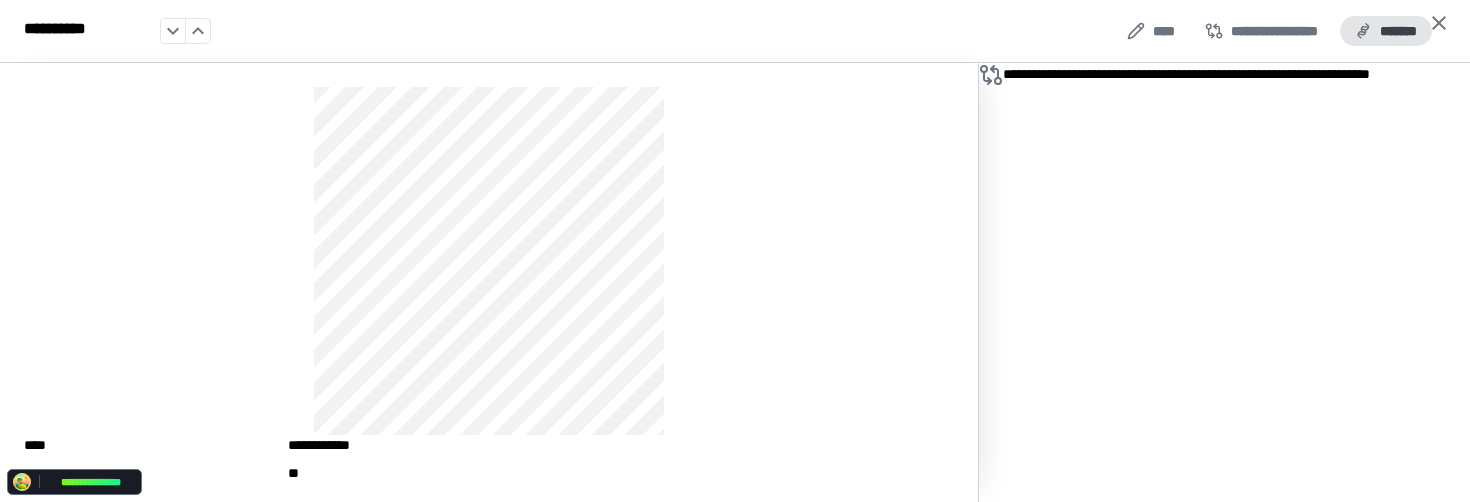 click 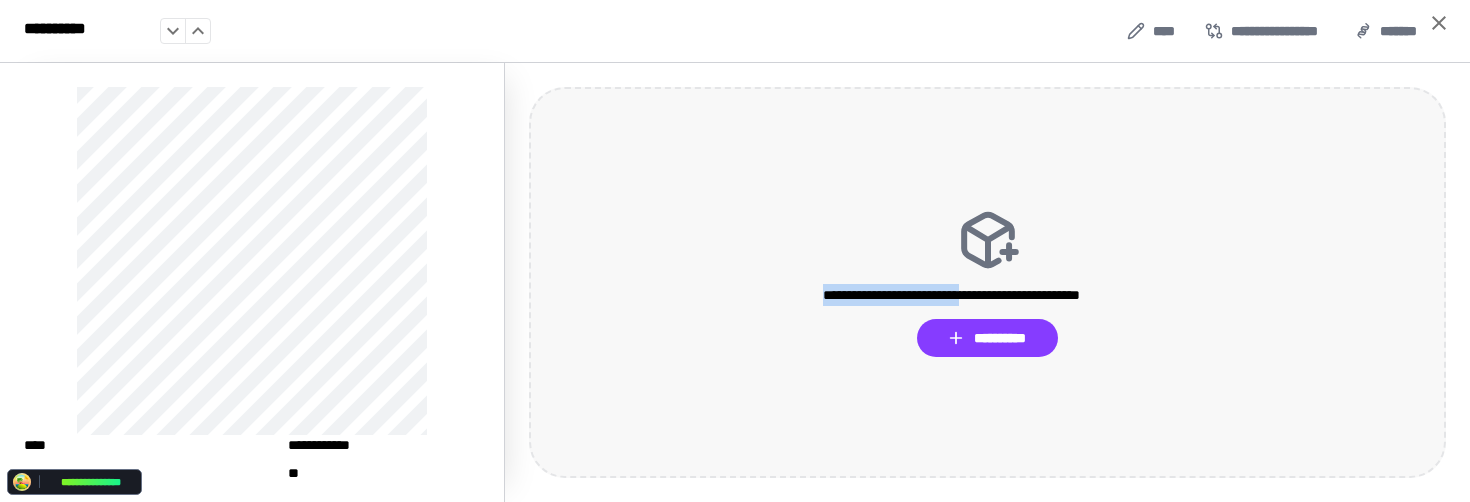 drag, startPoint x: 828, startPoint y: 296, endPoint x: 997, endPoint y: 295, distance: 169.00296 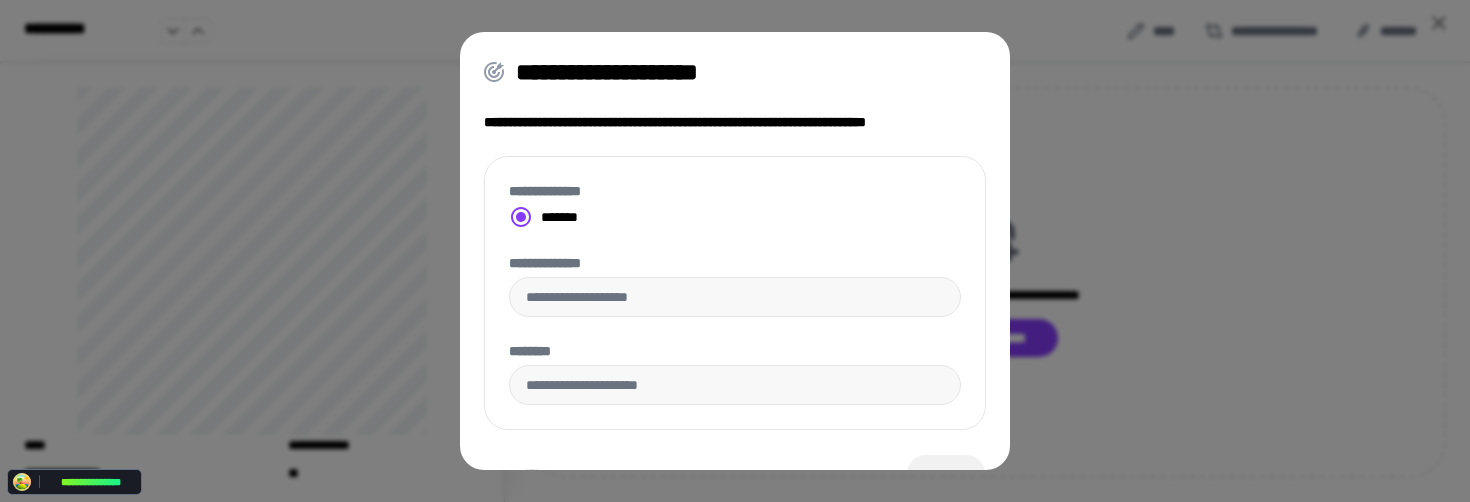 drag, startPoint x: 1133, startPoint y: 200, endPoint x: 1074, endPoint y: 199, distance: 59.008472 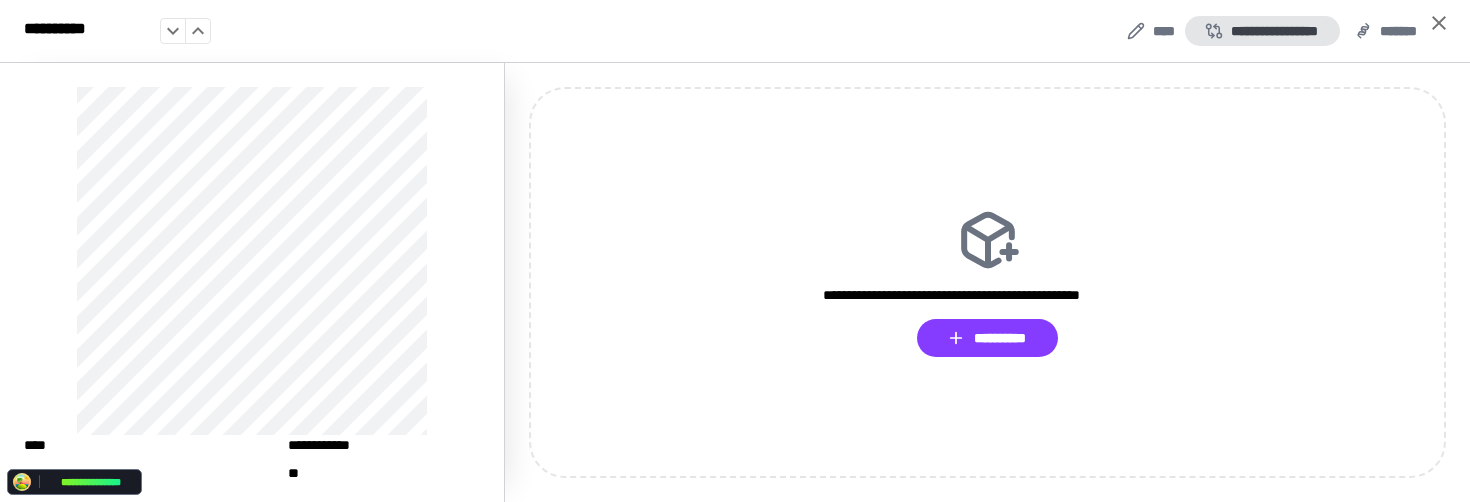 click on "**********" at bounding box center [1262, 31] 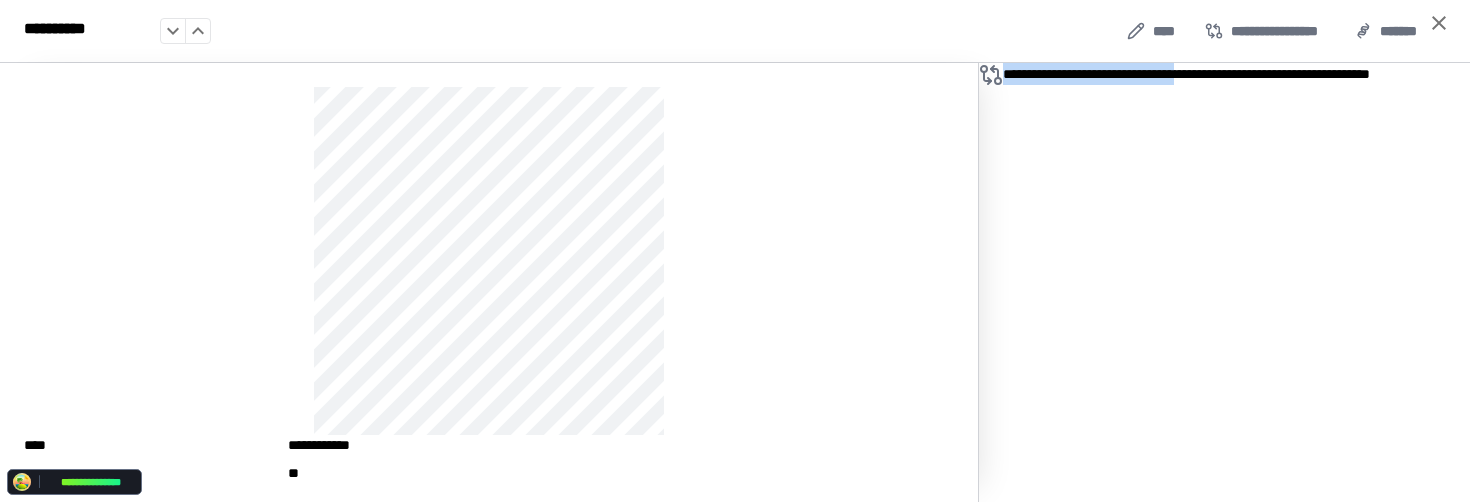 drag, startPoint x: 1216, startPoint y: 77, endPoint x: 995, endPoint y: 80, distance: 221.02036 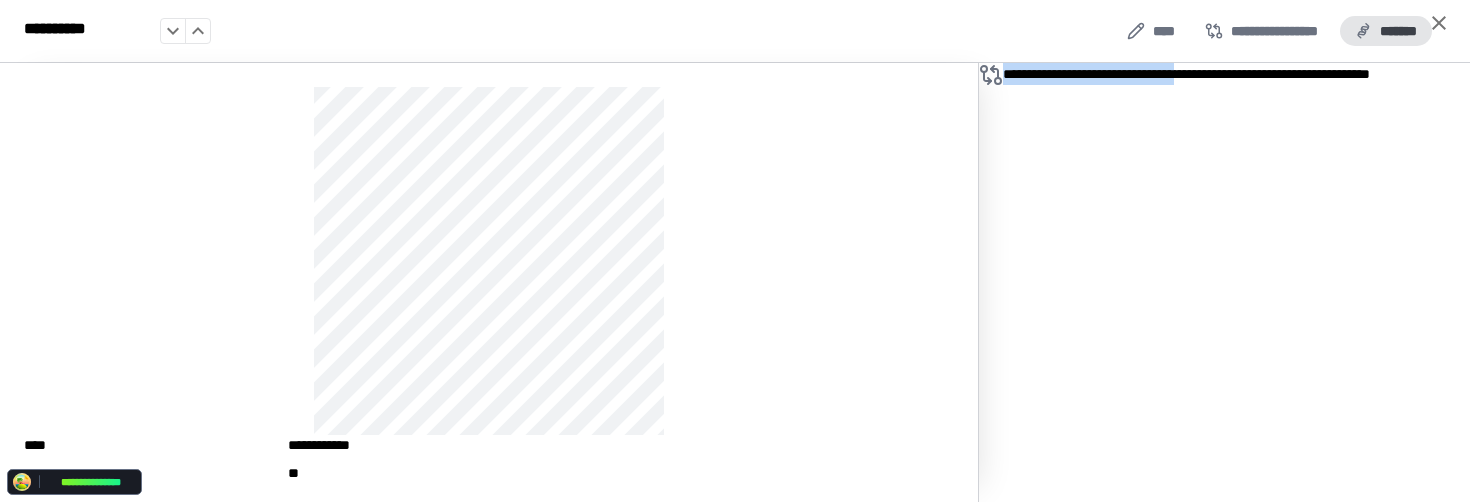 click on "*******" at bounding box center [1386, 31] 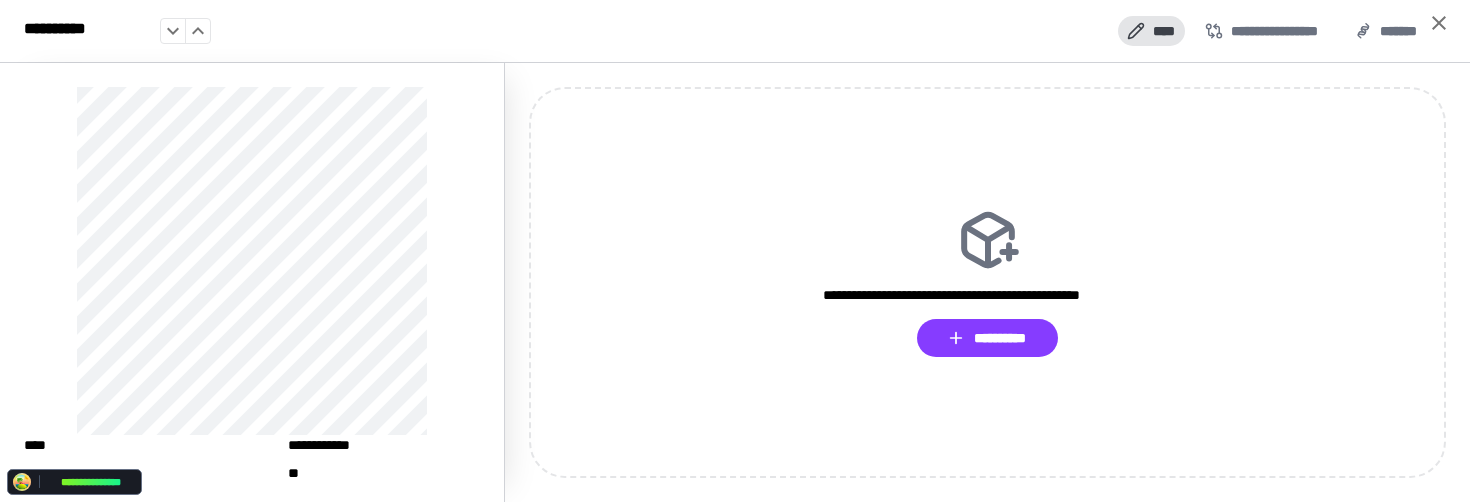 click on "****" at bounding box center (1151, 31) 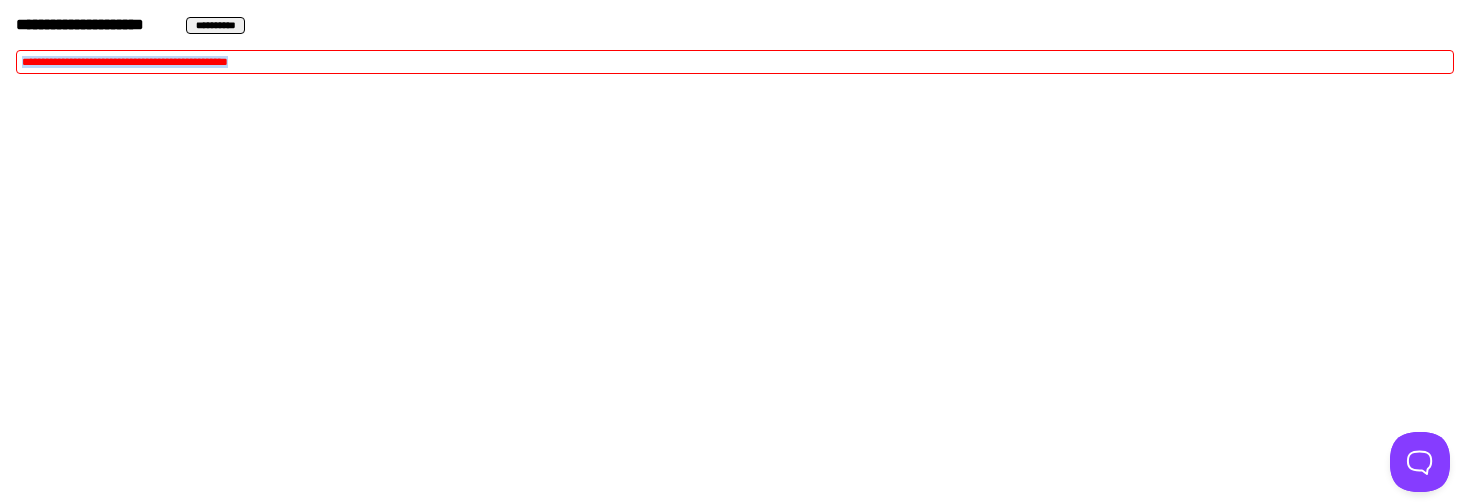 drag, startPoint x: 309, startPoint y: 57, endPoint x: 134, endPoint y: 54, distance: 175.02571 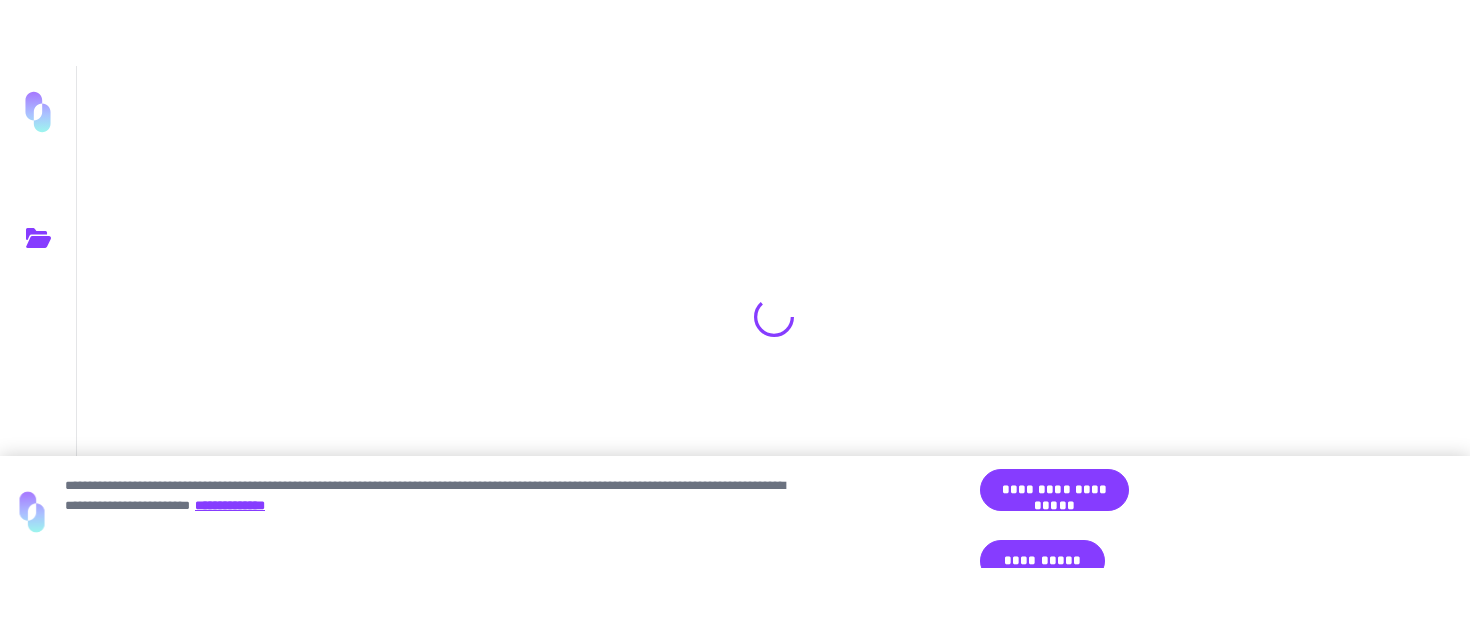 scroll, scrollTop: 0, scrollLeft: 0, axis: both 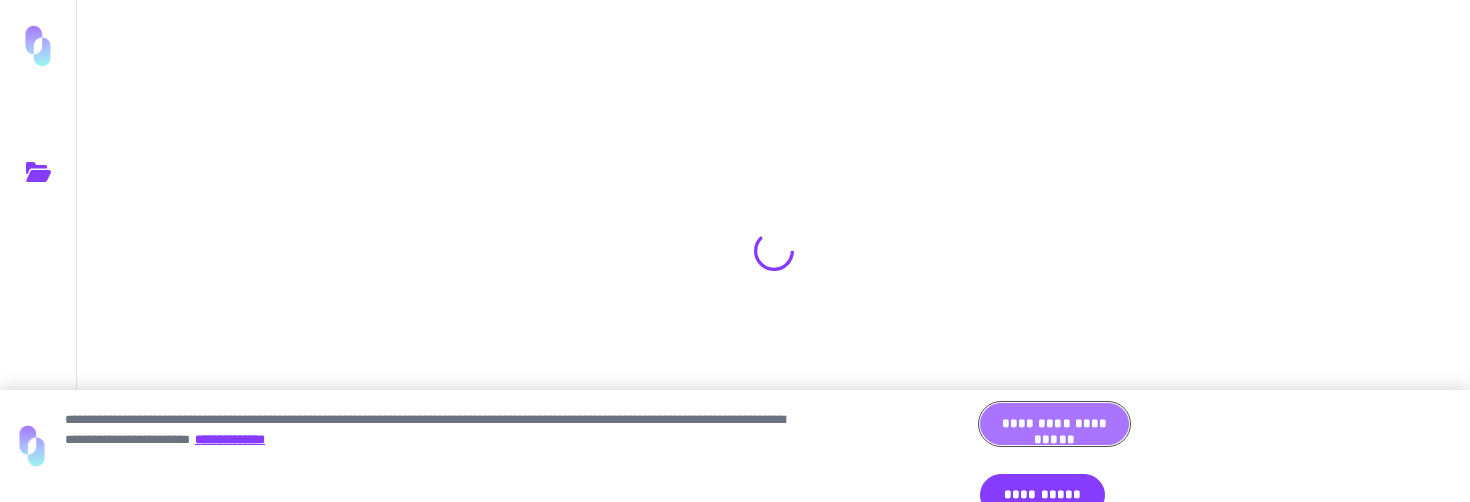 click on "**********" at bounding box center (1054, 424) 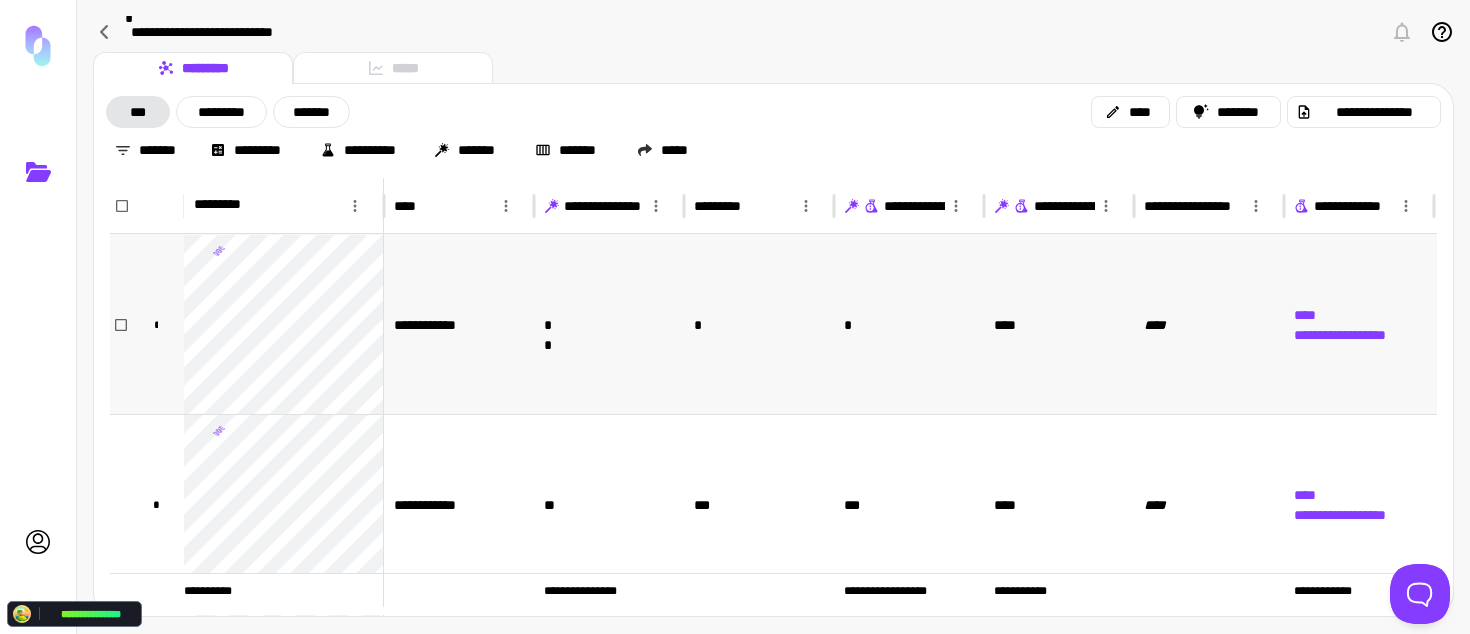 click on "*" at bounding box center (759, 324) 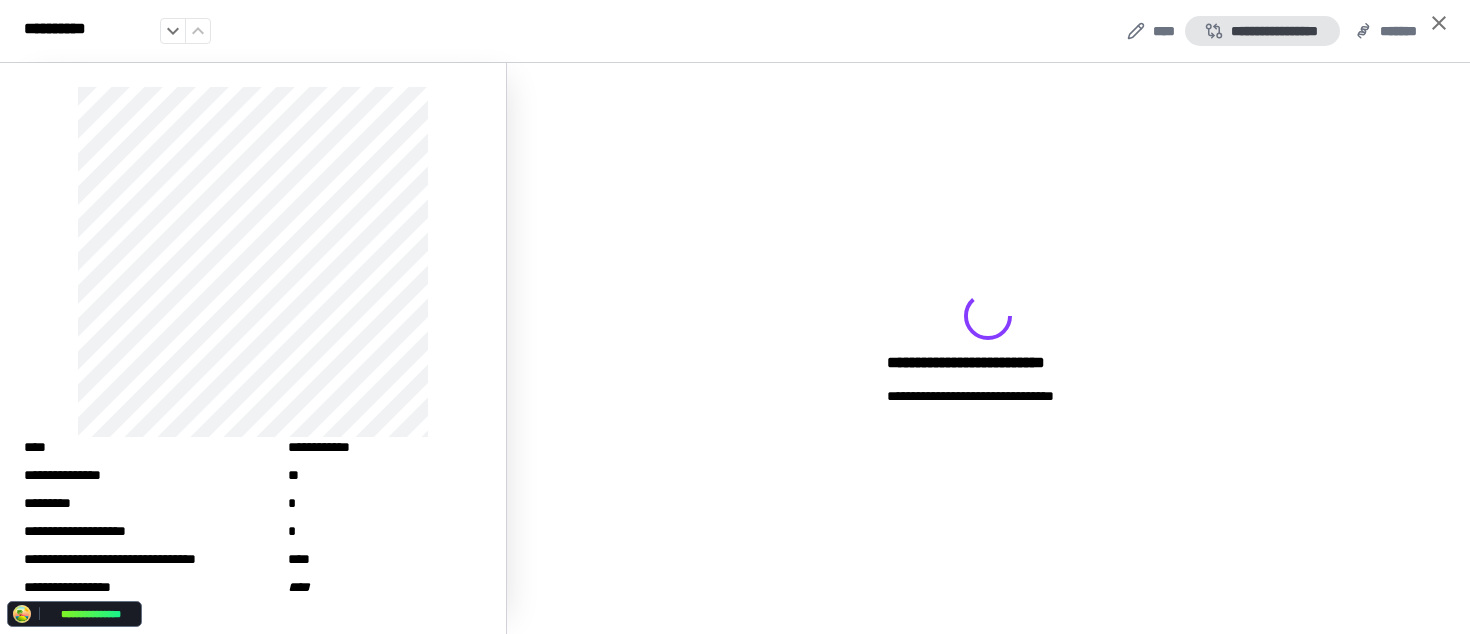 click on "**********" at bounding box center [1262, 31] 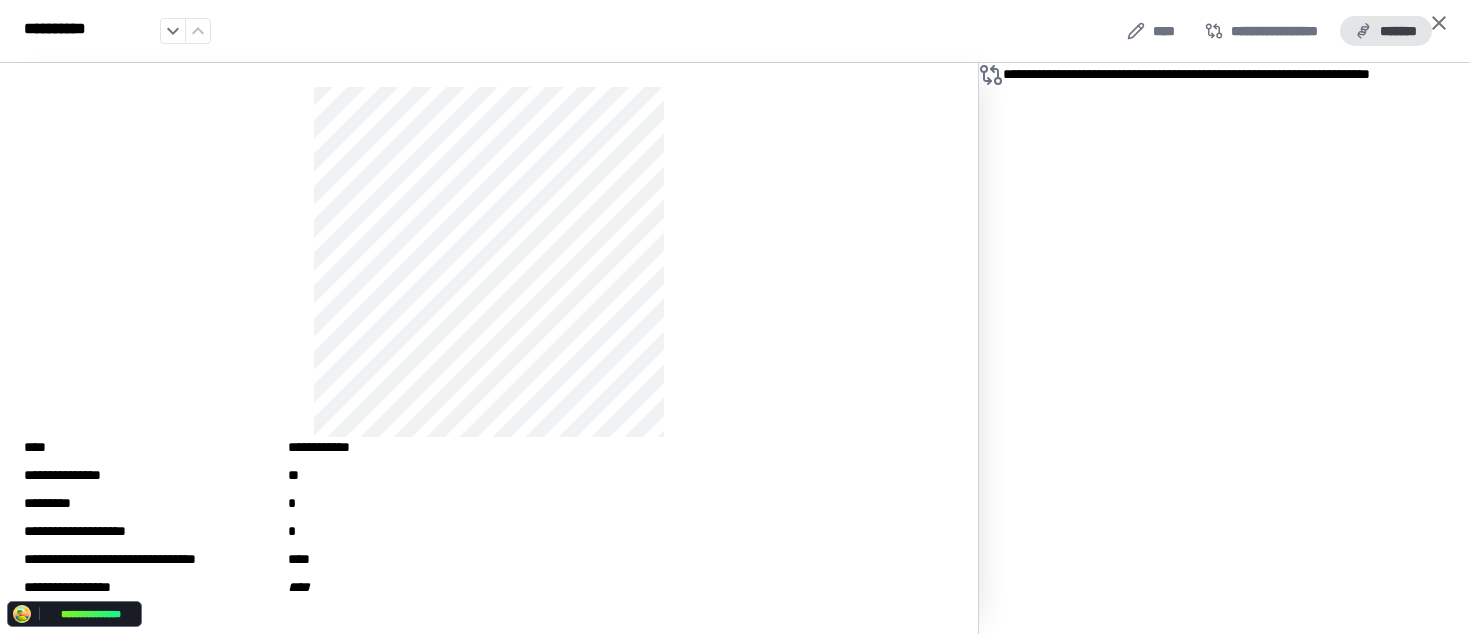 click on "*******" at bounding box center (1386, 31) 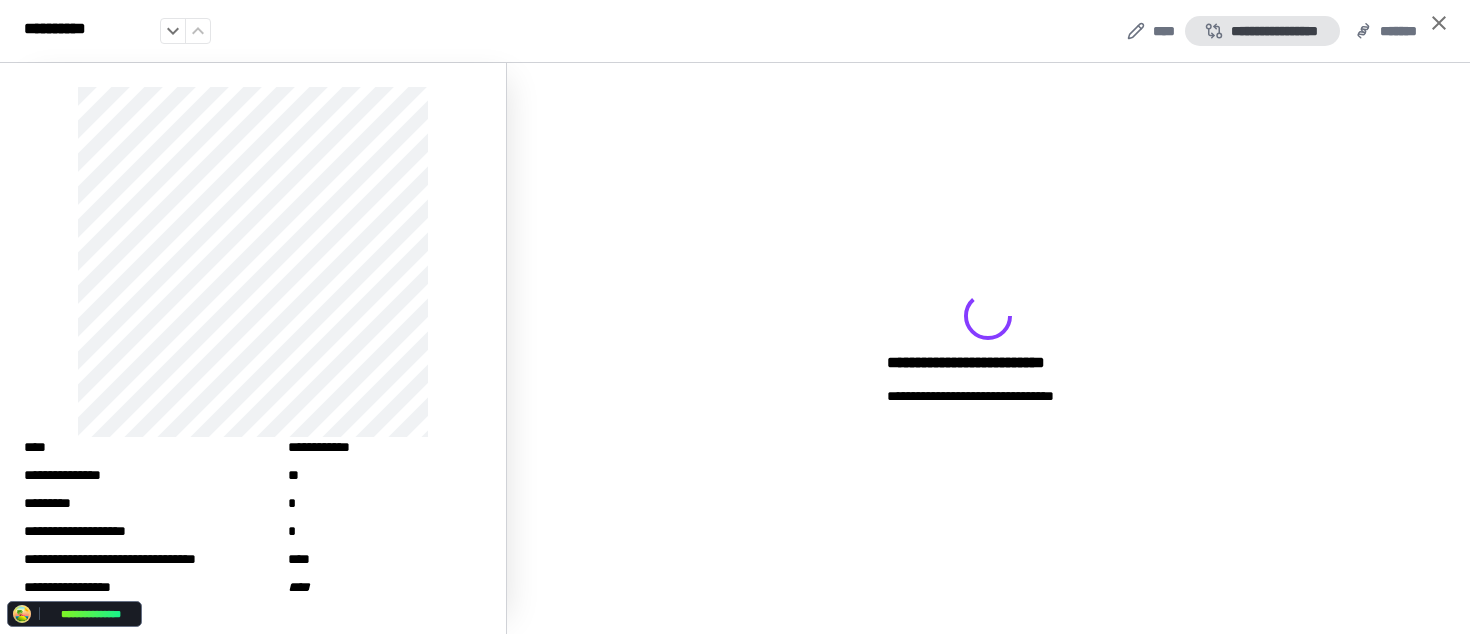 click on "**********" at bounding box center [1262, 31] 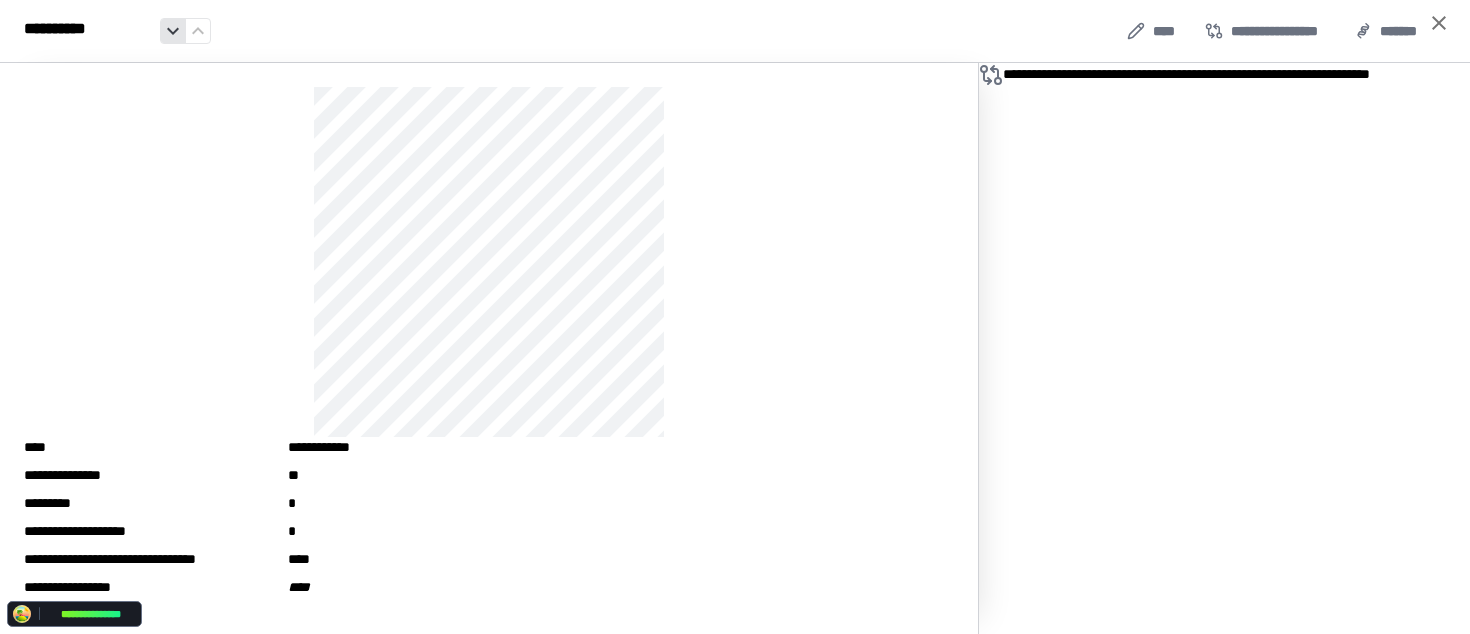 click 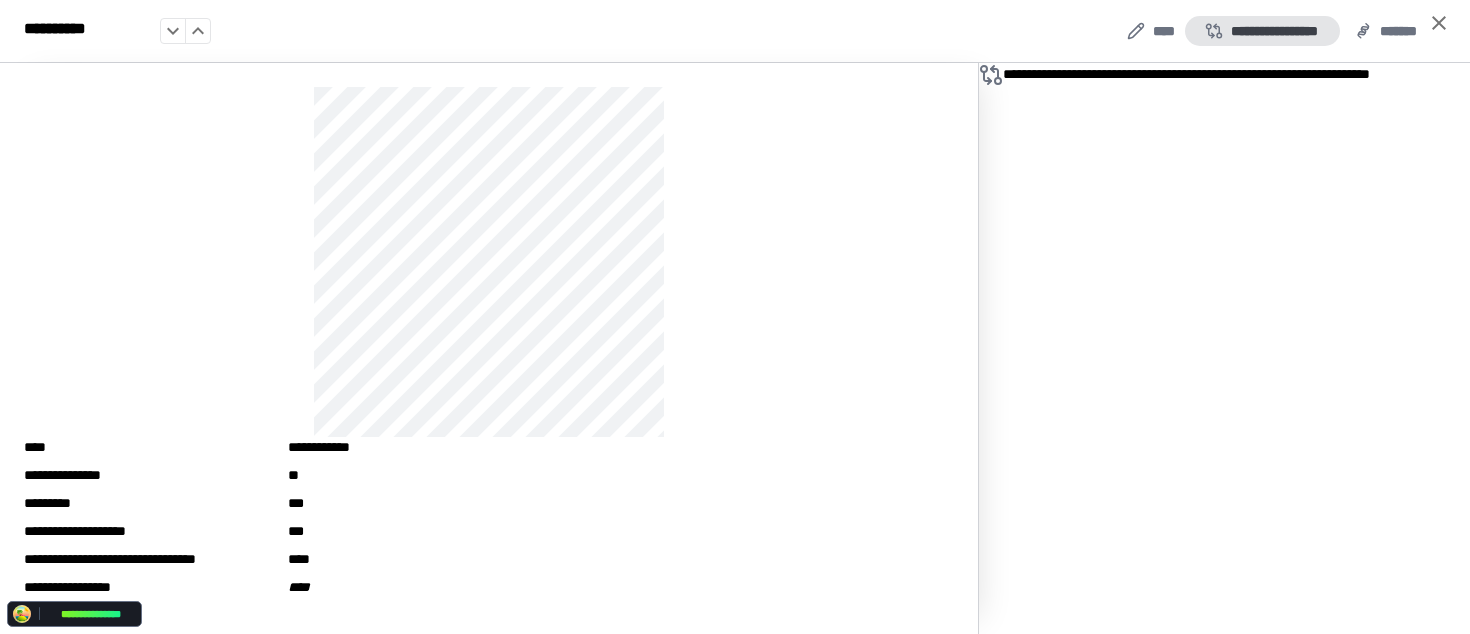 click on "**********" at bounding box center (1262, 31) 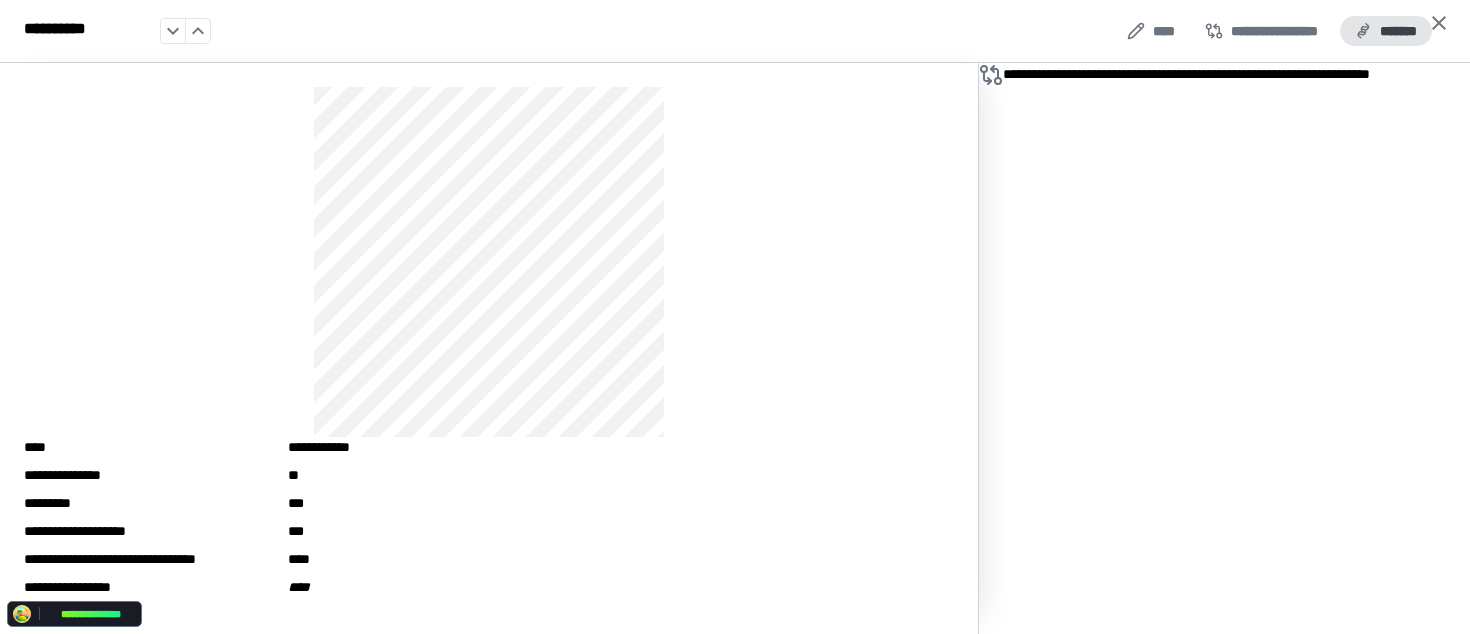 click on "*******" at bounding box center [1386, 31] 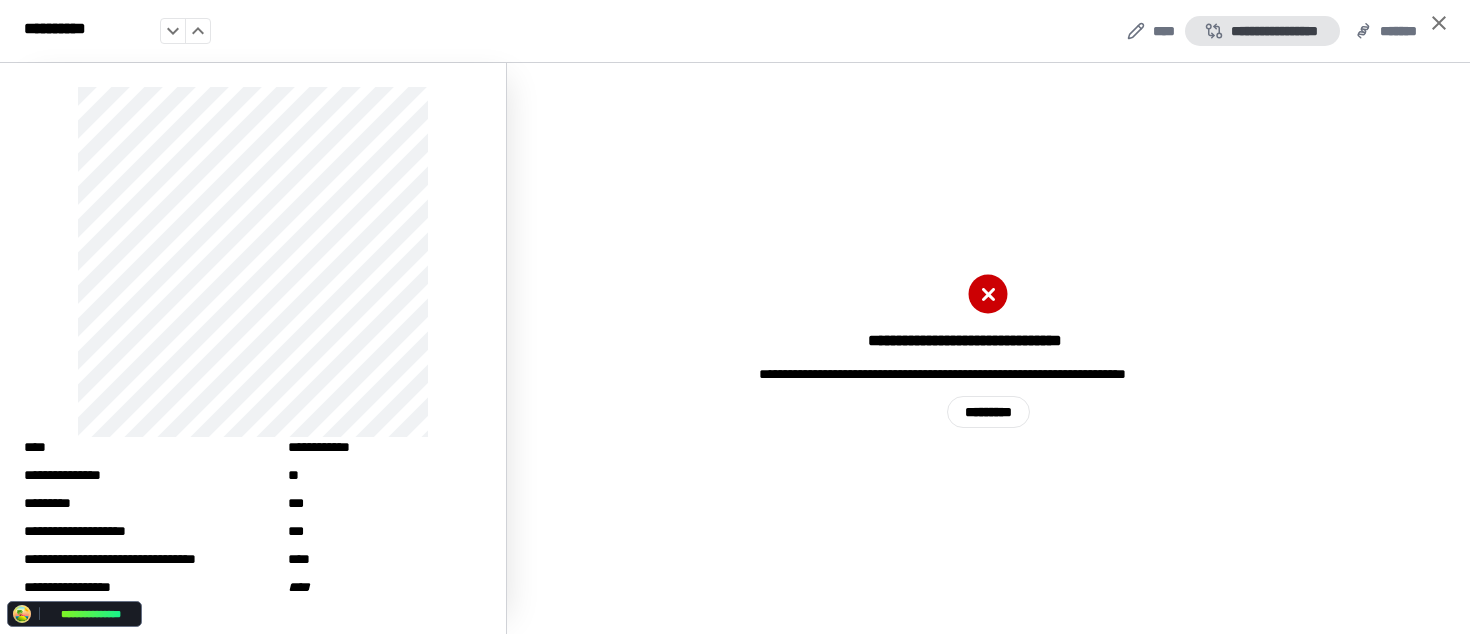 click on "**********" at bounding box center [1262, 31] 